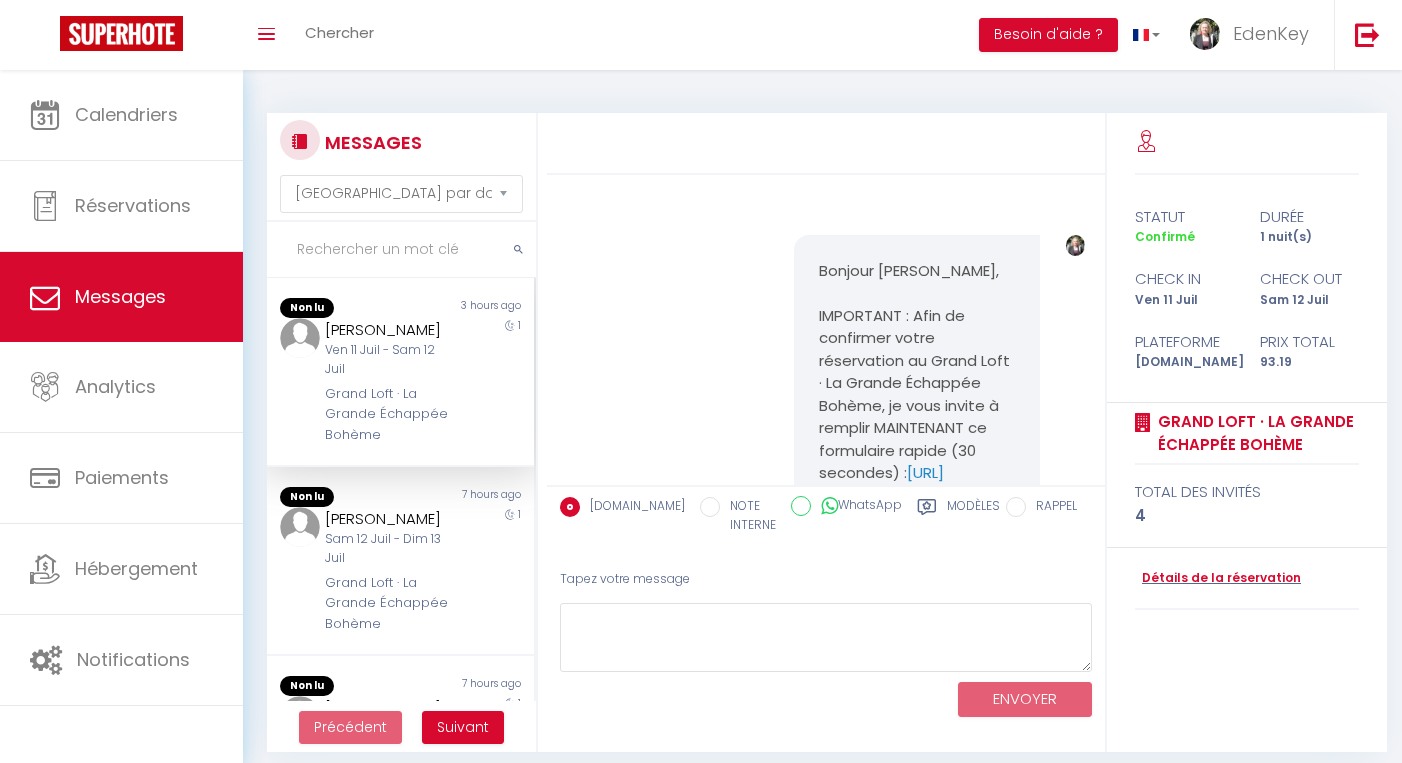 select on "message" 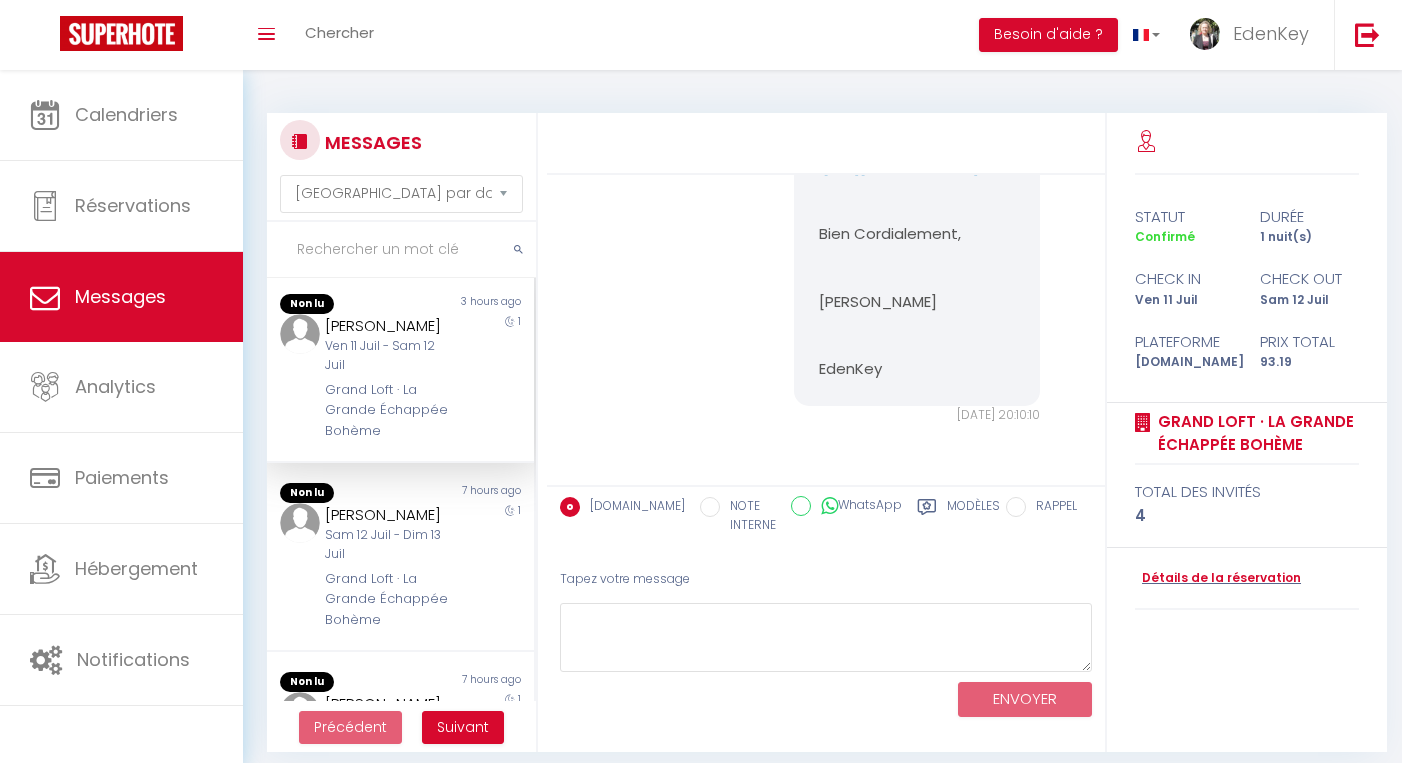 click on "Ven 11 Juil - Sam 12 Juil" at bounding box center [390, 356] 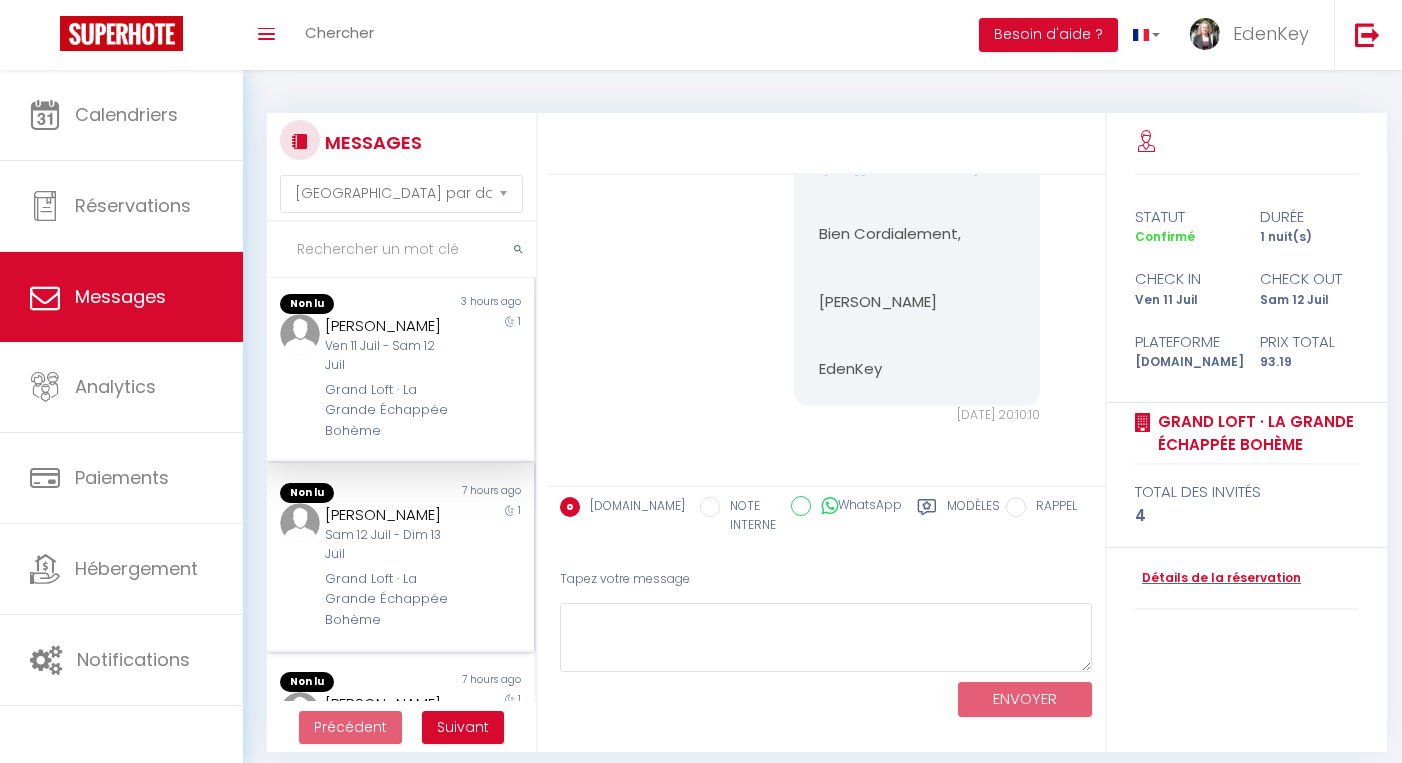 click on "Sam 12 Juil - Dim 13 Juil" at bounding box center [390, 545] 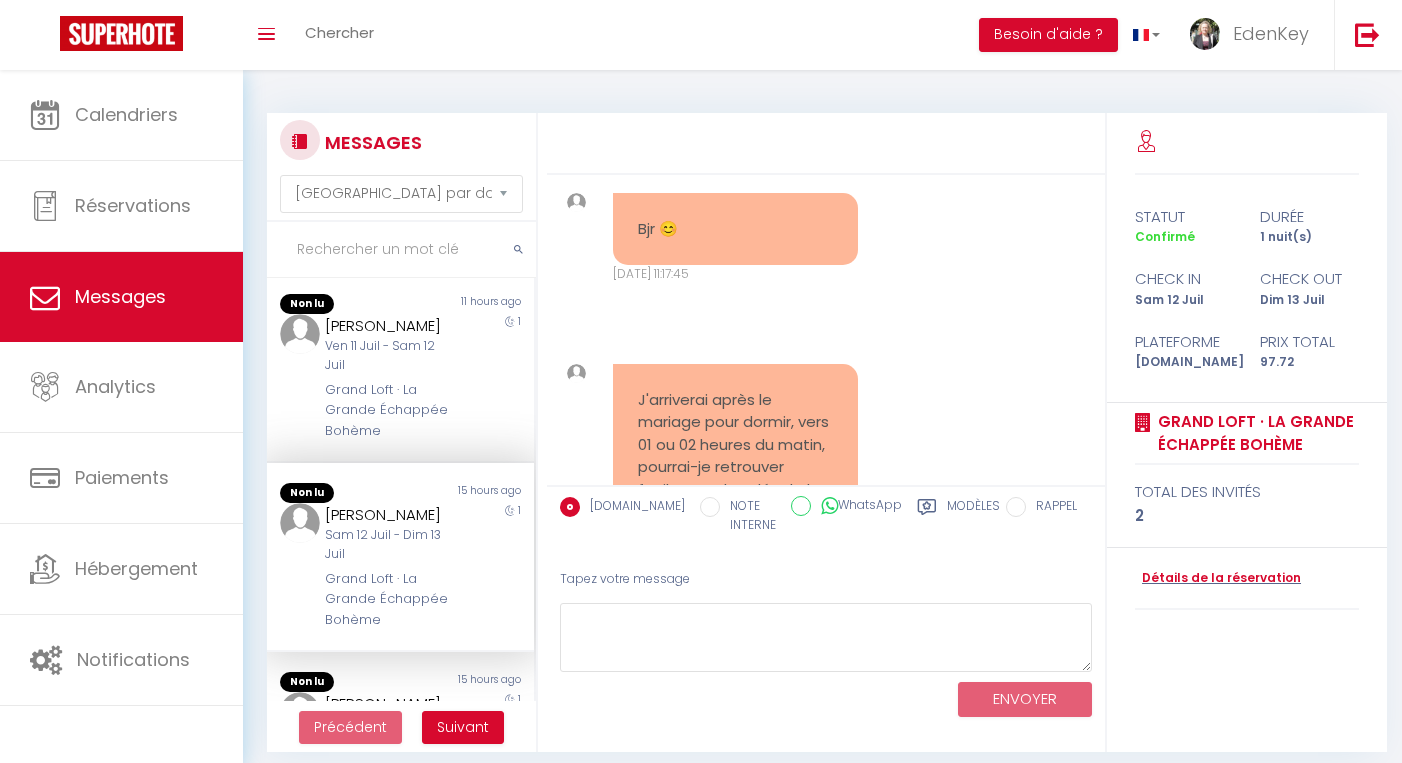 scroll, scrollTop: 7580, scrollLeft: 0, axis: vertical 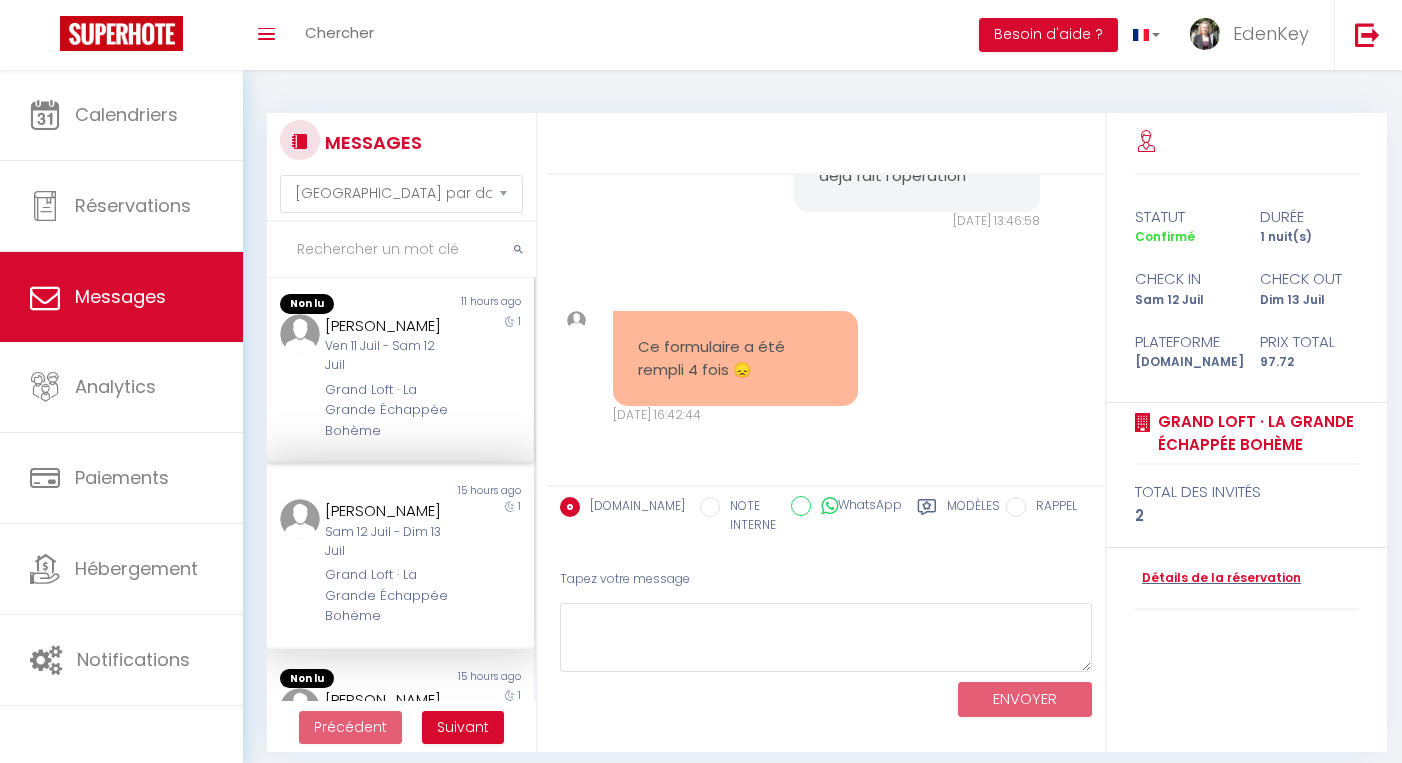 click on "Ven 11 Juil - Sam 12 Juil" at bounding box center [390, 356] 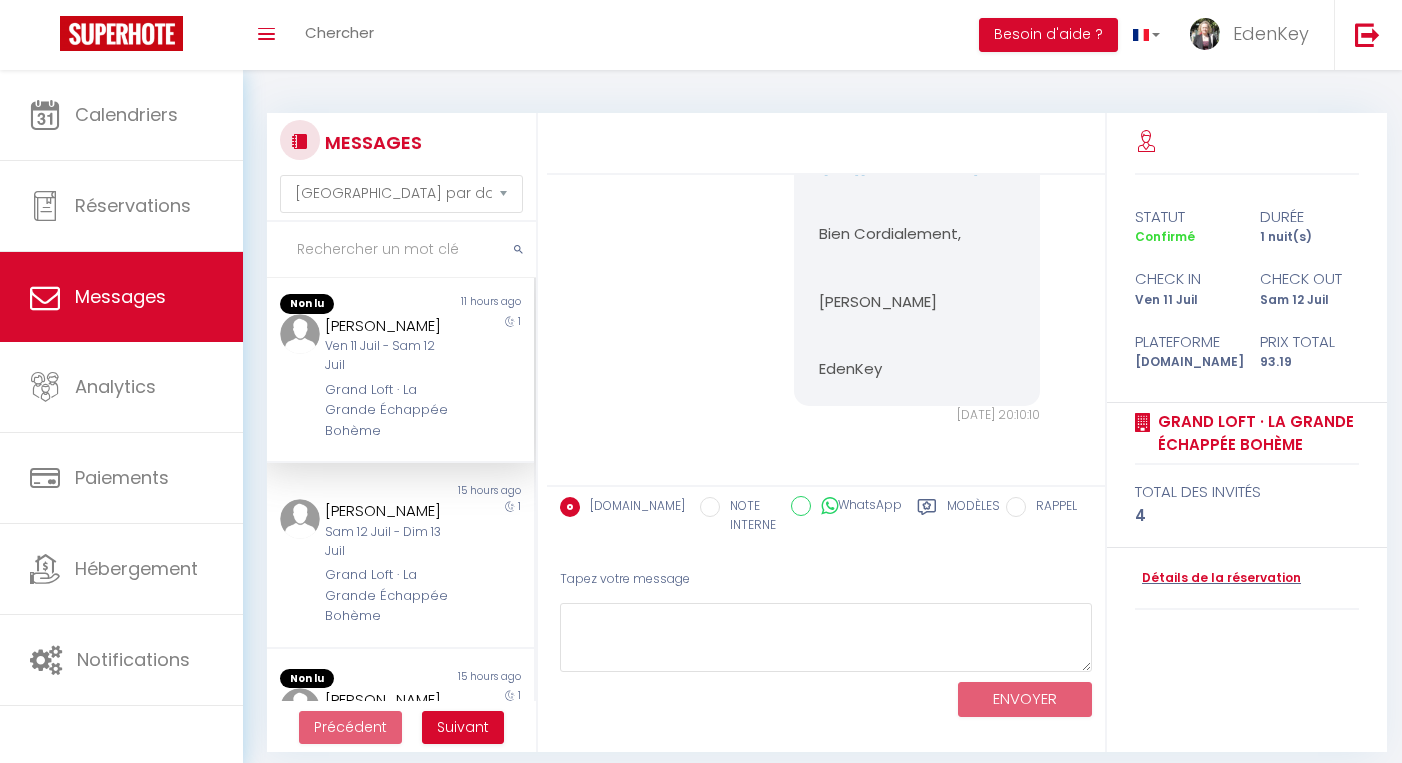 click on "Ven 11 Juil - Sam 12 Juil" at bounding box center (390, 356) 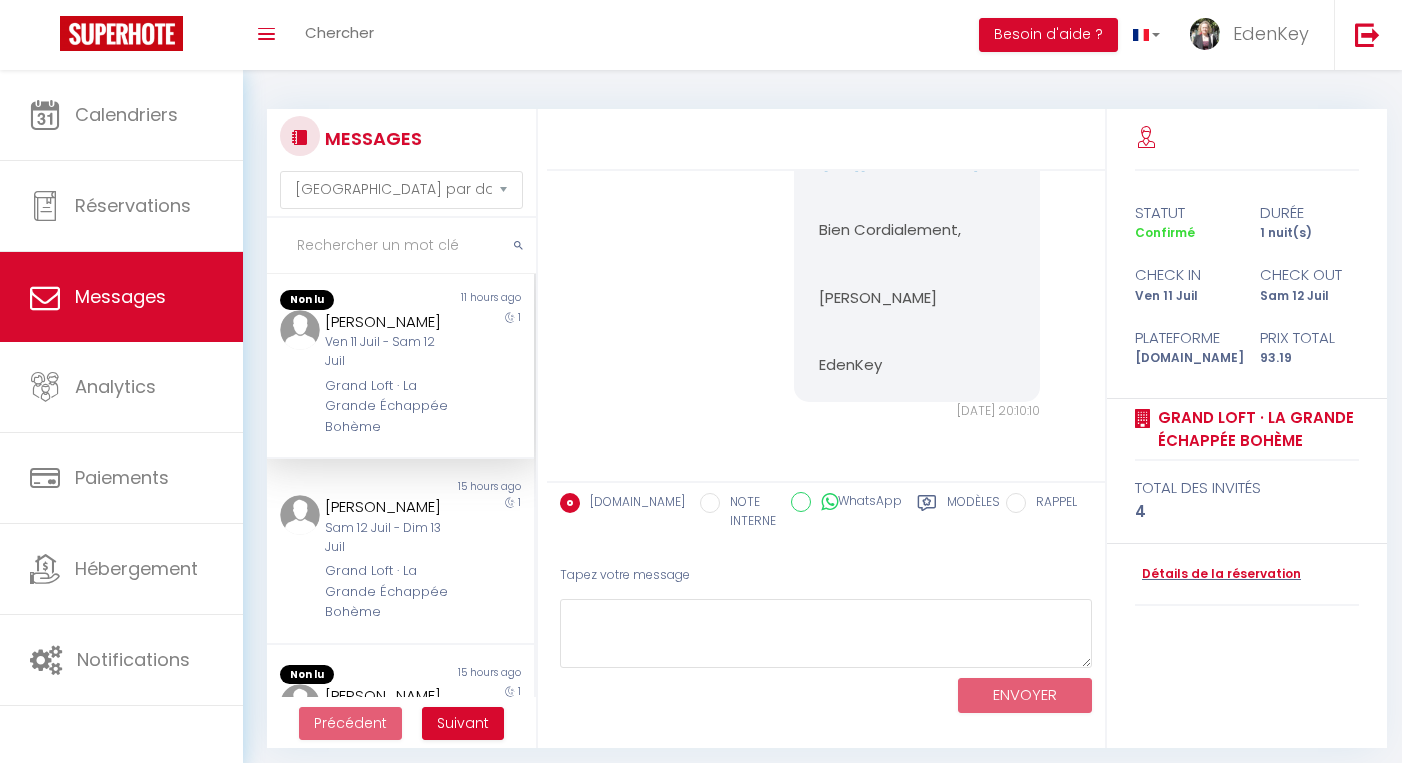 scroll, scrollTop: 26, scrollLeft: 0, axis: vertical 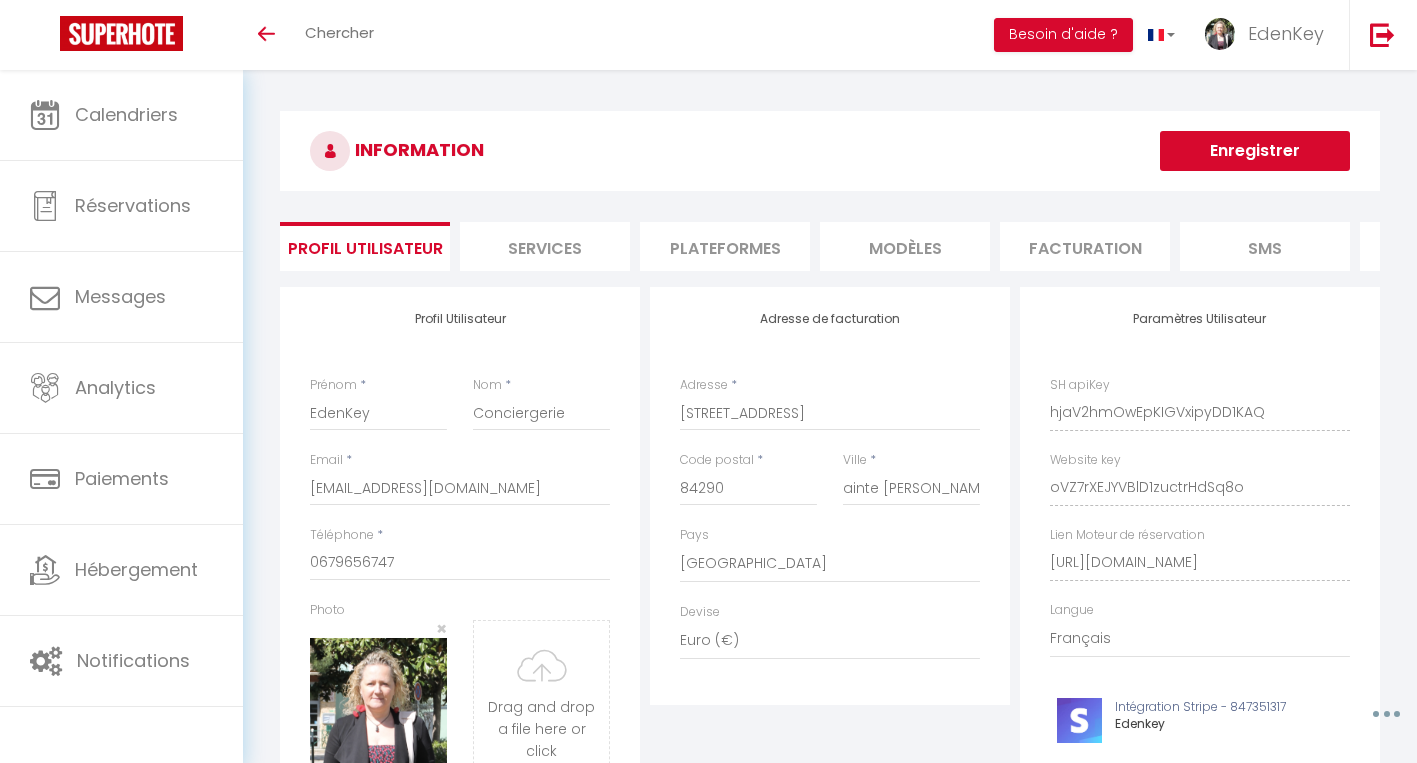 select on "28" 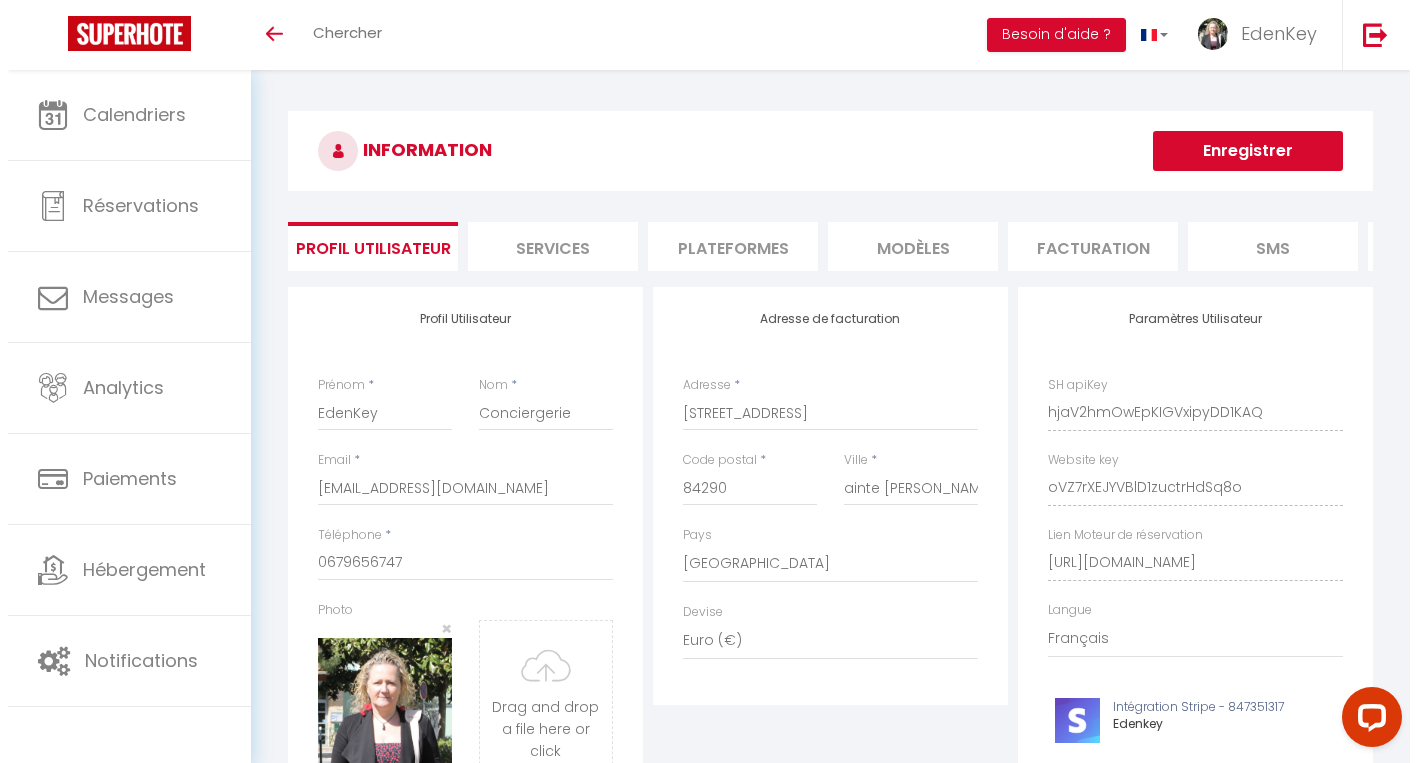 scroll, scrollTop: 0, scrollLeft: 0, axis: both 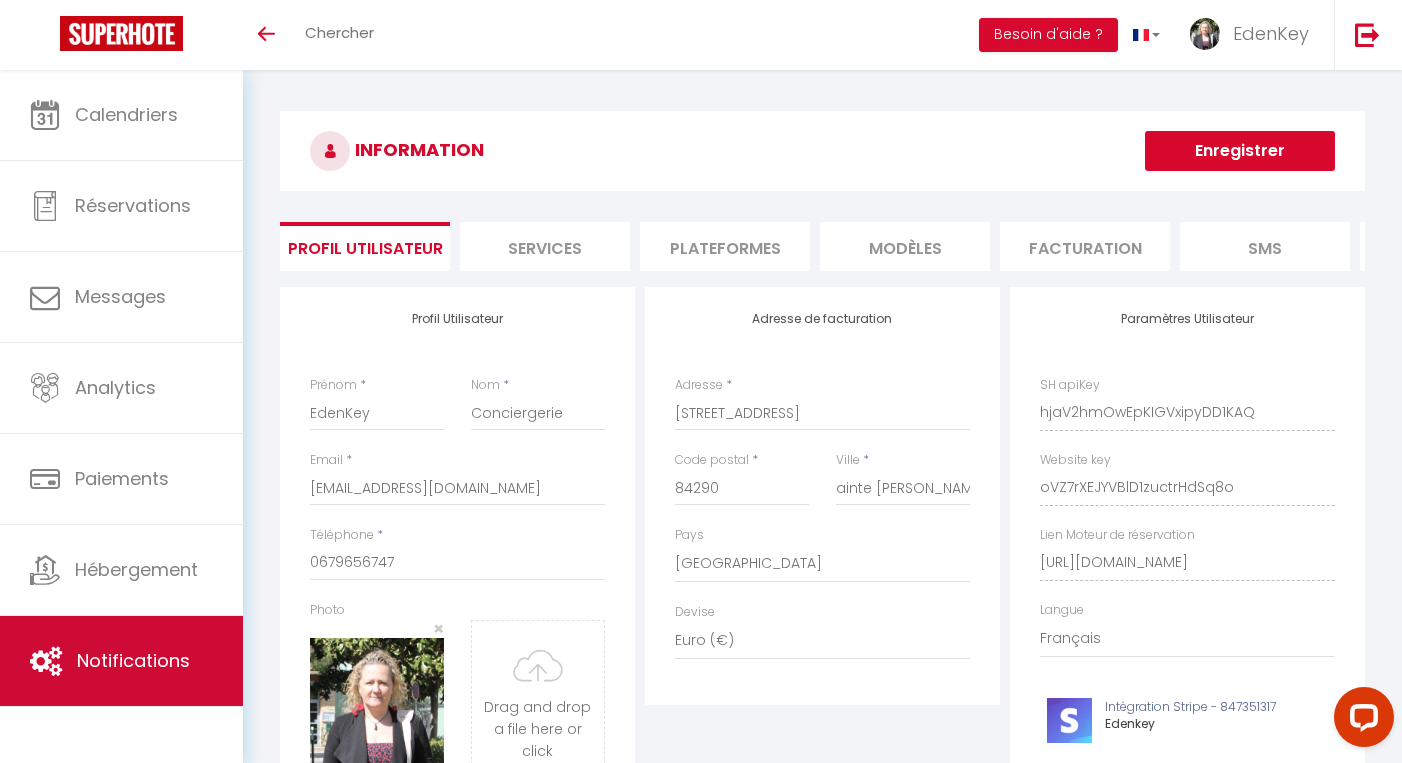 click on "Notifications" at bounding box center [133, 660] 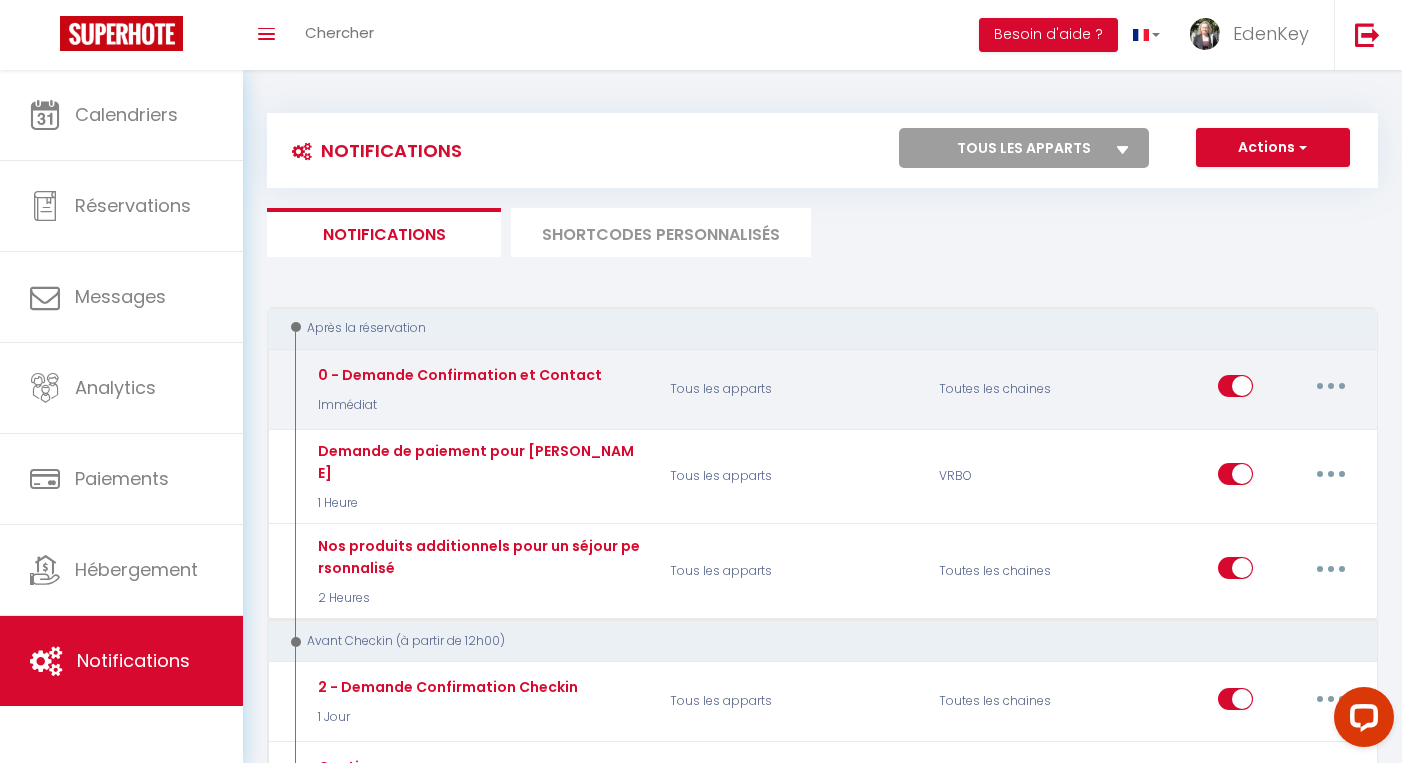 click at bounding box center (1331, 386) 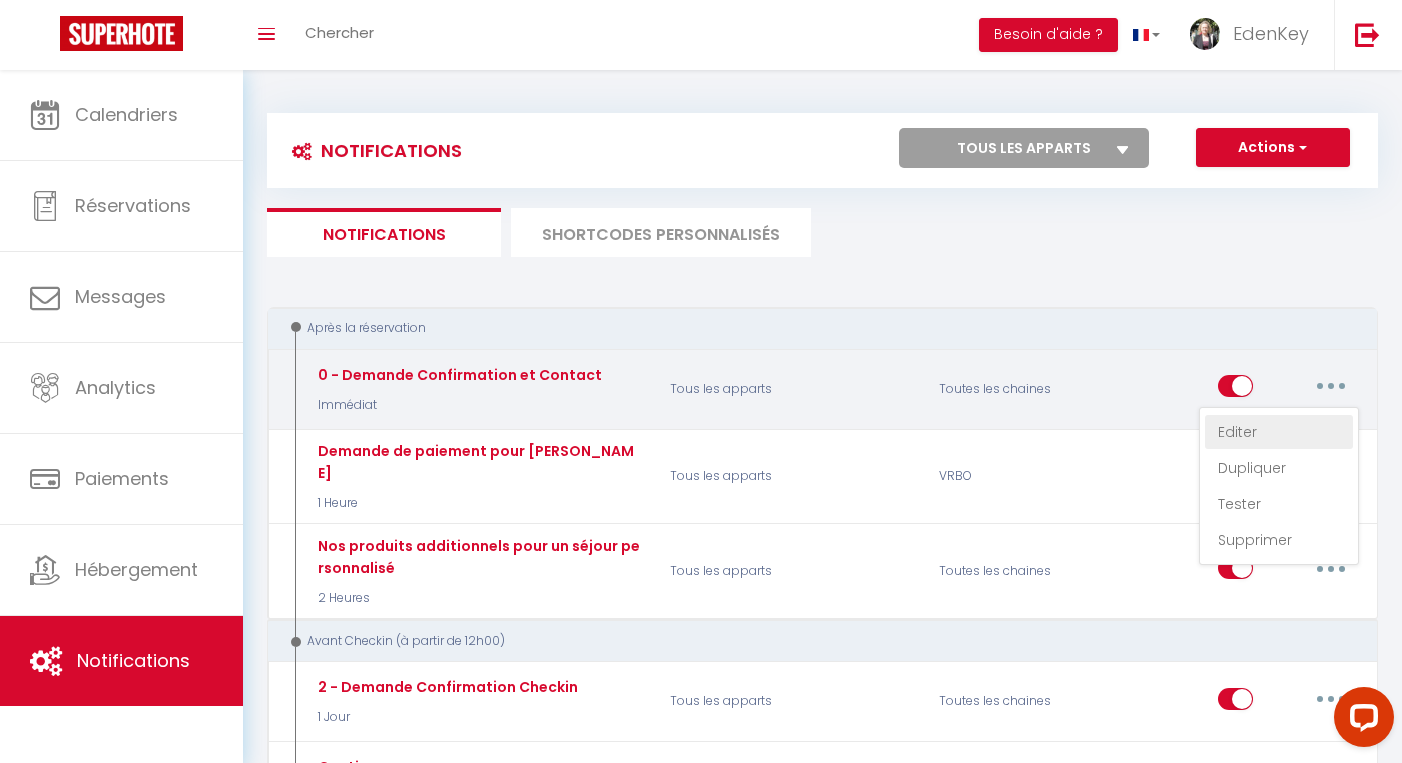 click on "Editer" at bounding box center (1279, 432) 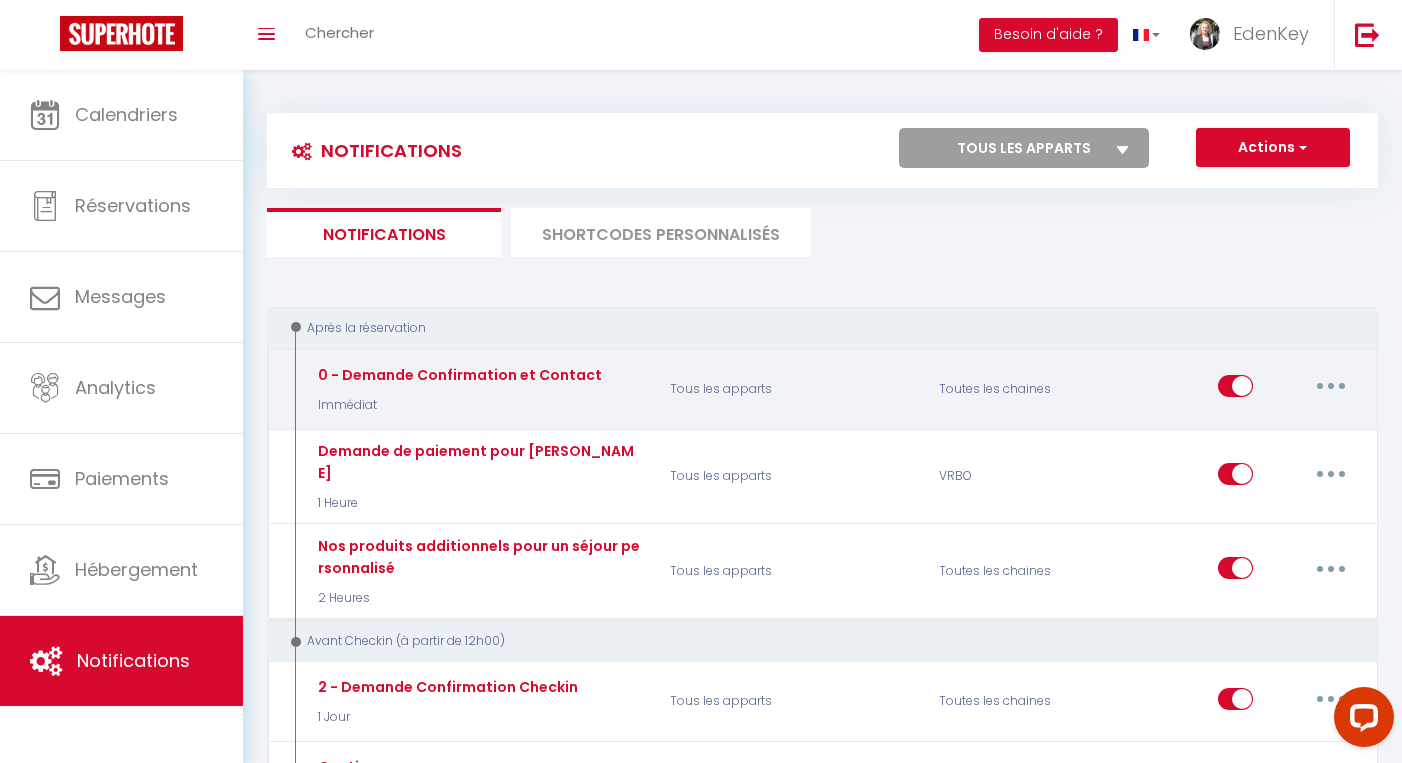 type on "0 - Demande Confirmation et Contact" 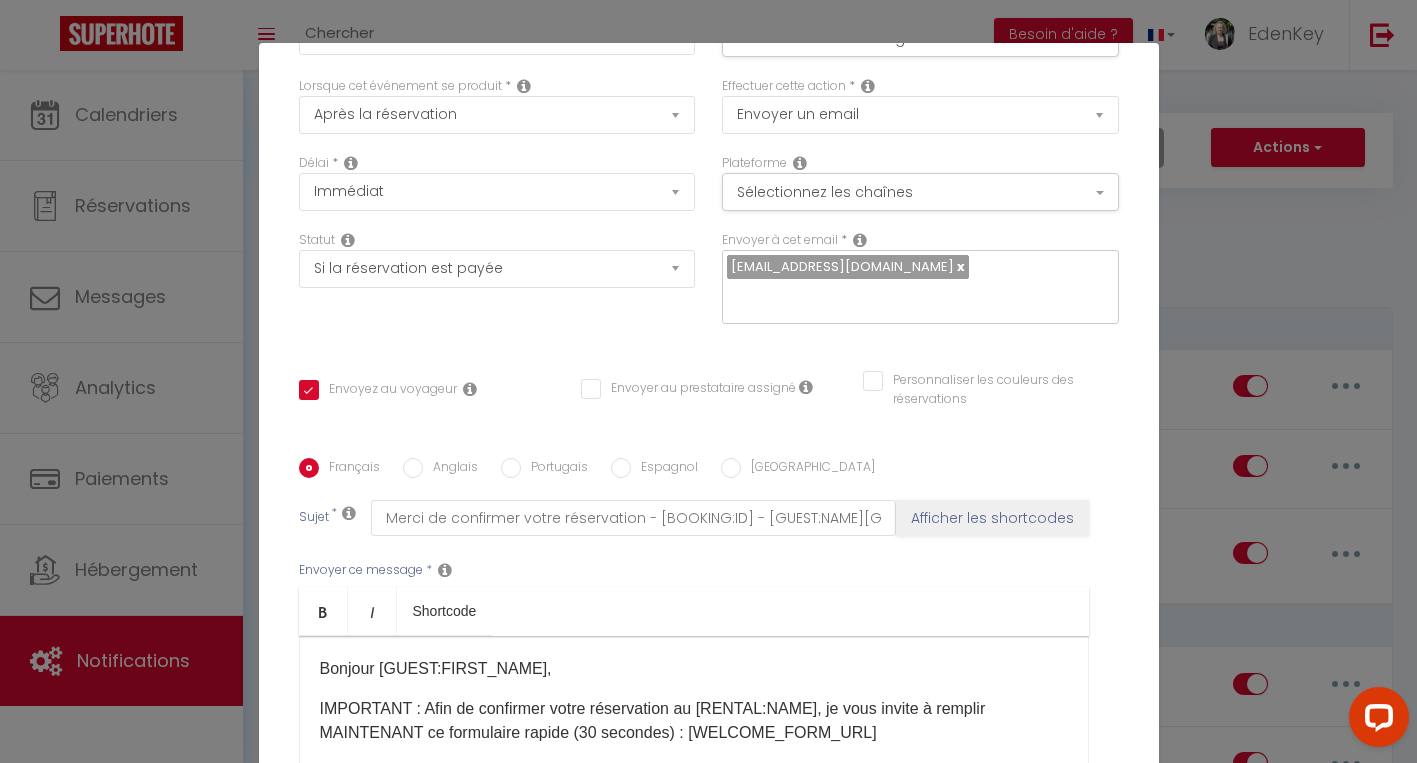 scroll, scrollTop: 273, scrollLeft: 0, axis: vertical 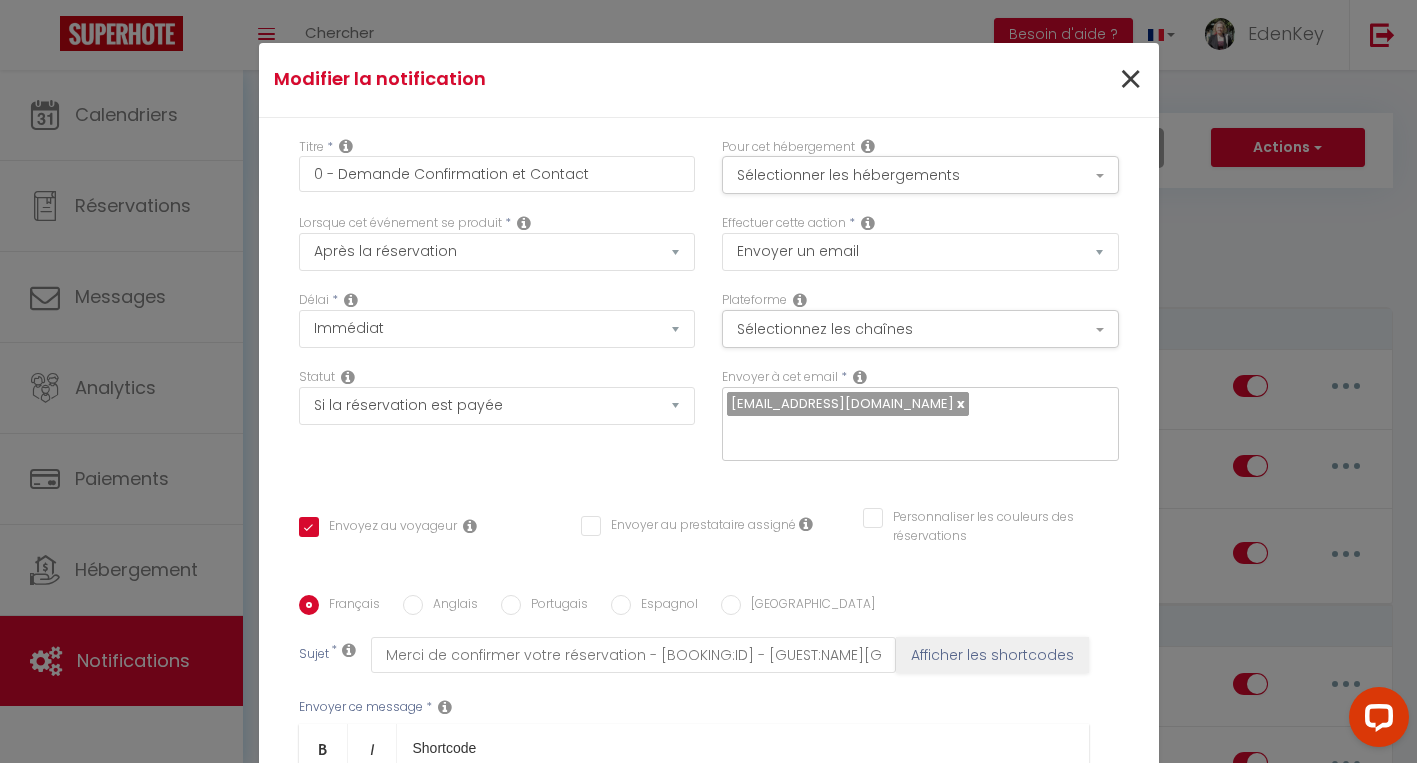 click on "×" at bounding box center [1130, 80] 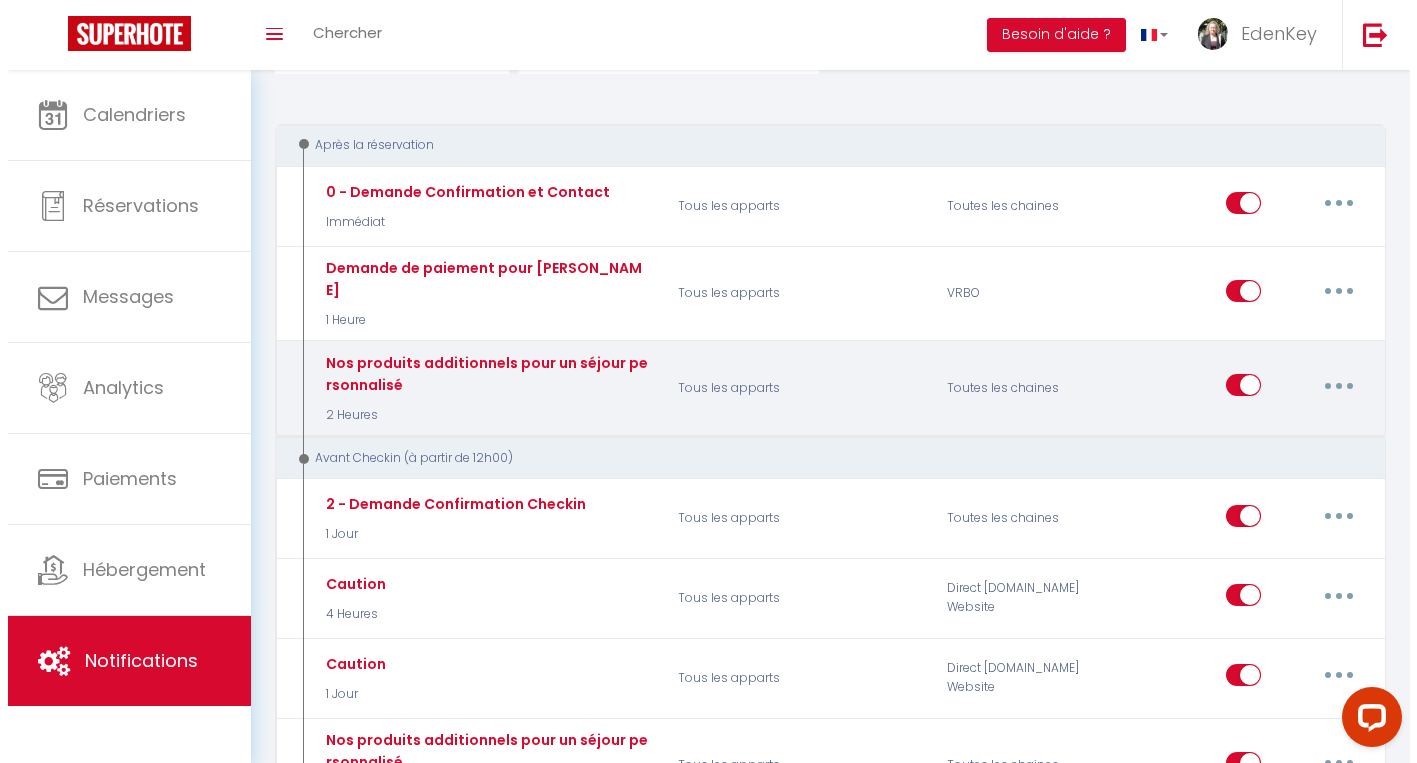 scroll, scrollTop: 187, scrollLeft: 0, axis: vertical 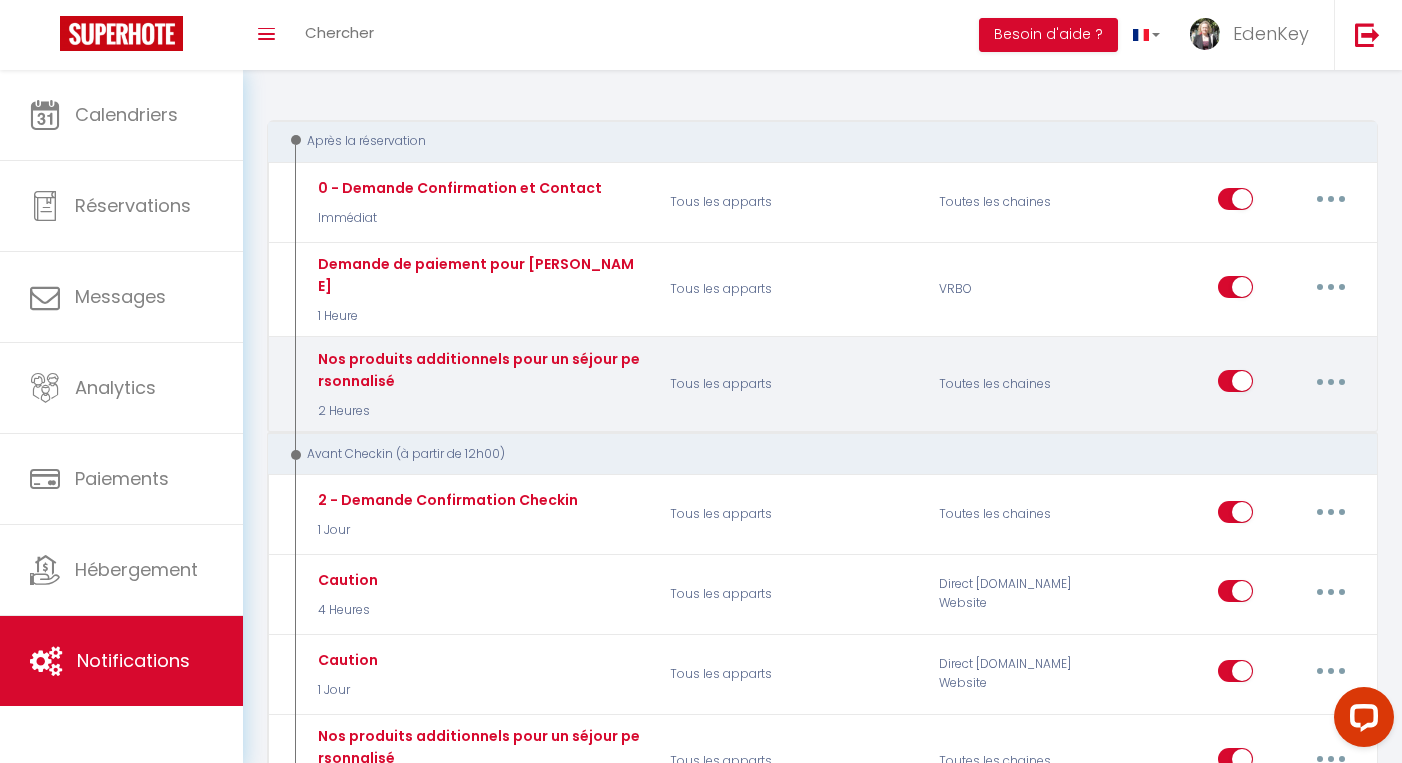 click at bounding box center (1331, 382) 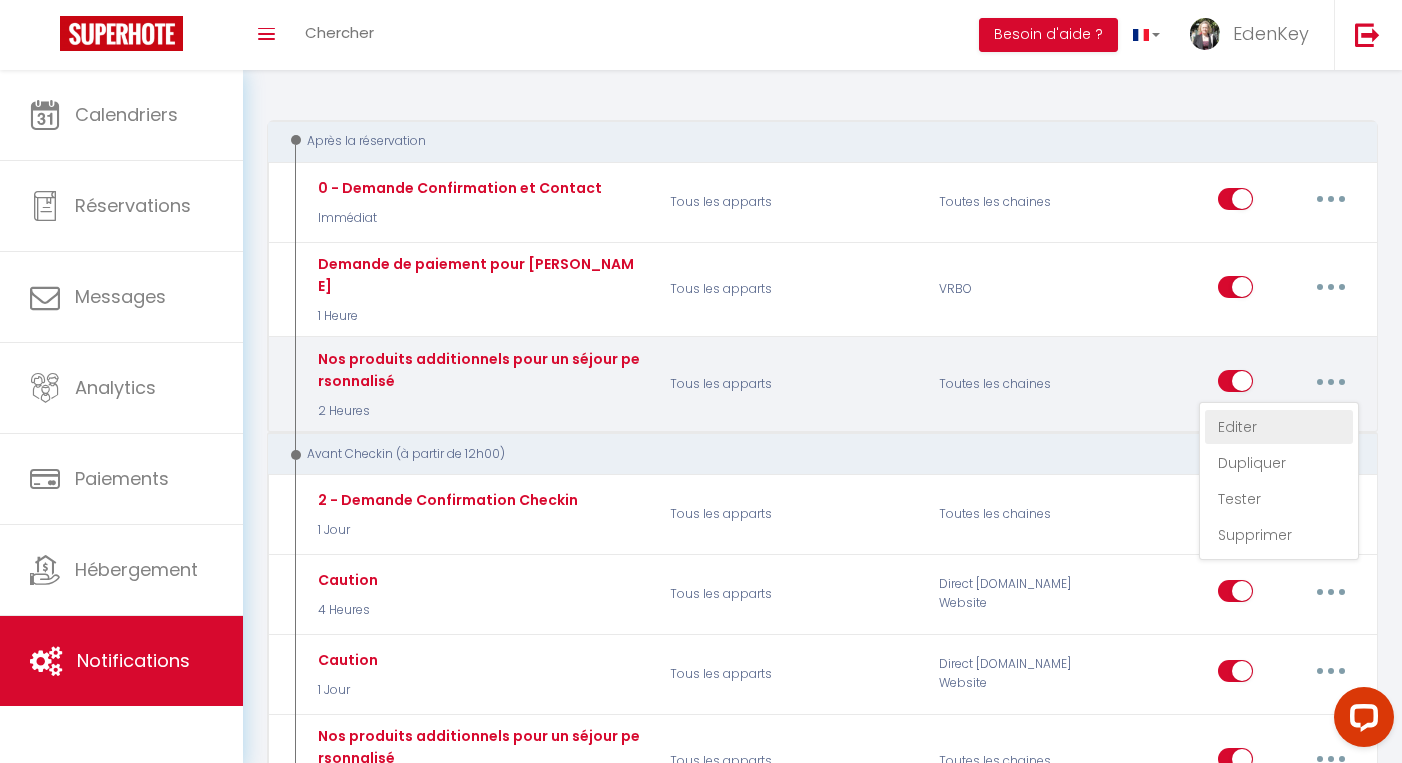 click on "Editer" at bounding box center (1279, 427) 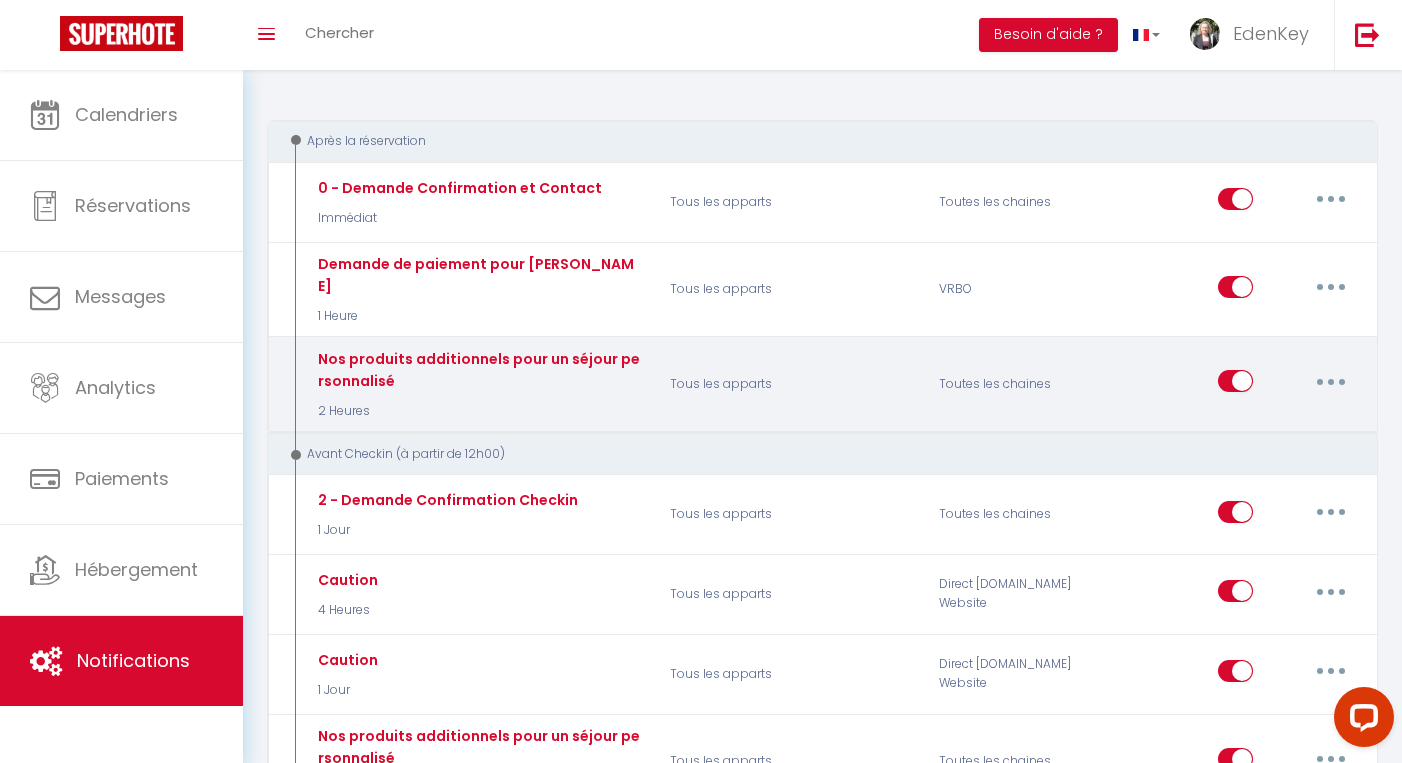 type on "Nos produits additionnels pour un séjour personnalisé" 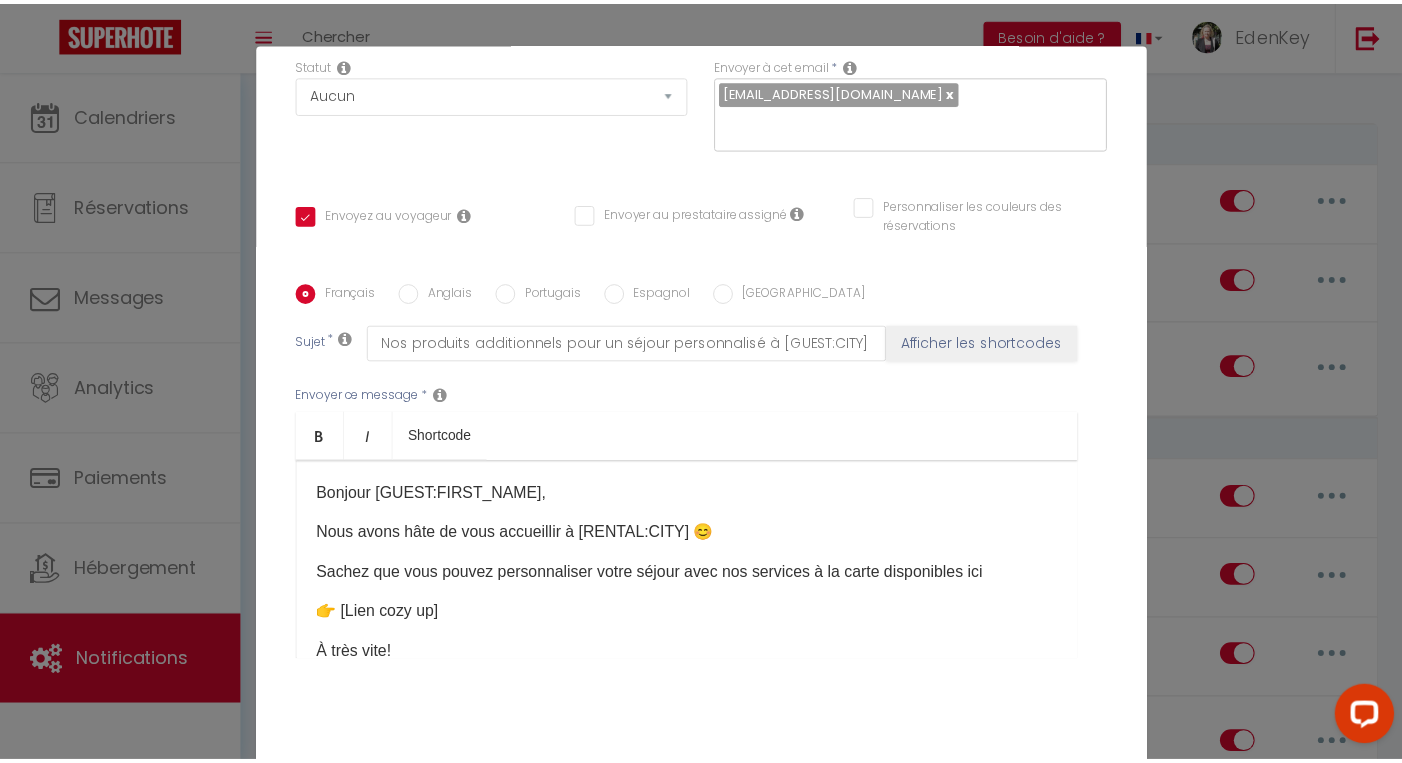 scroll, scrollTop: 0, scrollLeft: 0, axis: both 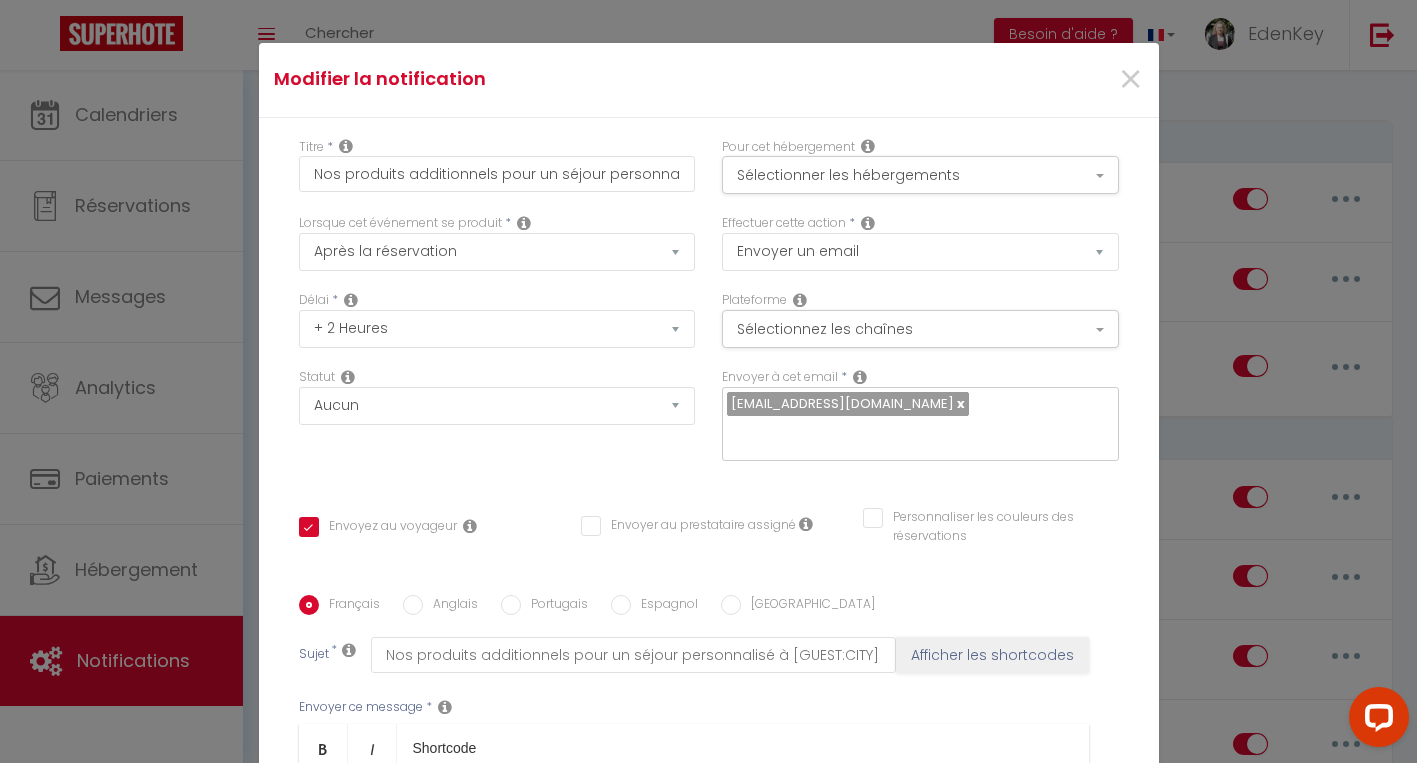 click on "×" at bounding box center [1130, 80] 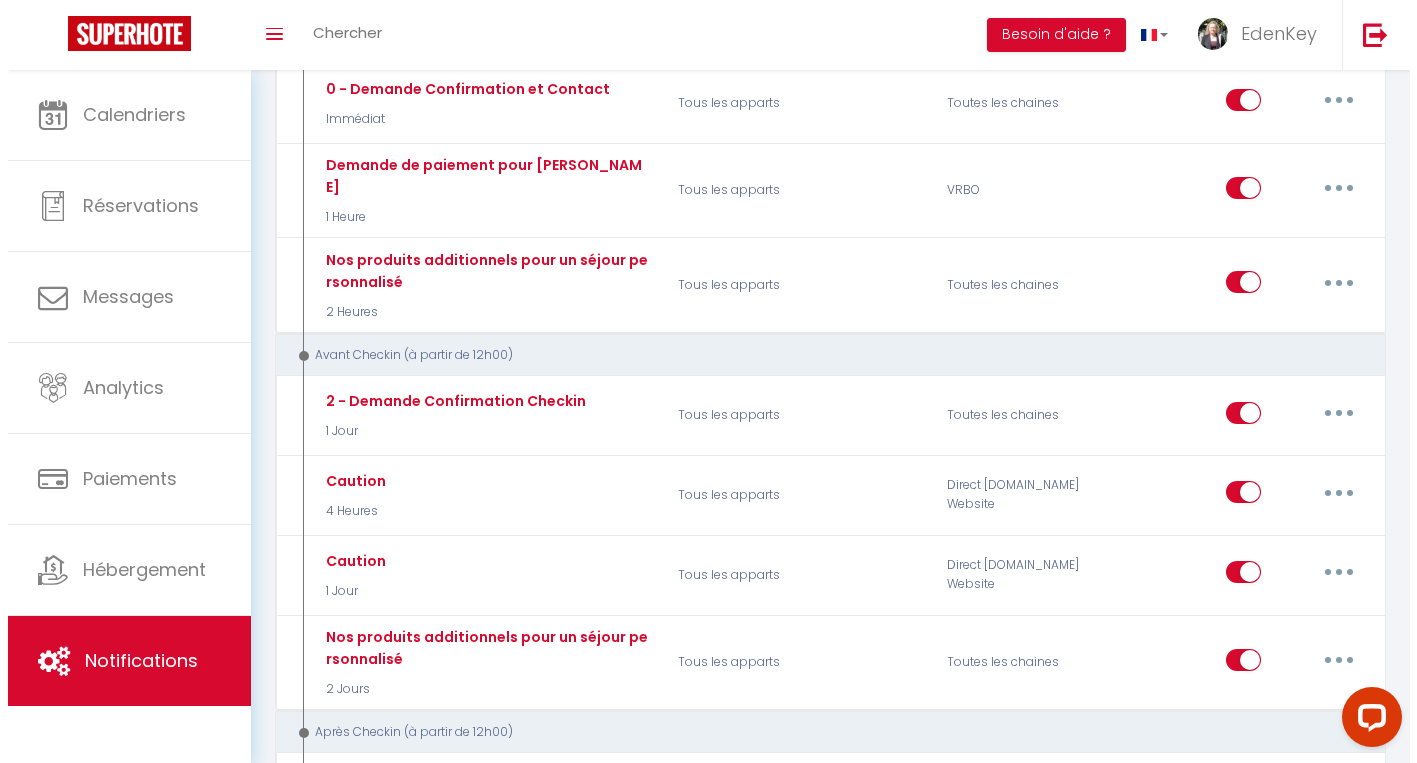 scroll, scrollTop: 290, scrollLeft: 0, axis: vertical 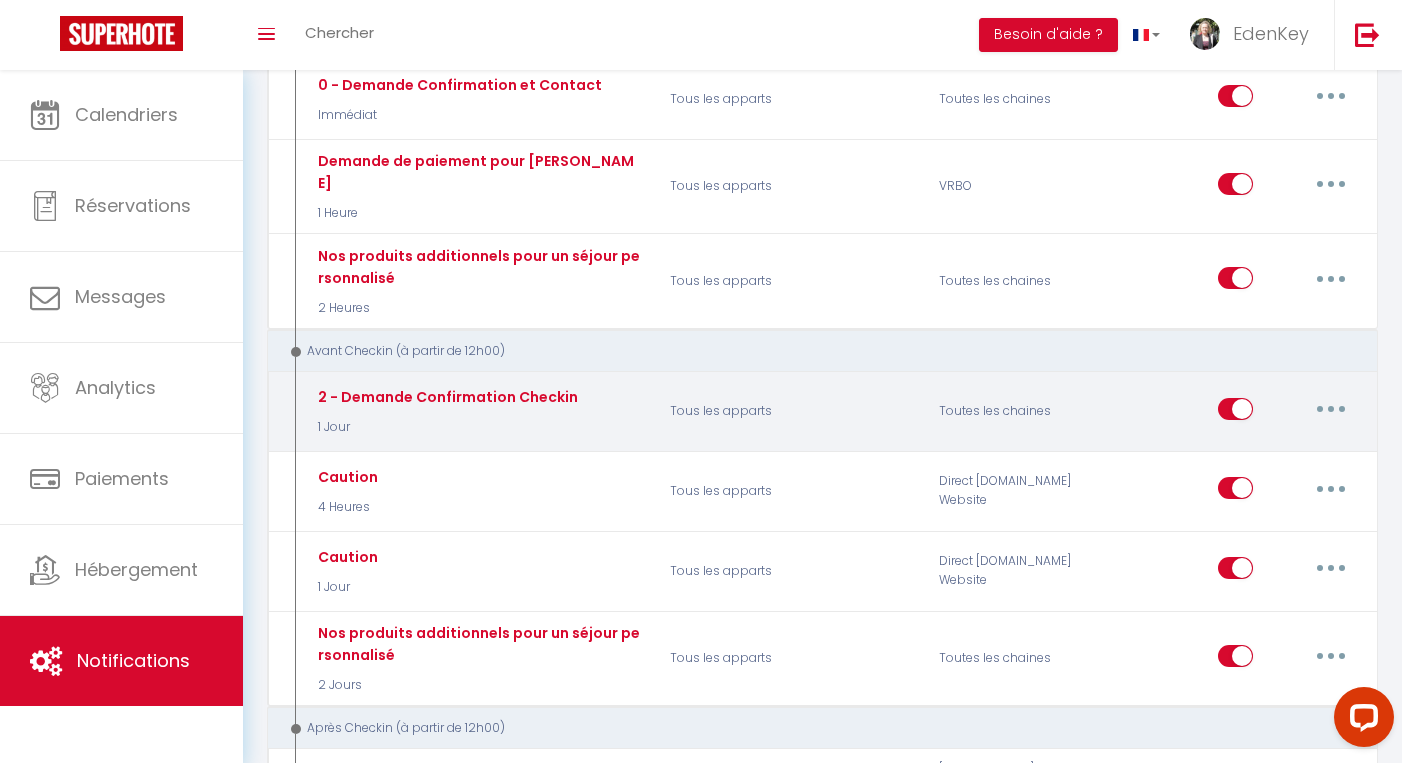 click at bounding box center [1331, 409] 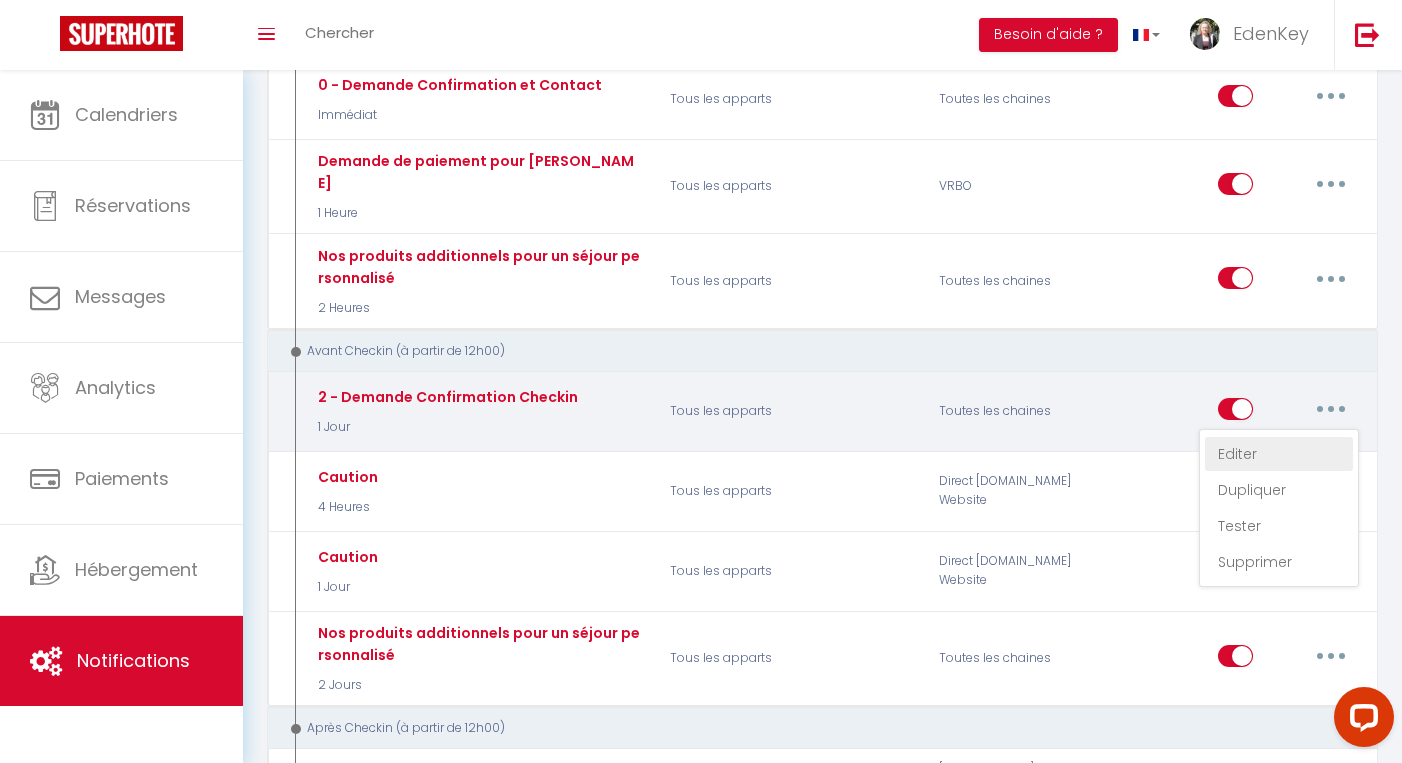 click on "Editer" at bounding box center (1279, 454) 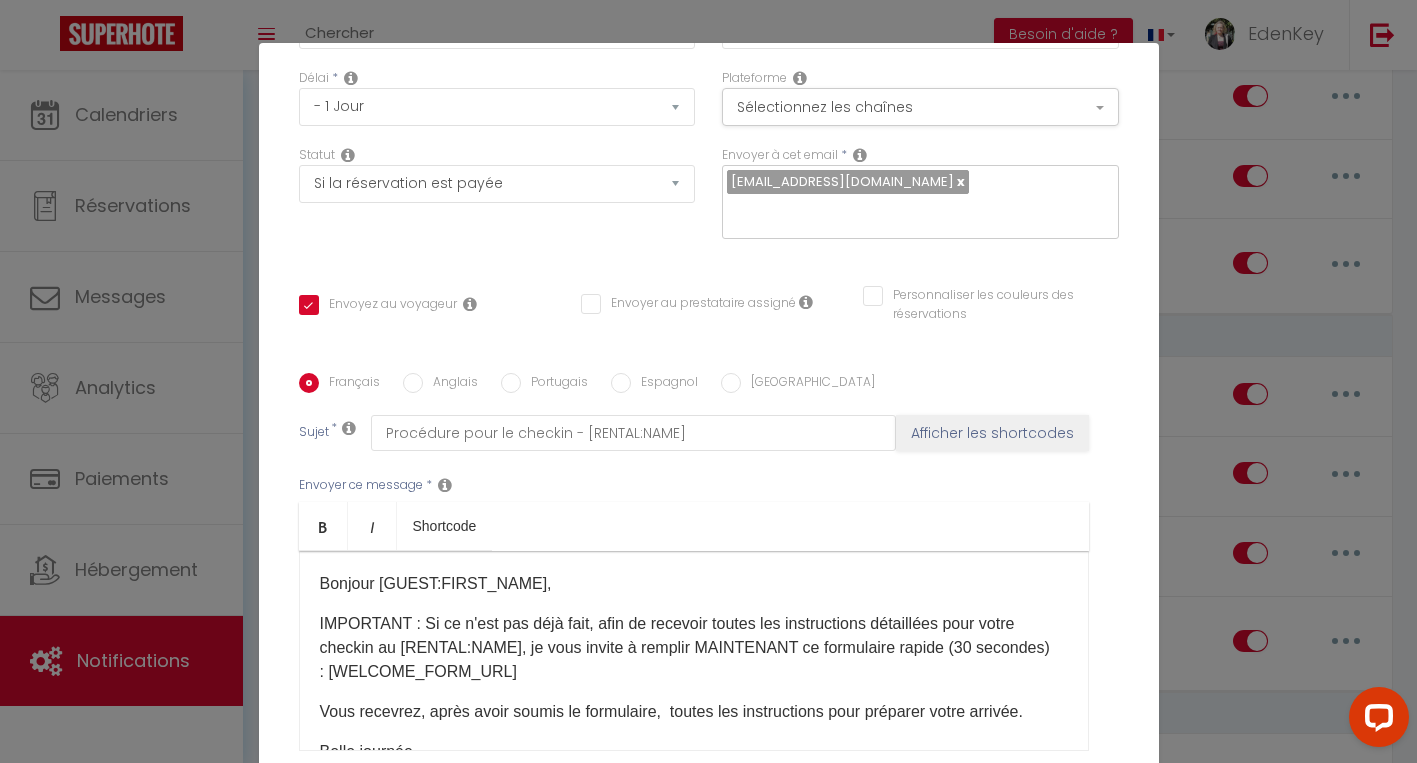 scroll, scrollTop: 304, scrollLeft: 0, axis: vertical 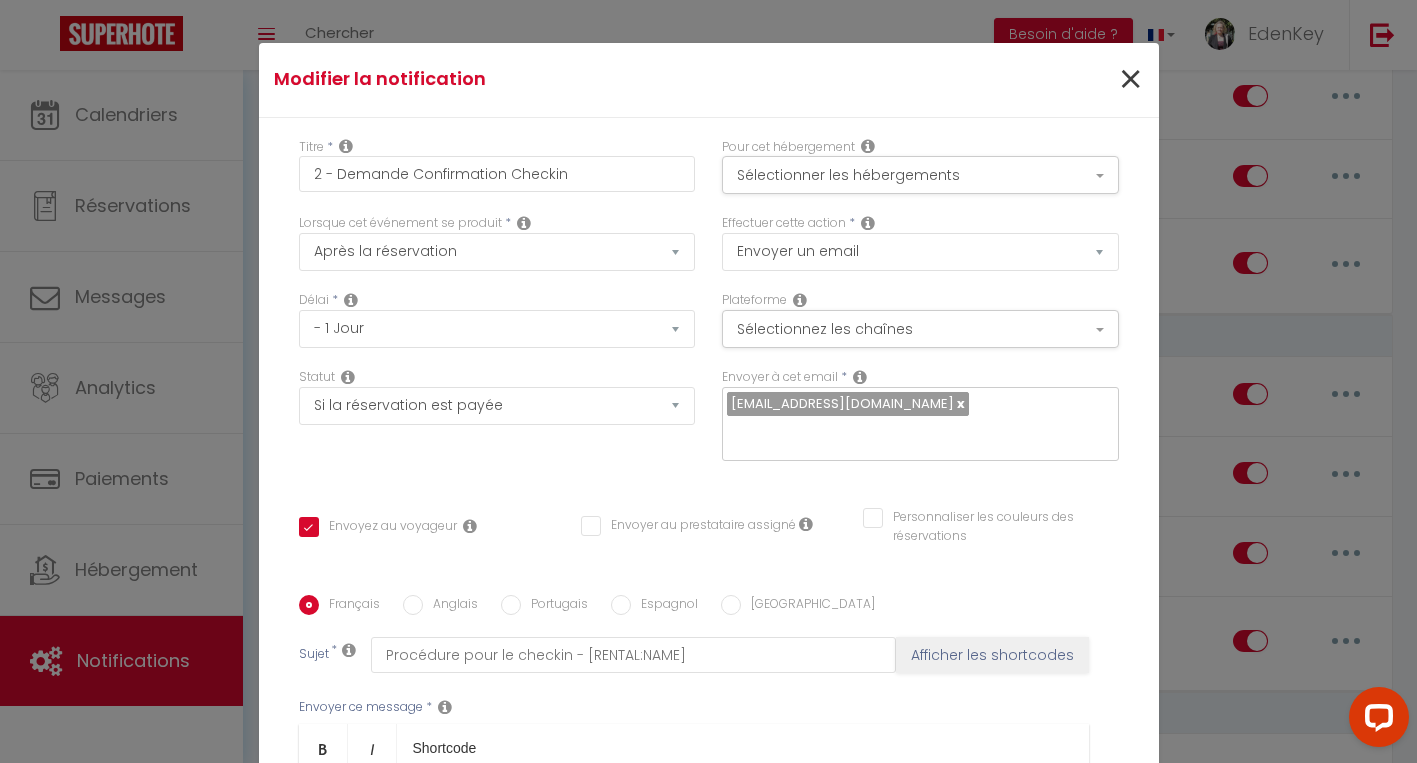 click on "×" at bounding box center (1130, 80) 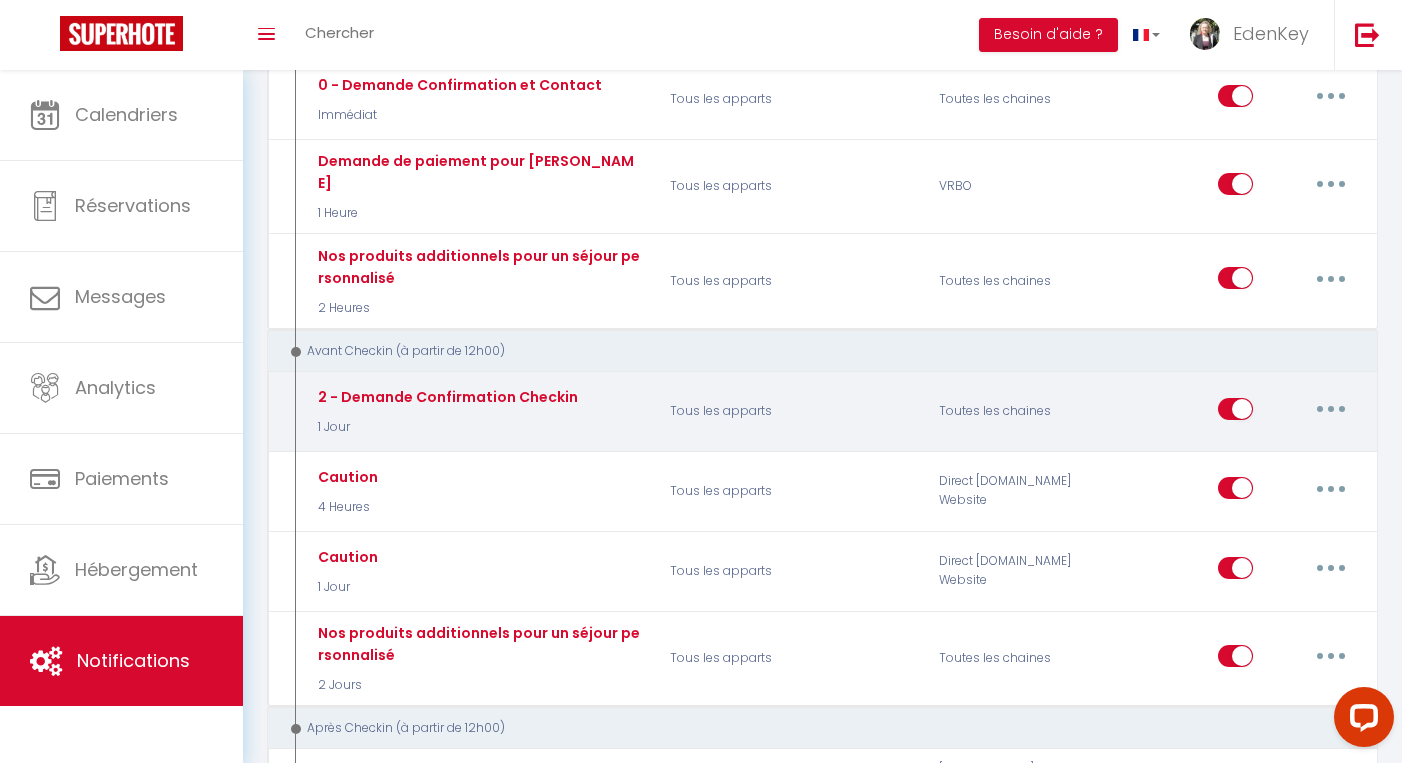 click at bounding box center (1235, 413) 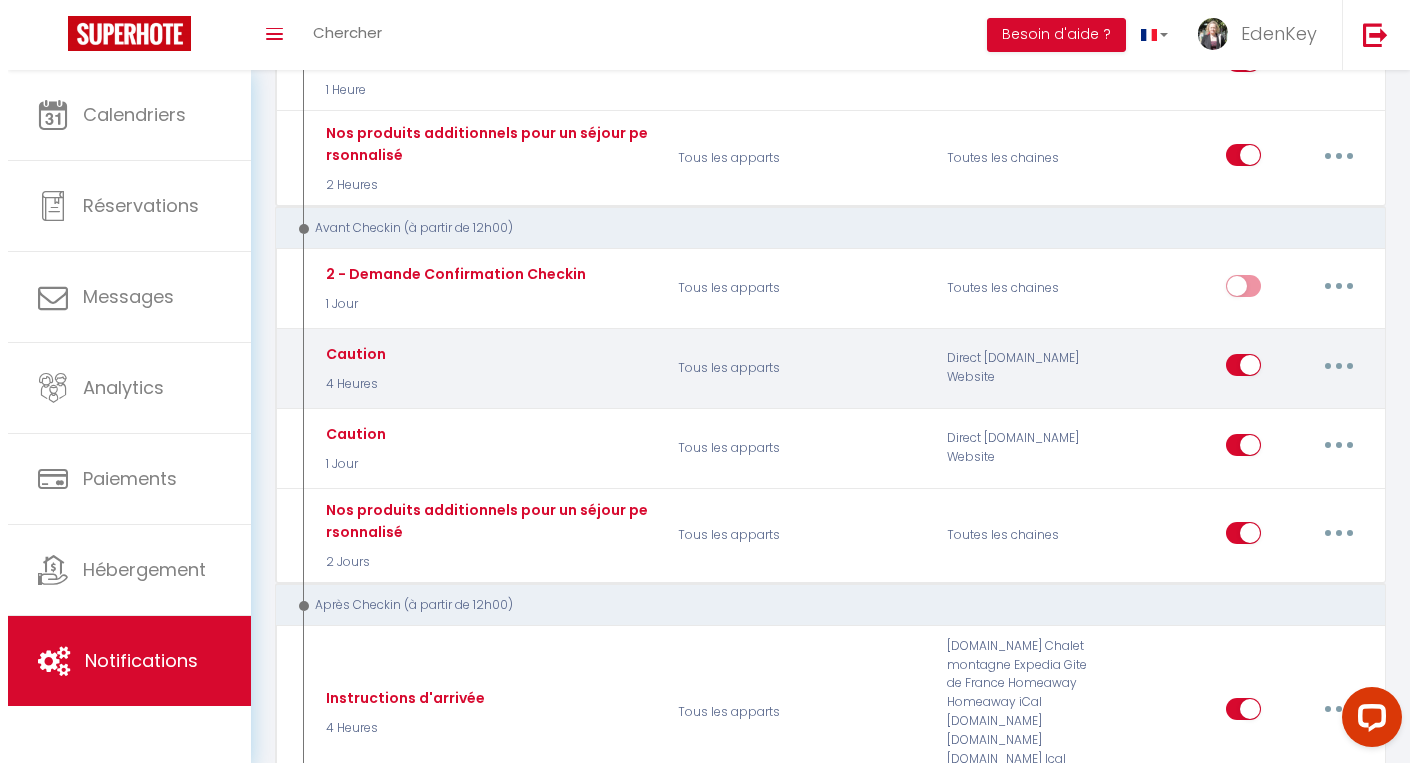 scroll, scrollTop: 519, scrollLeft: 0, axis: vertical 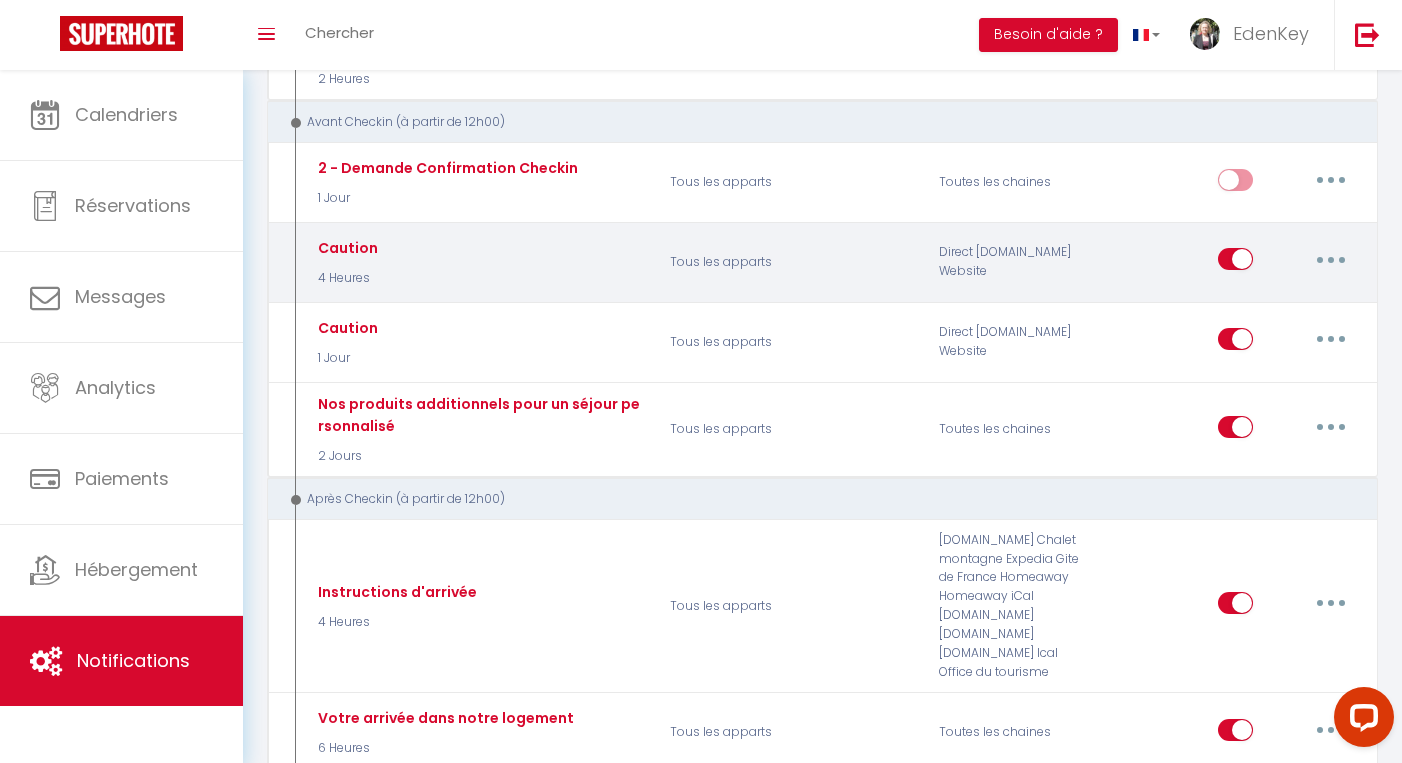 click at bounding box center [1331, 259] 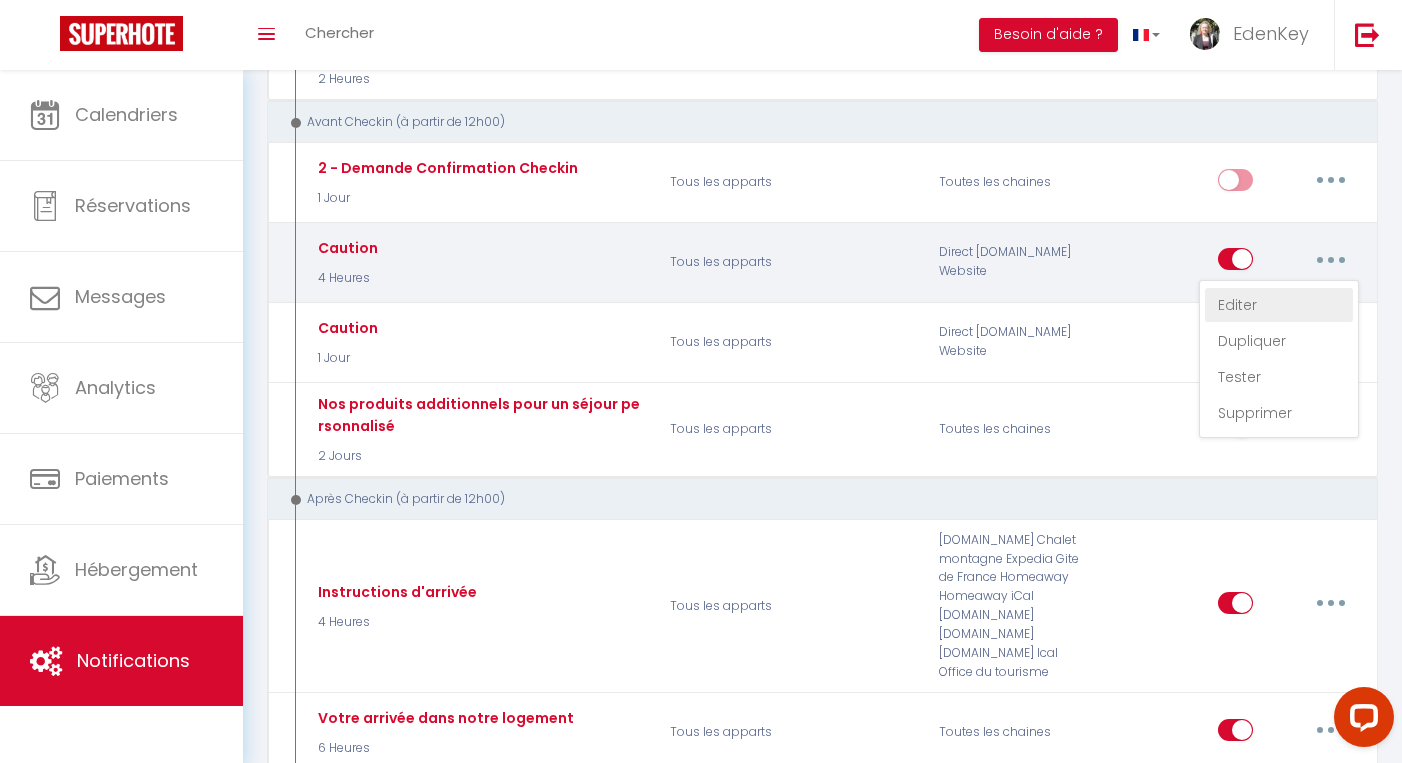 click on "Editer" at bounding box center [1279, 305] 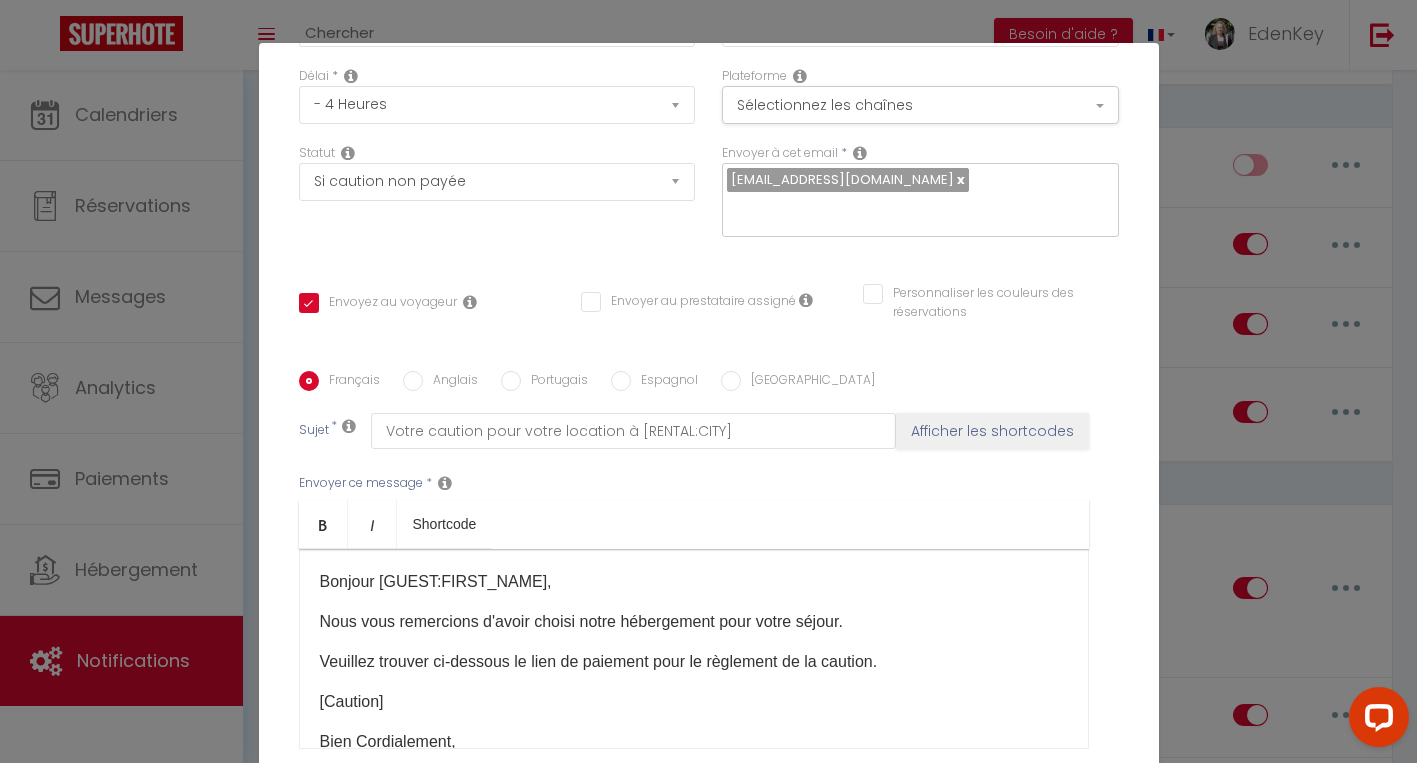 scroll, scrollTop: 266, scrollLeft: 0, axis: vertical 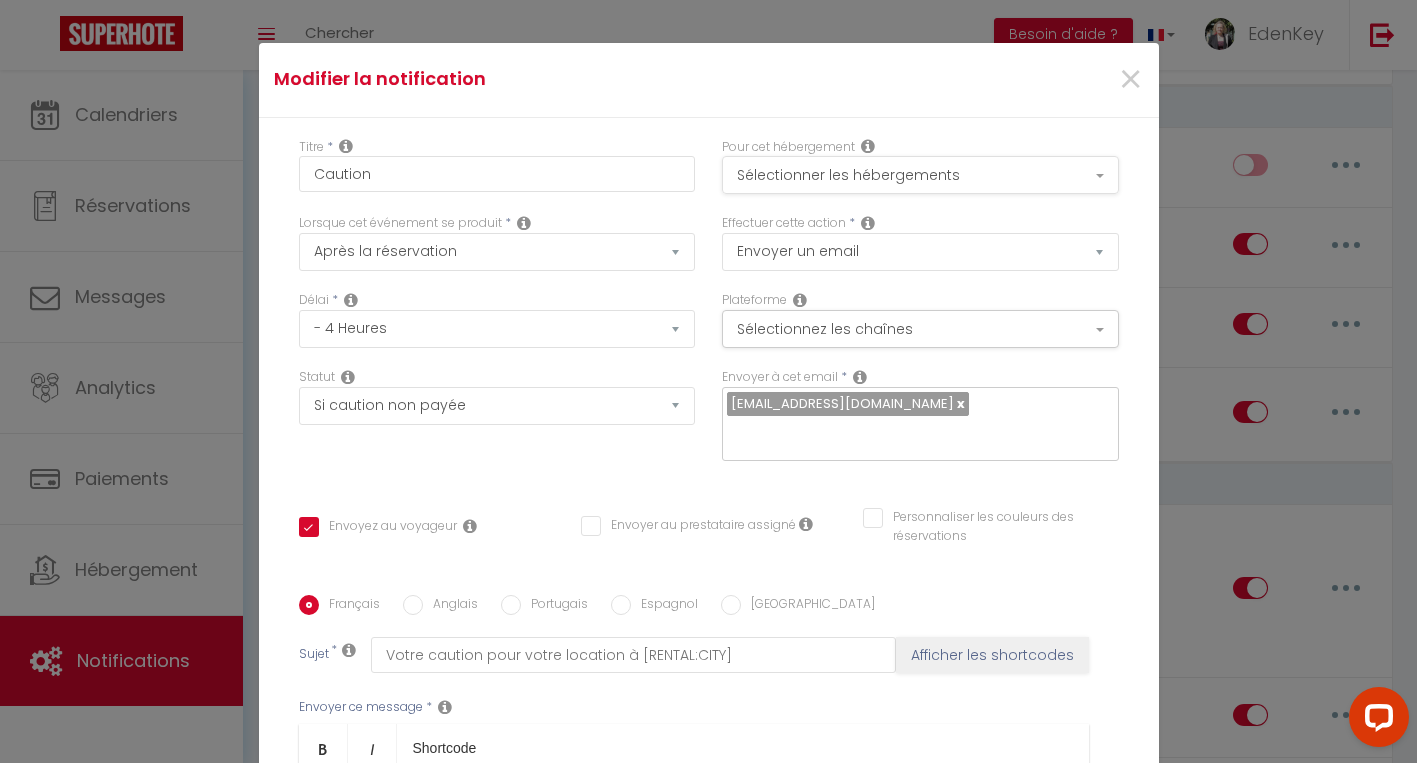 click on "Sélectionner les hébergements" at bounding box center (920, 175) 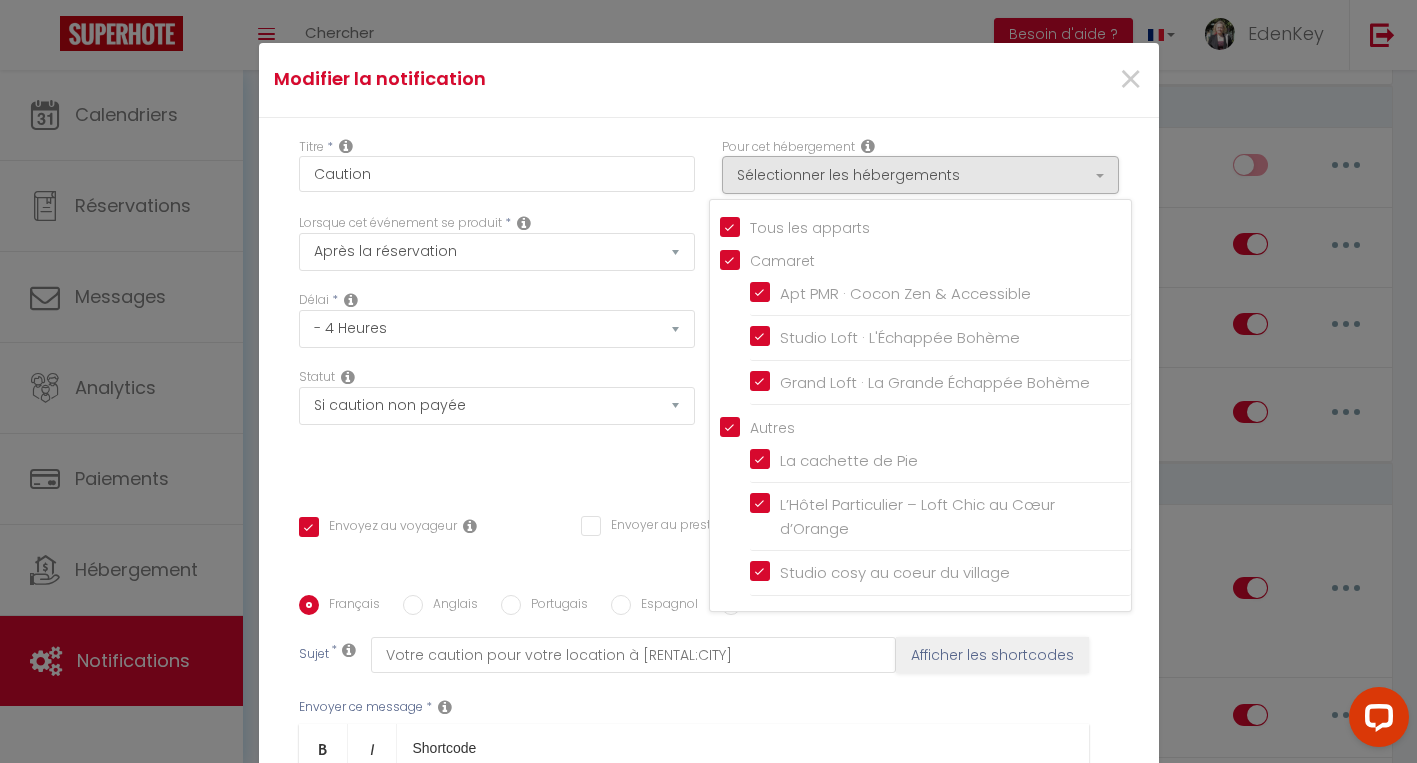 click on "Titre   *     Caution   Pour cet hébergement
Sélectionner les hébergements
Tous les apparts
Camaret
Apt PMR · Cocon Zen & Accessible
Studio Loft · L'Échappée Bohème
Grand Loft · La Grande Échappée Bohème
Autres
La cachette de Pie
L’Hôtel Particulier – Loft Chic au Cœur d’Orange
Lorsque cet événement se produit   *      Après la réservation   Co2" at bounding box center [709, 596] 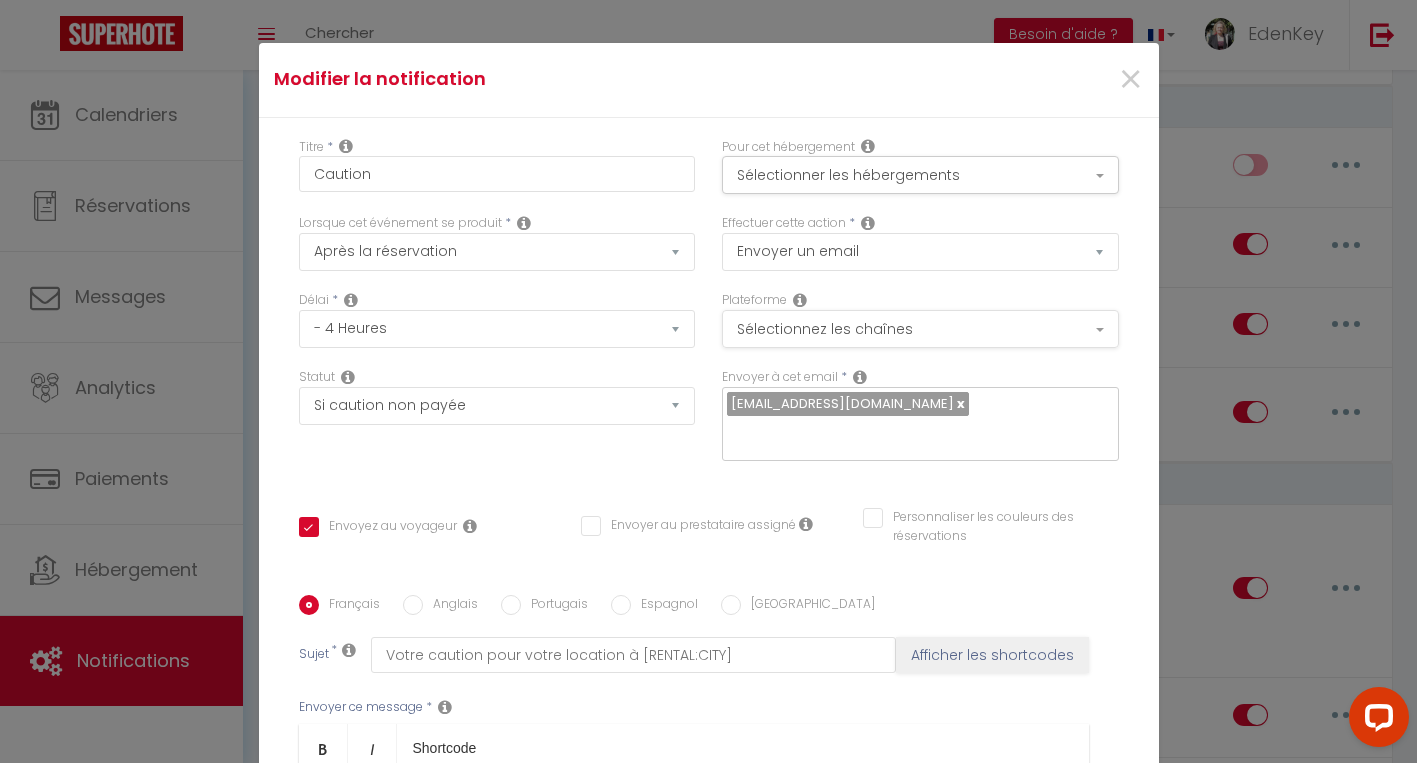 click on "Sélectionnez les chaînes" at bounding box center [920, 329] 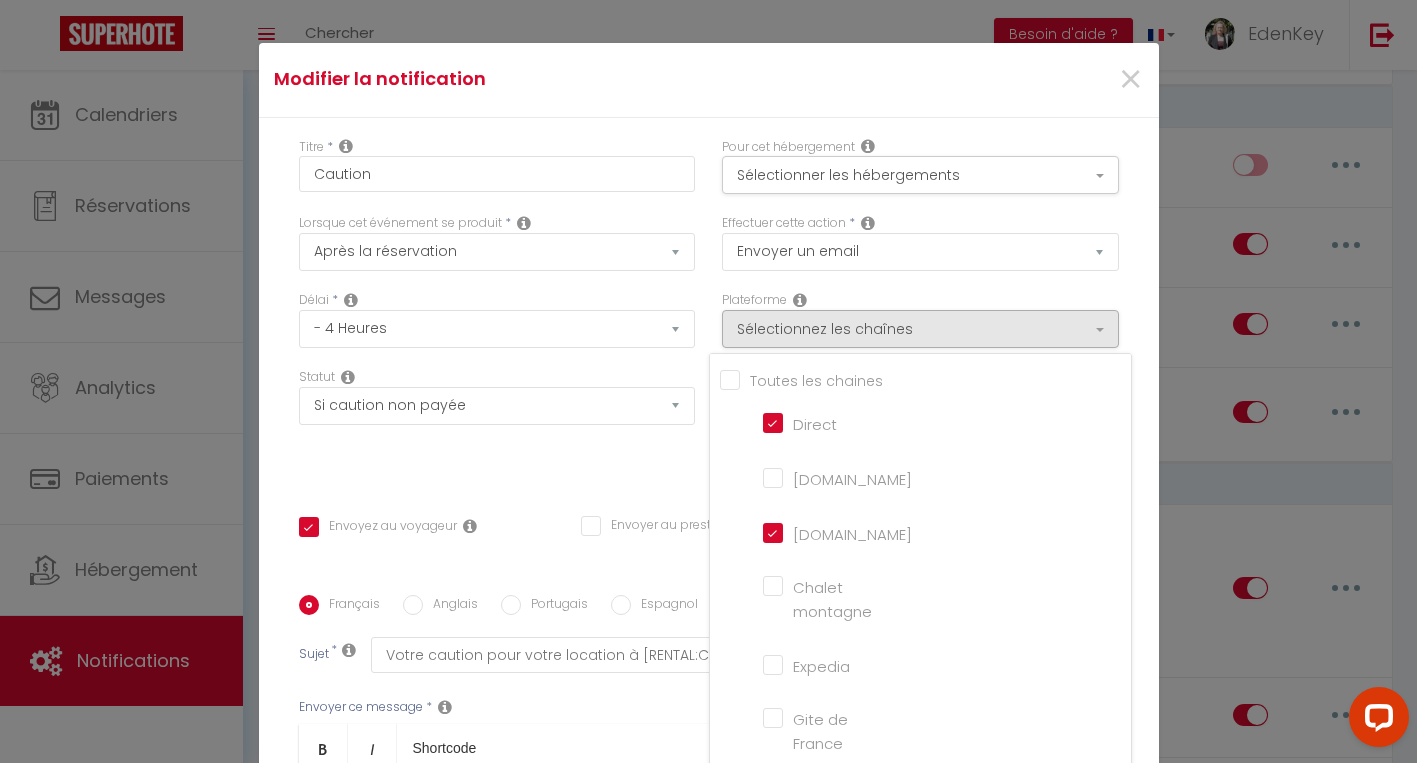 click on "Statut     Aucun   Si la réservation est payée   Si réservation non payée   Si la caution a été prise   Si caution non payée" at bounding box center (497, 396) 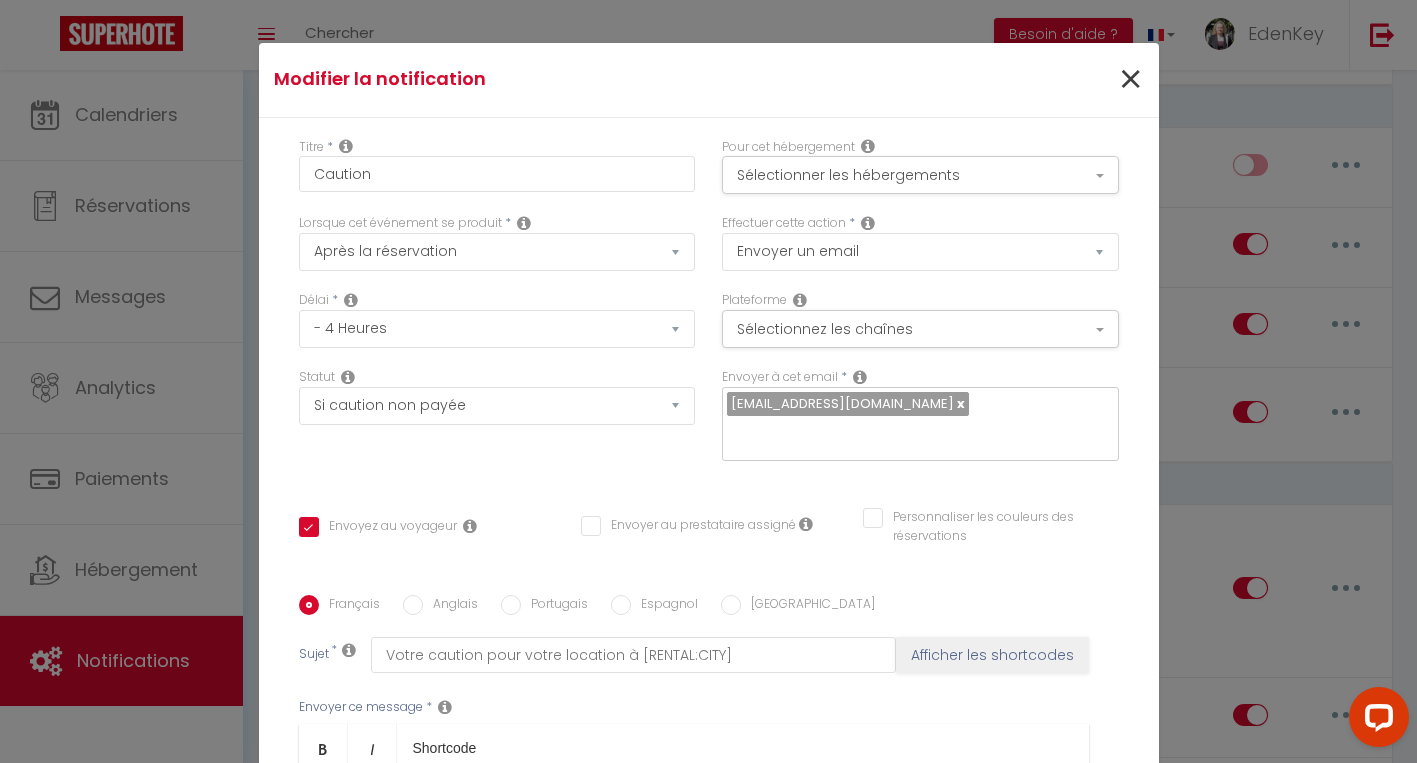 click on "×" at bounding box center [1130, 80] 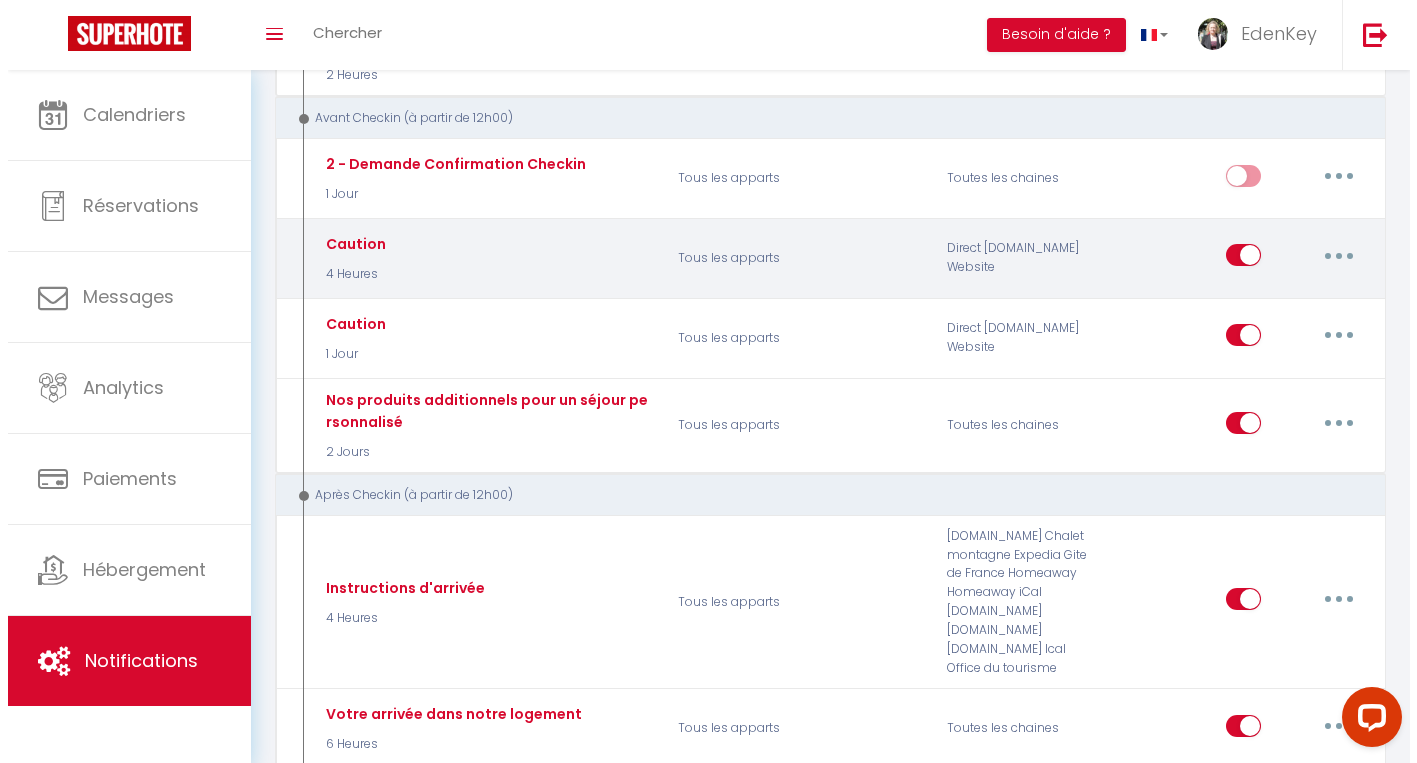 scroll, scrollTop: 606, scrollLeft: 0, axis: vertical 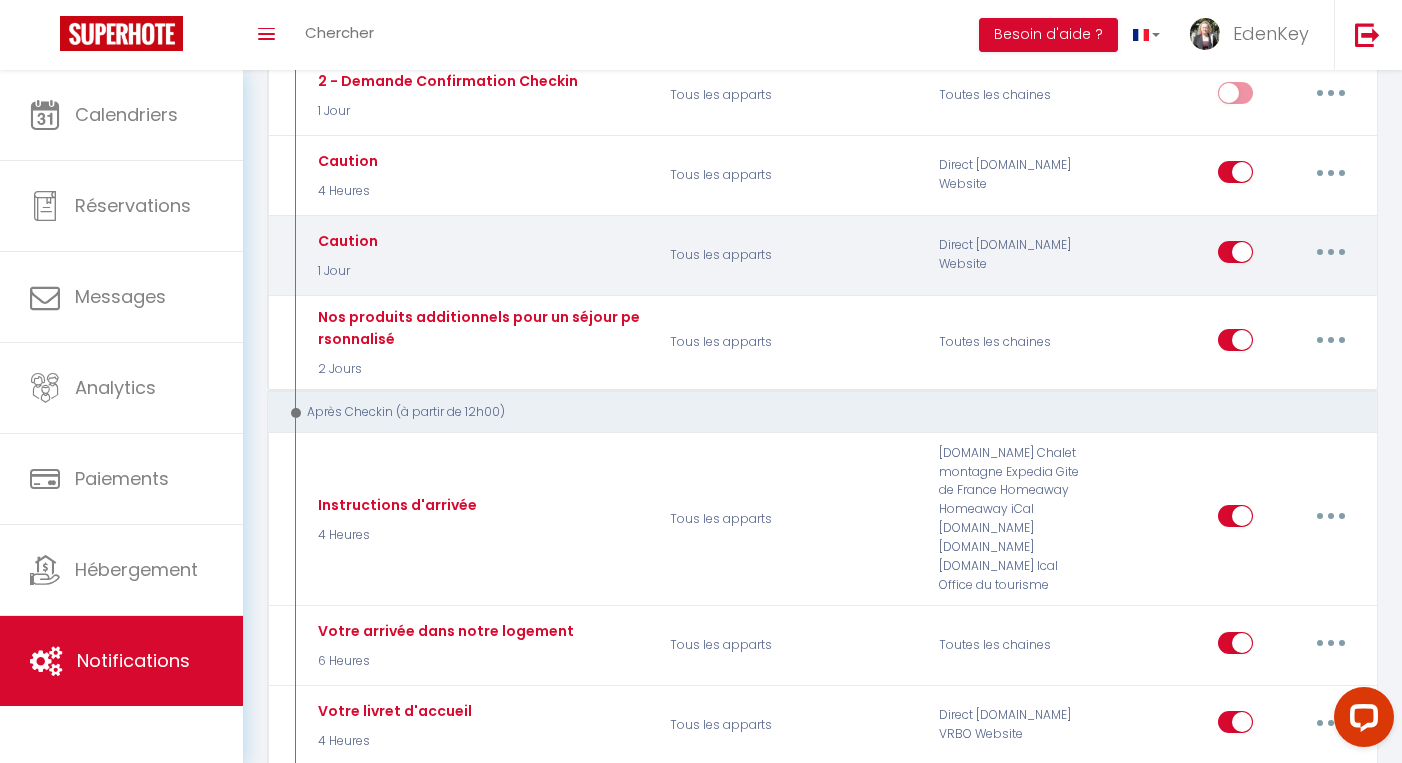 click at bounding box center (1331, 252) 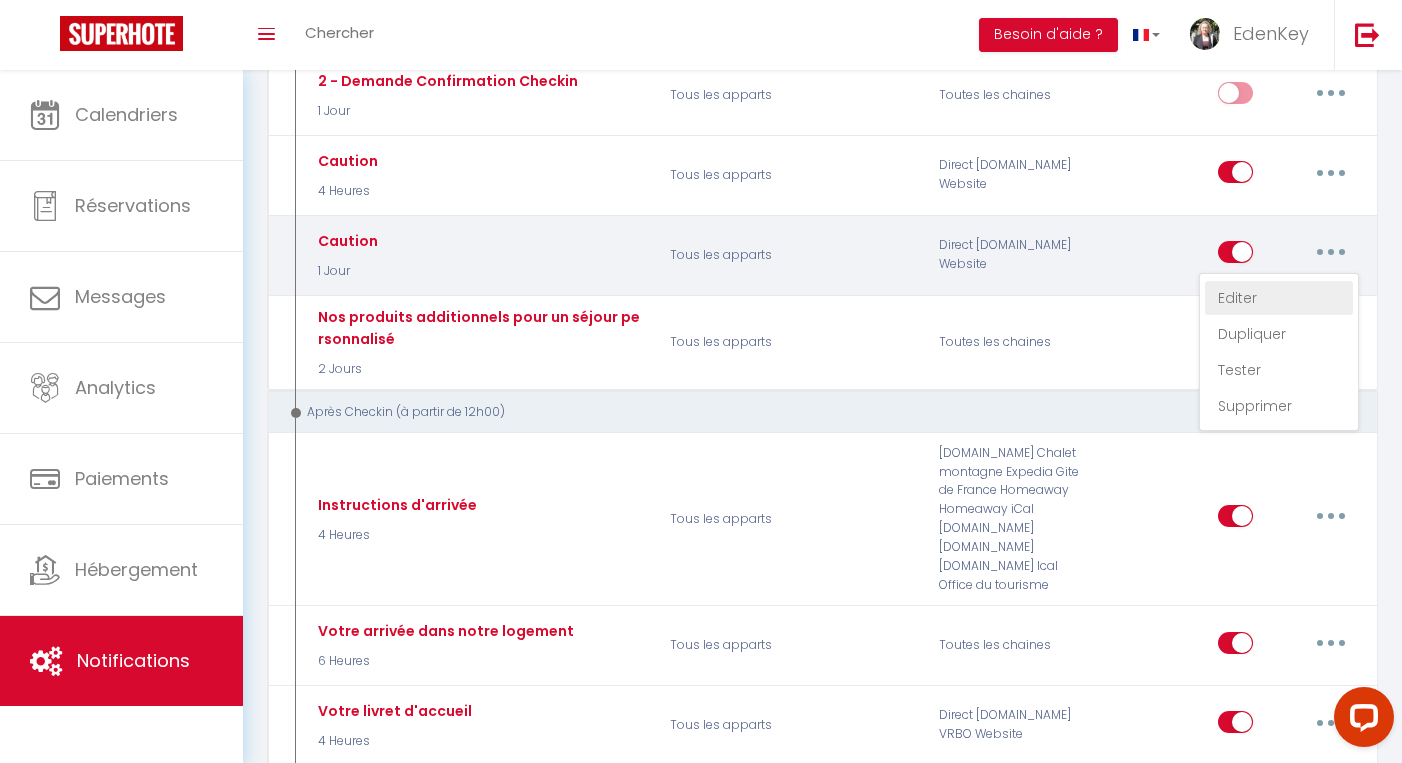click on "Editer" at bounding box center (1279, 298) 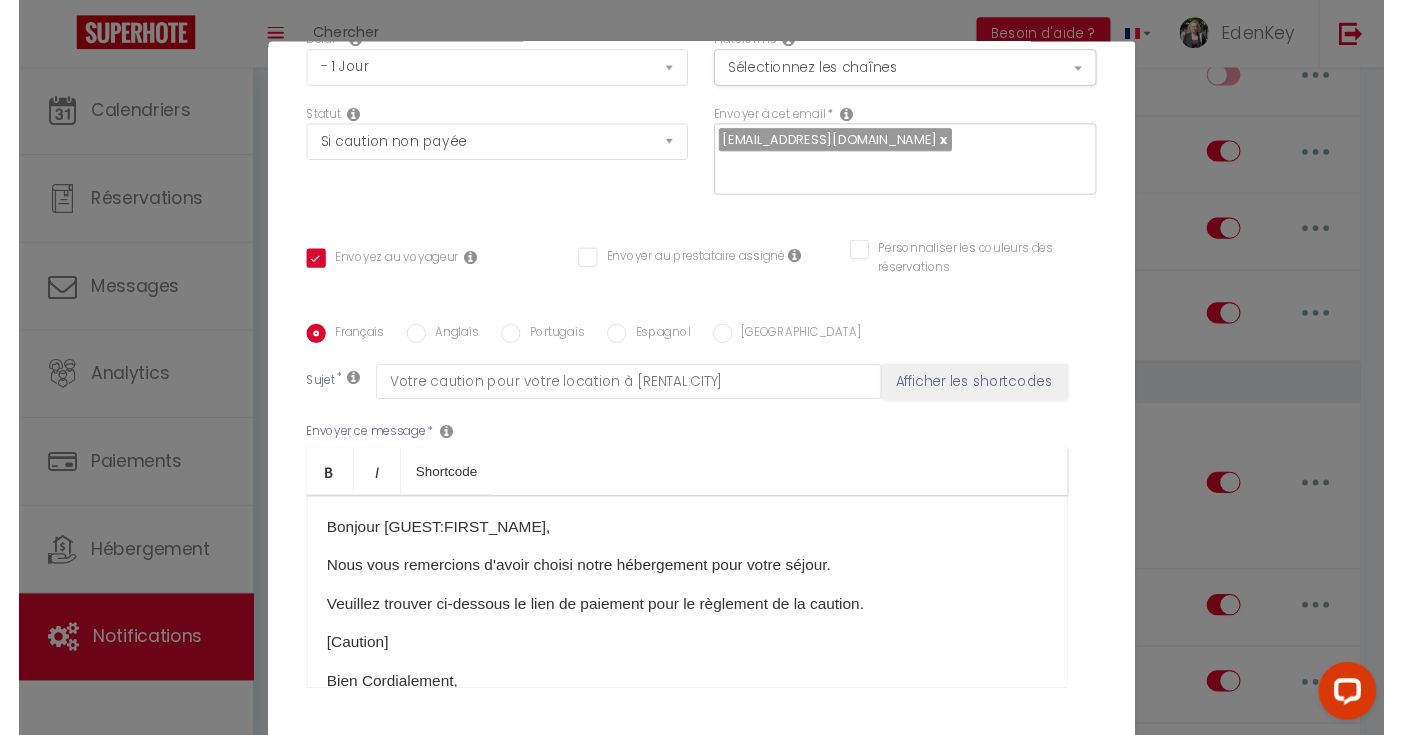 scroll, scrollTop: 0, scrollLeft: 0, axis: both 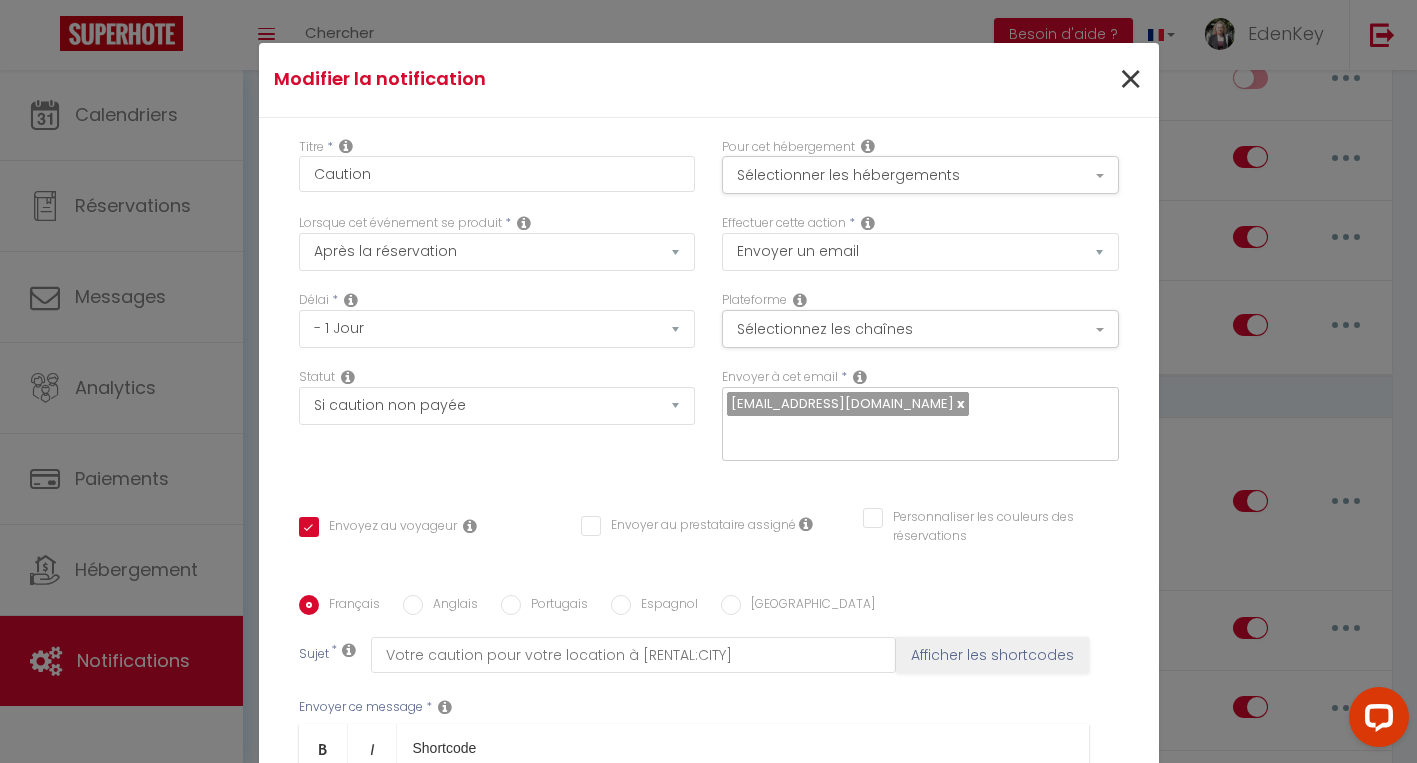 click on "×" at bounding box center (1130, 80) 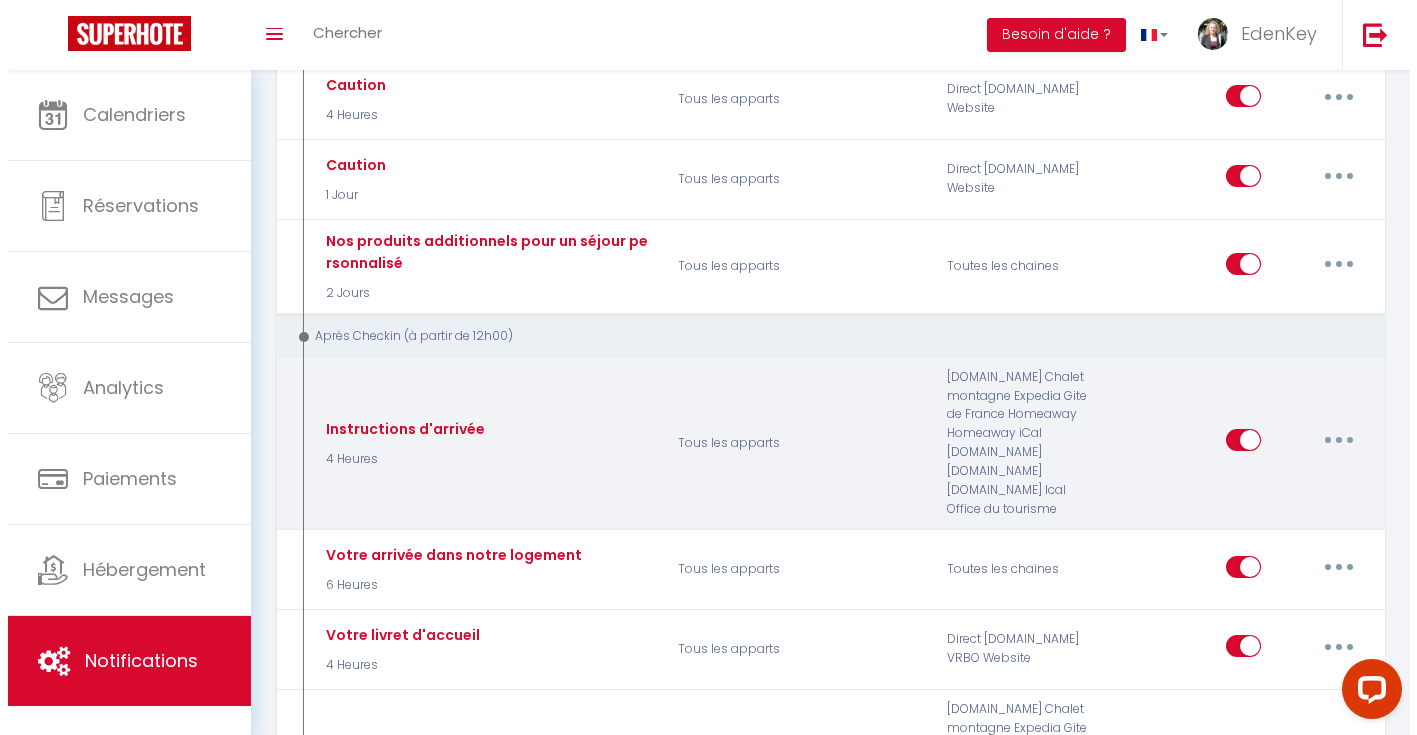 scroll, scrollTop: 754, scrollLeft: 0, axis: vertical 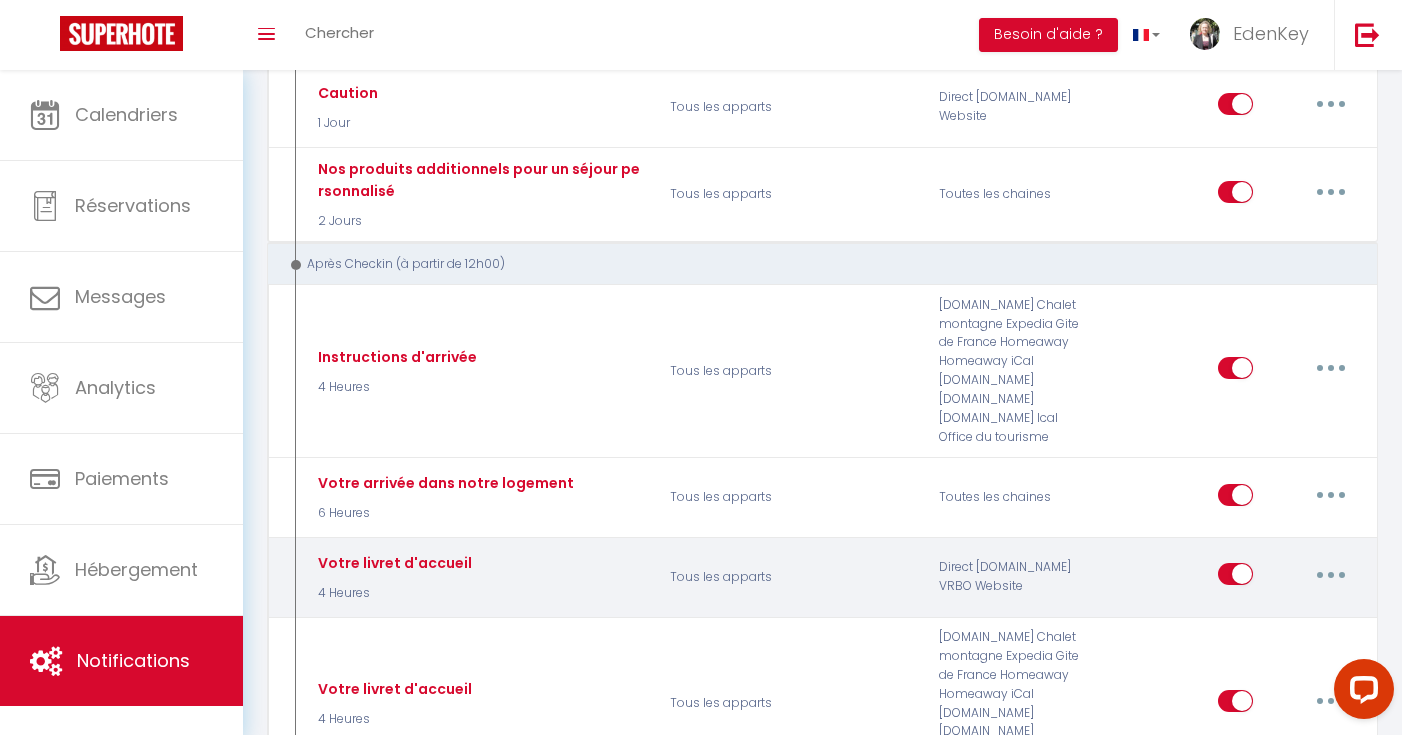 click at bounding box center [1331, 574] 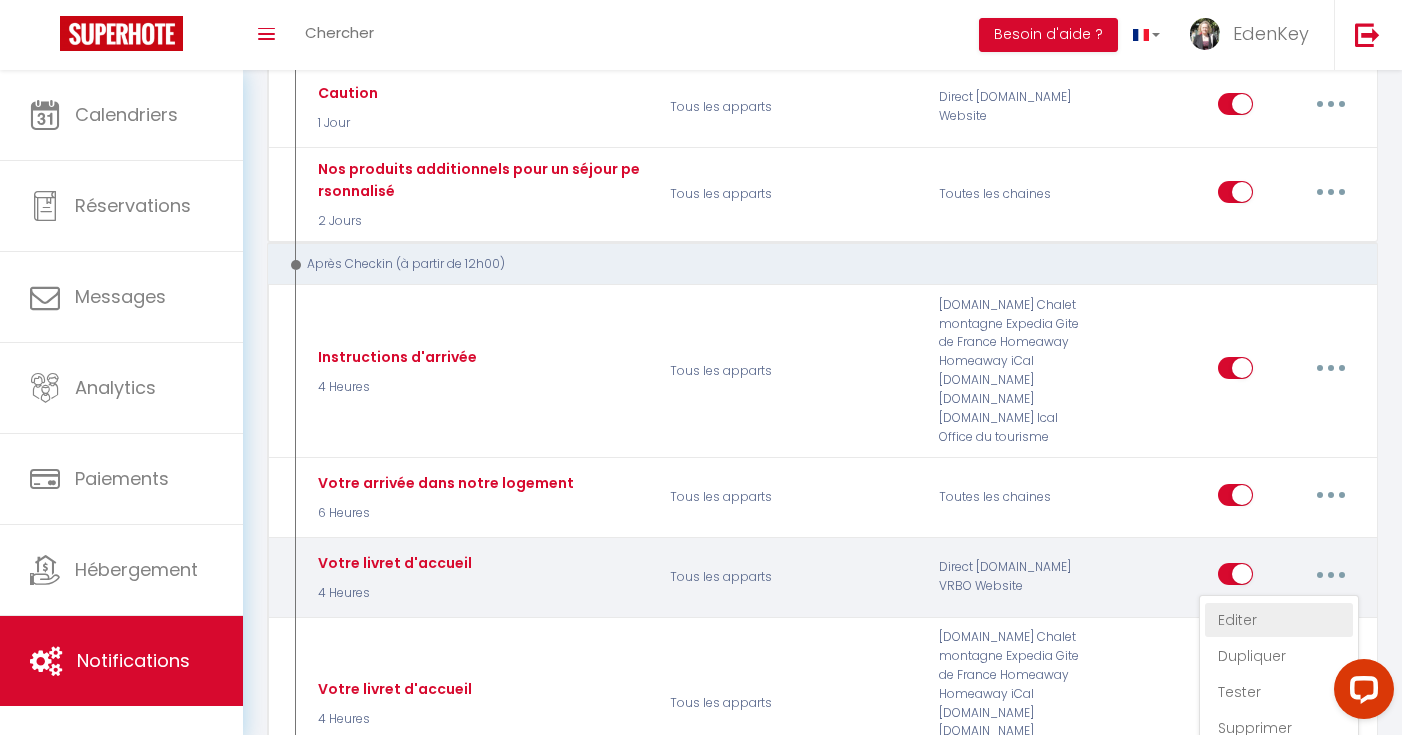 click on "Editer" at bounding box center [1279, 620] 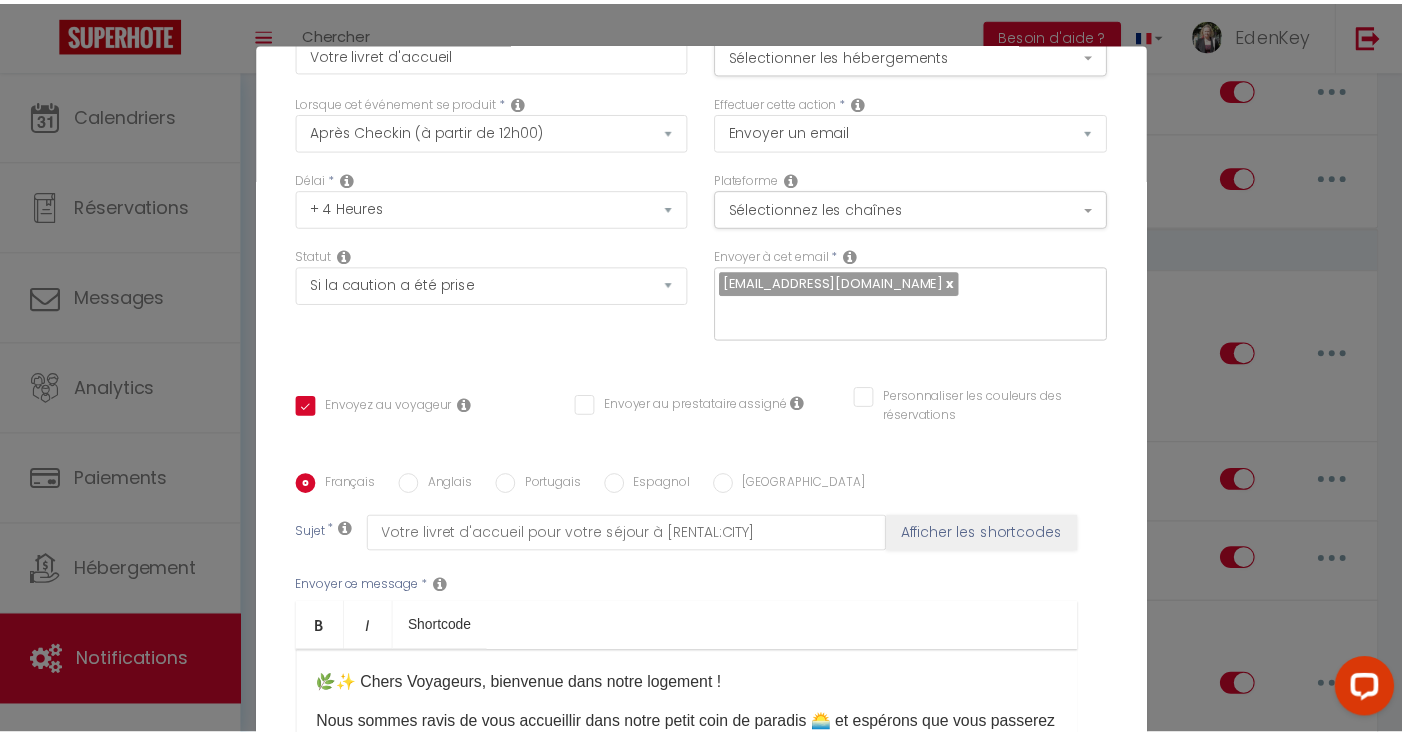 scroll, scrollTop: 0, scrollLeft: 0, axis: both 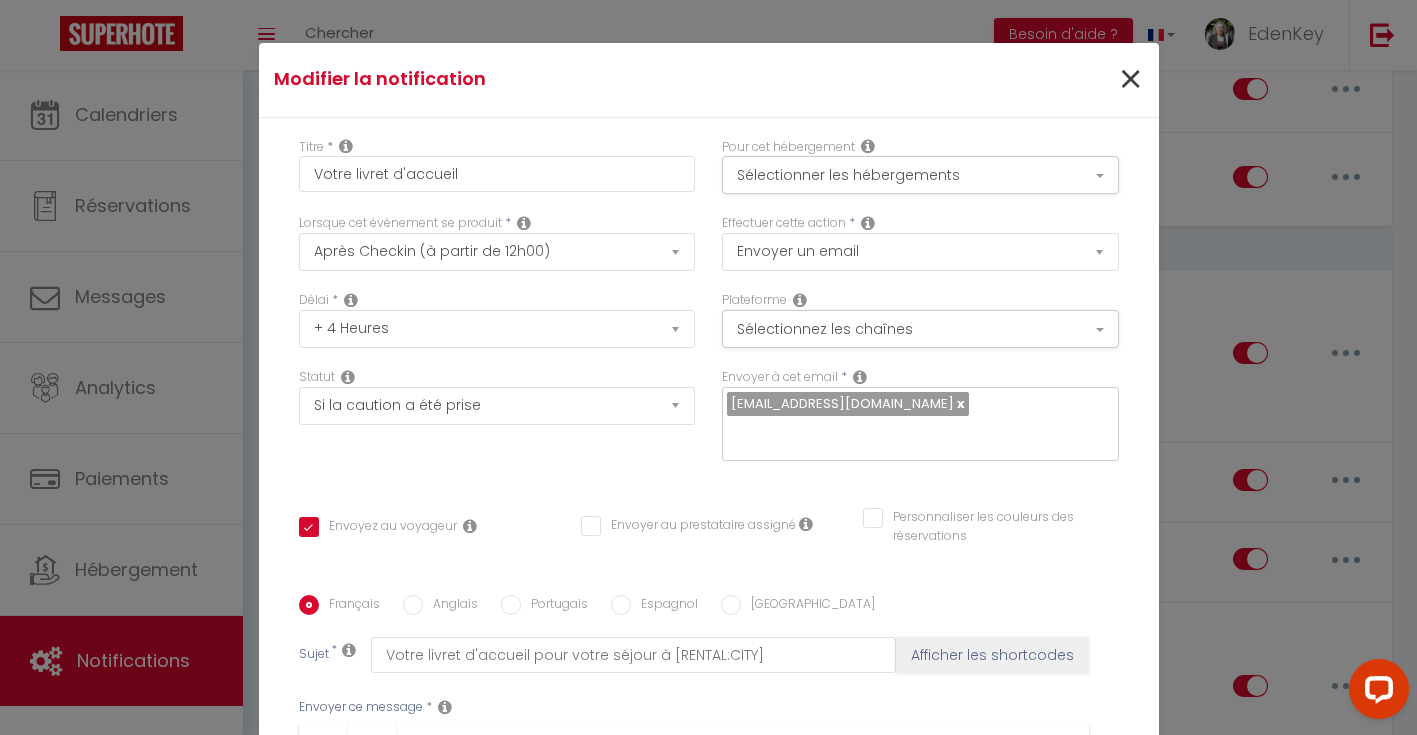 click on "×" at bounding box center (1130, 80) 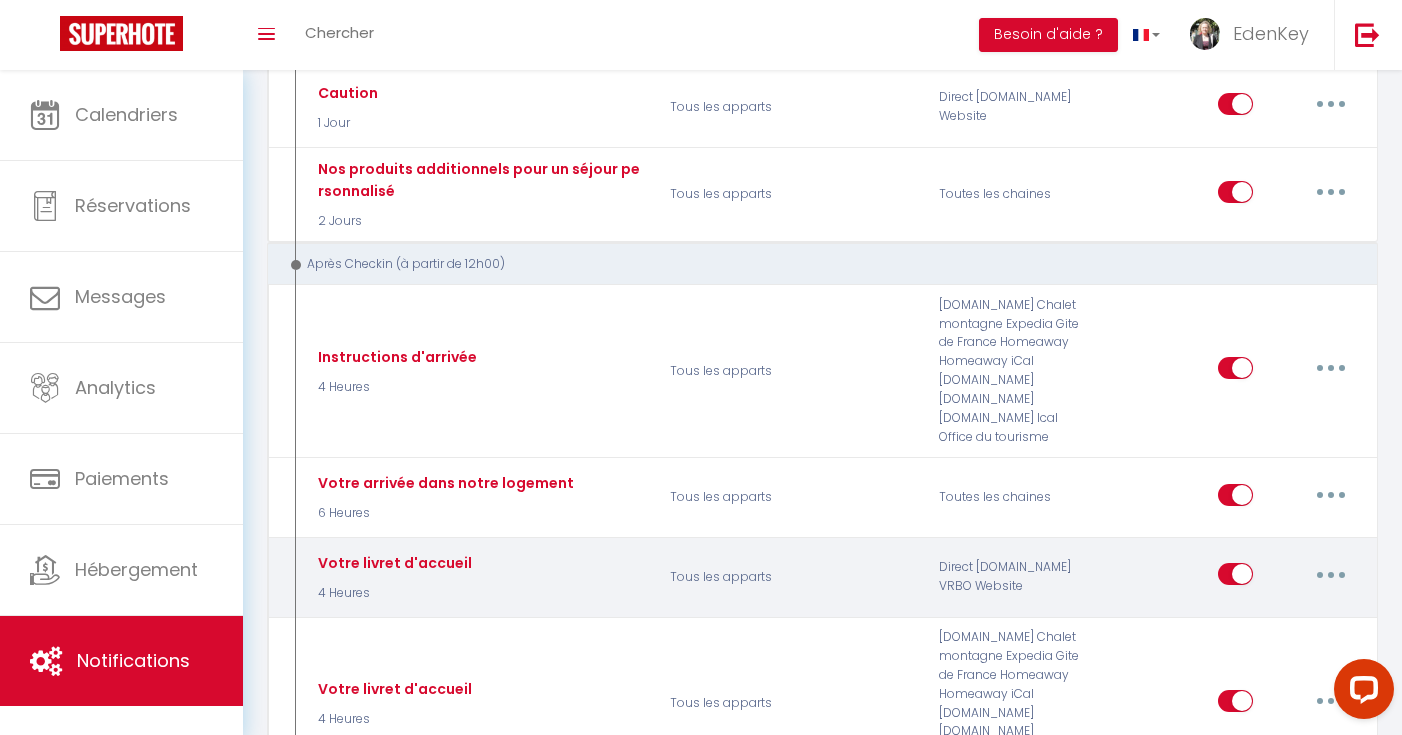 click at bounding box center (1331, 575) 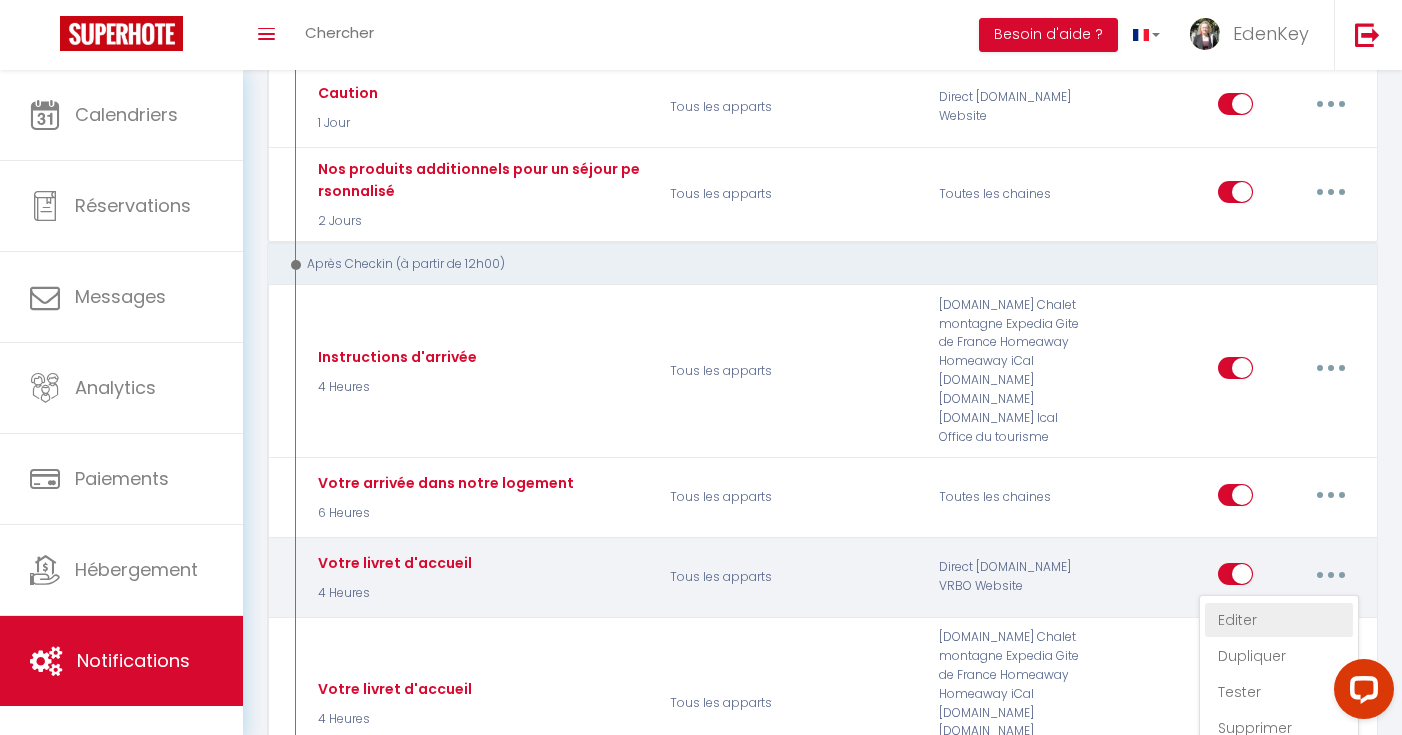 click on "Editer" at bounding box center (1279, 620) 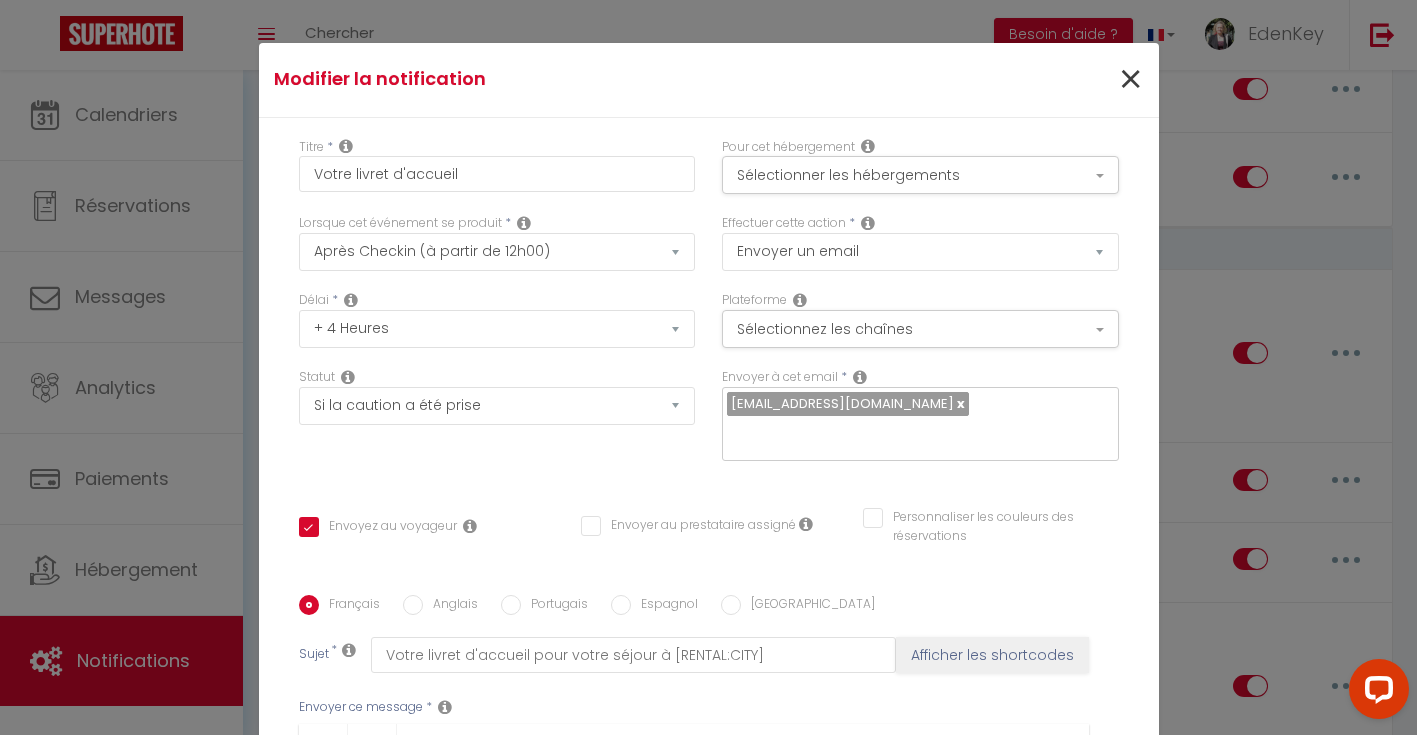 click on "×" at bounding box center [1130, 80] 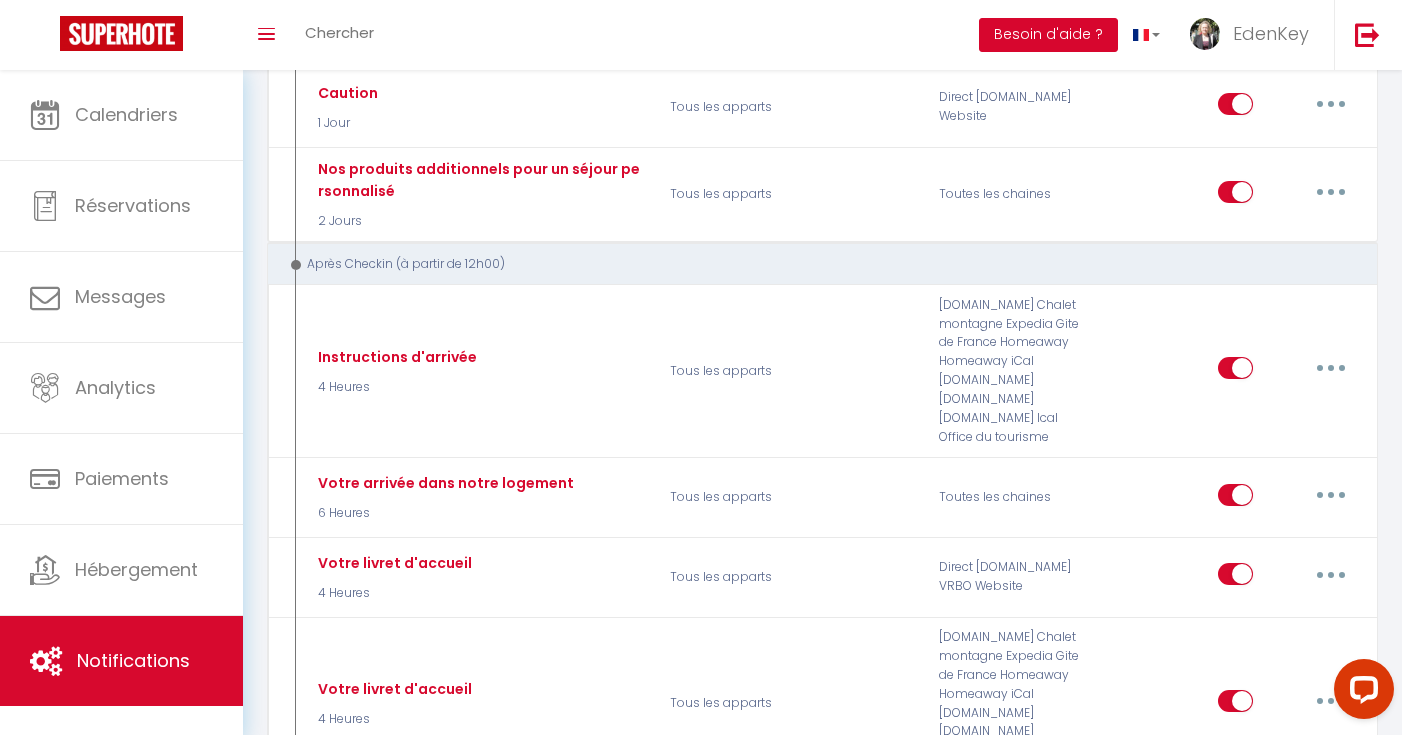 click on "Besoin d'aide ?" at bounding box center [1048, 35] 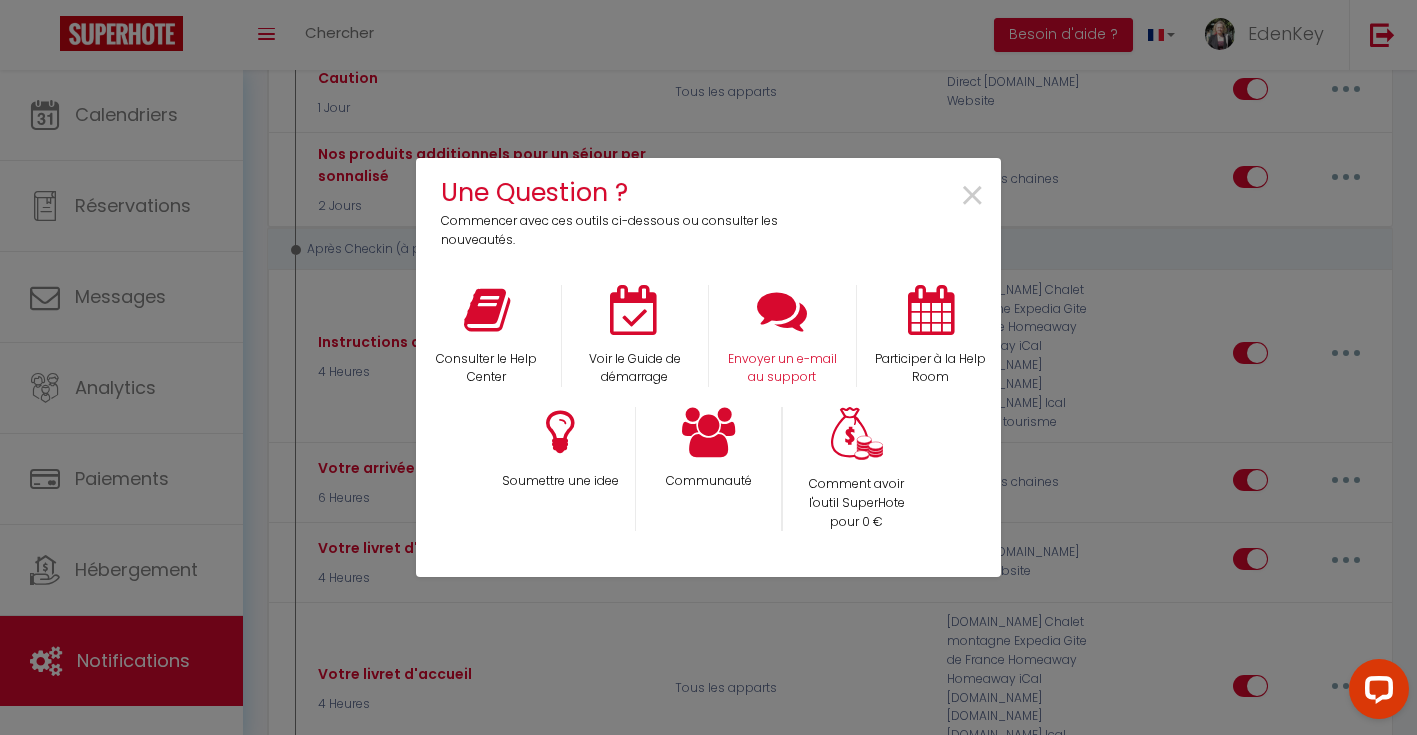click at bounding box center (782, 310) 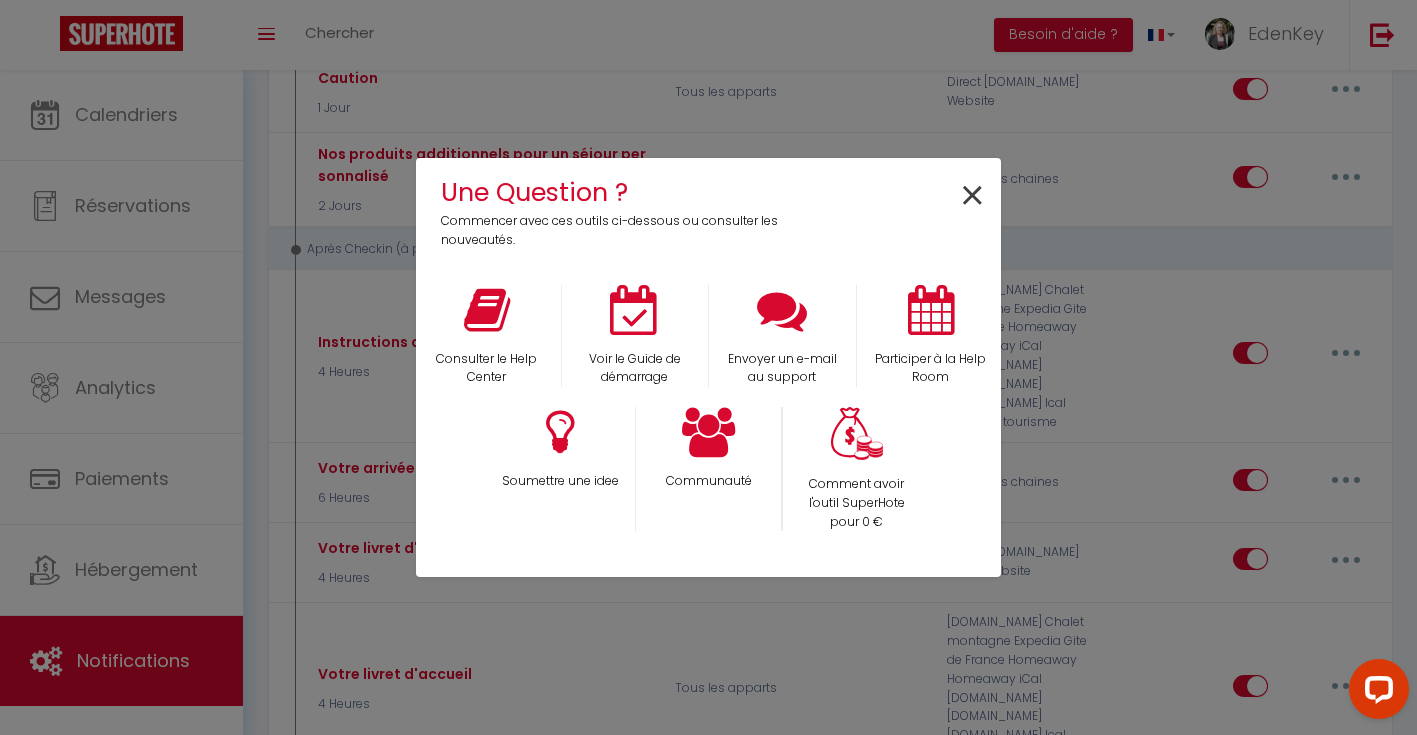 click on "×" at bounding box center [972, 196] 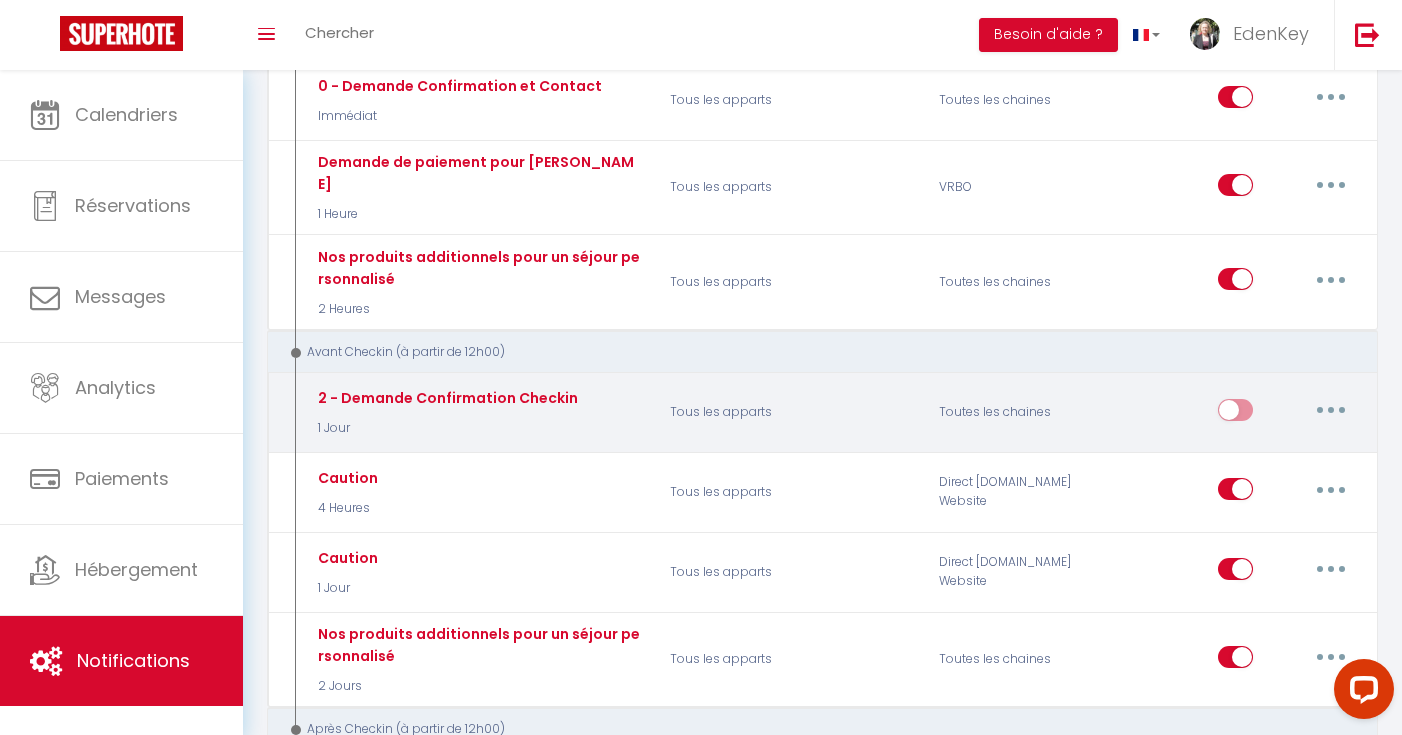 scroll, scrollTop: 293, scrollLeft: 0, axis: vertical 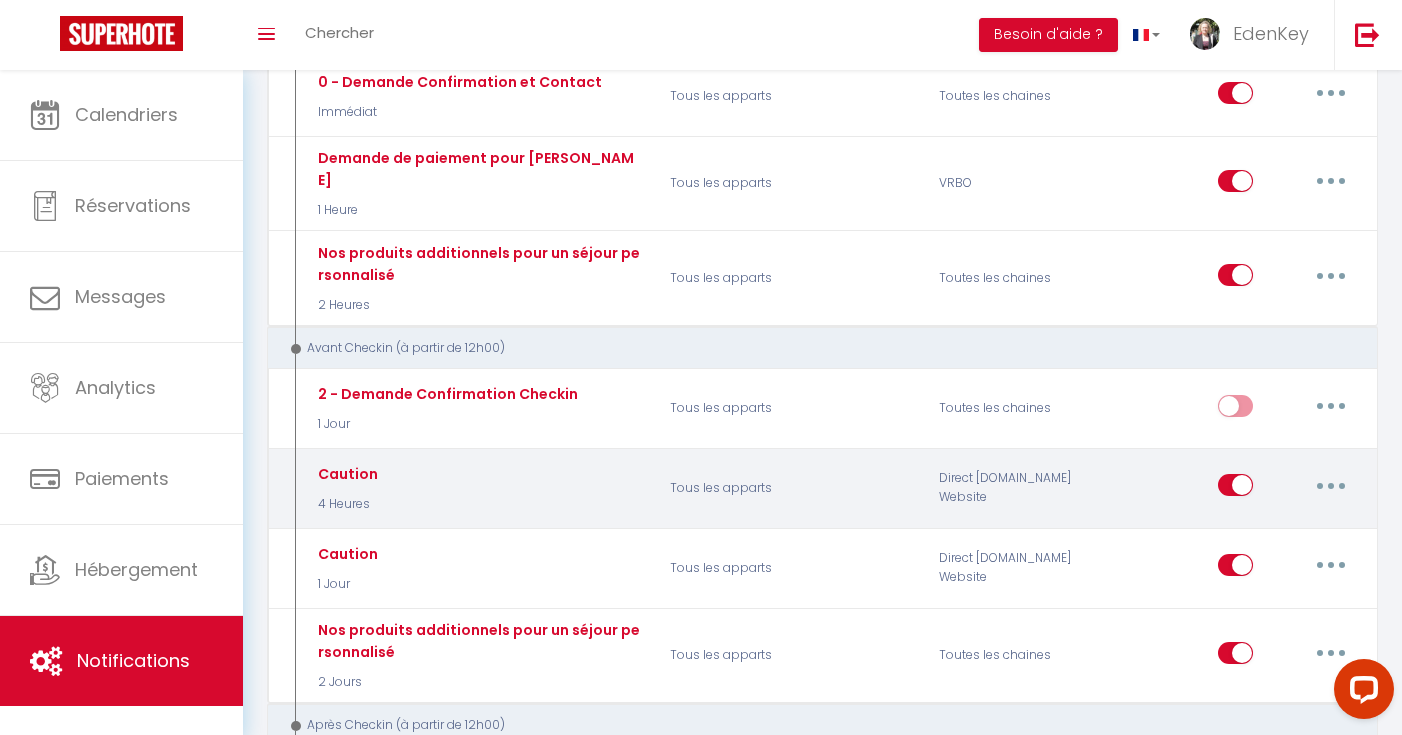 click at bounding box center [1331, 485] 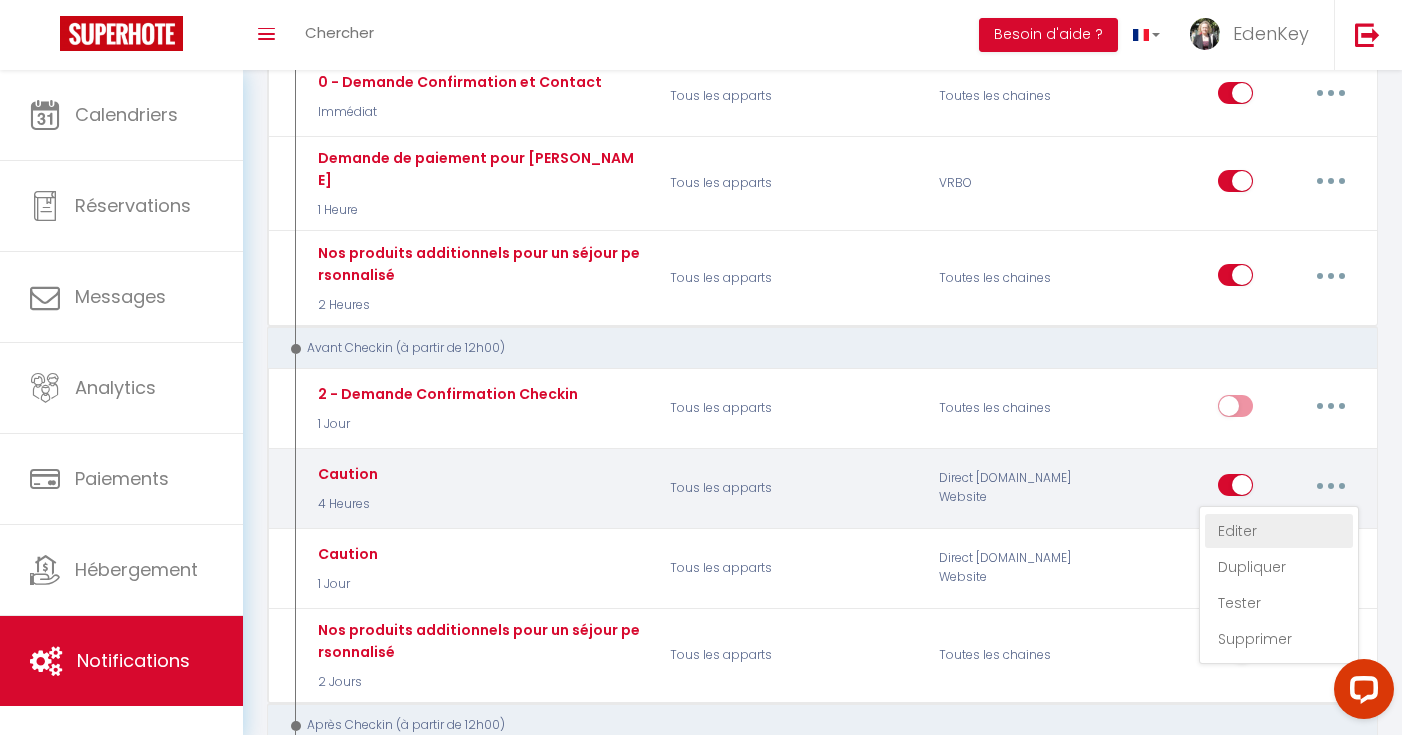 click on "Editer" at bounding box center [1279, 531] 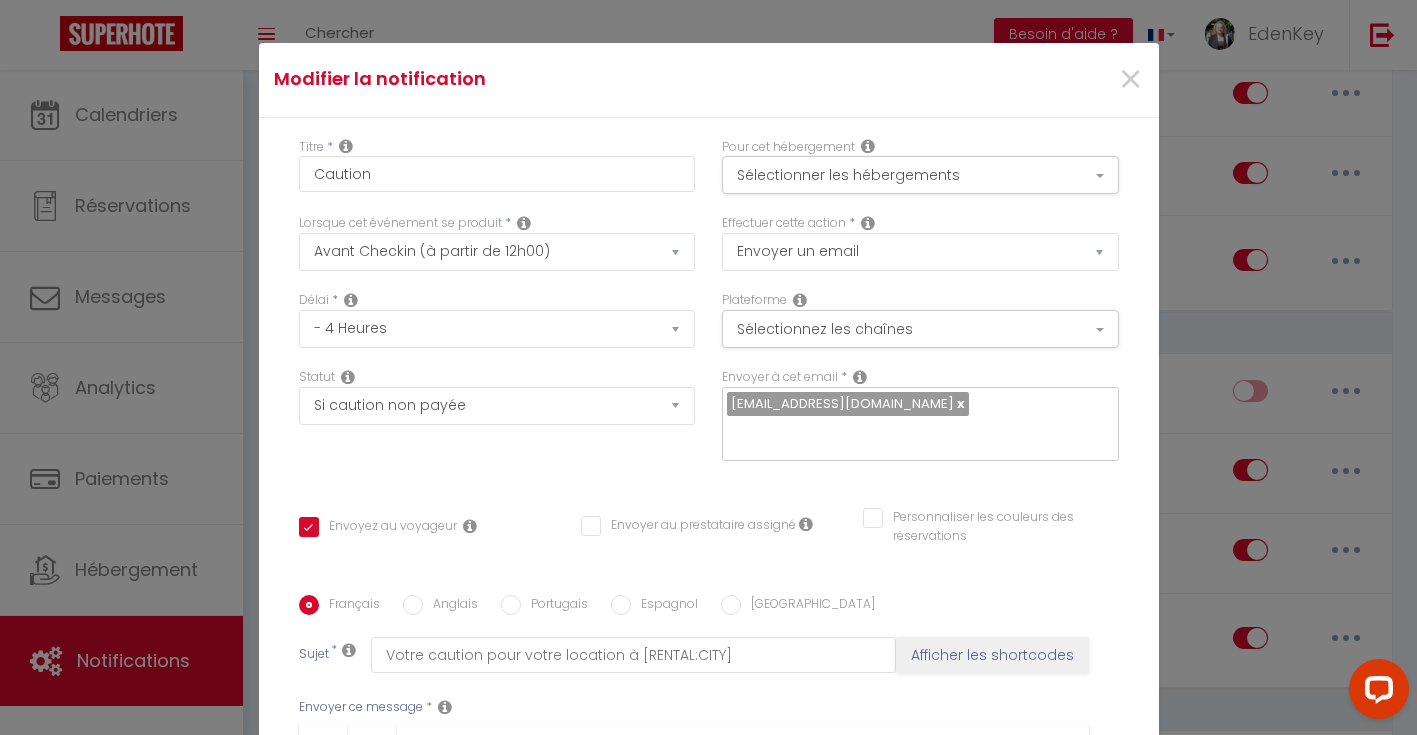 click at bounding box center (524, 223) 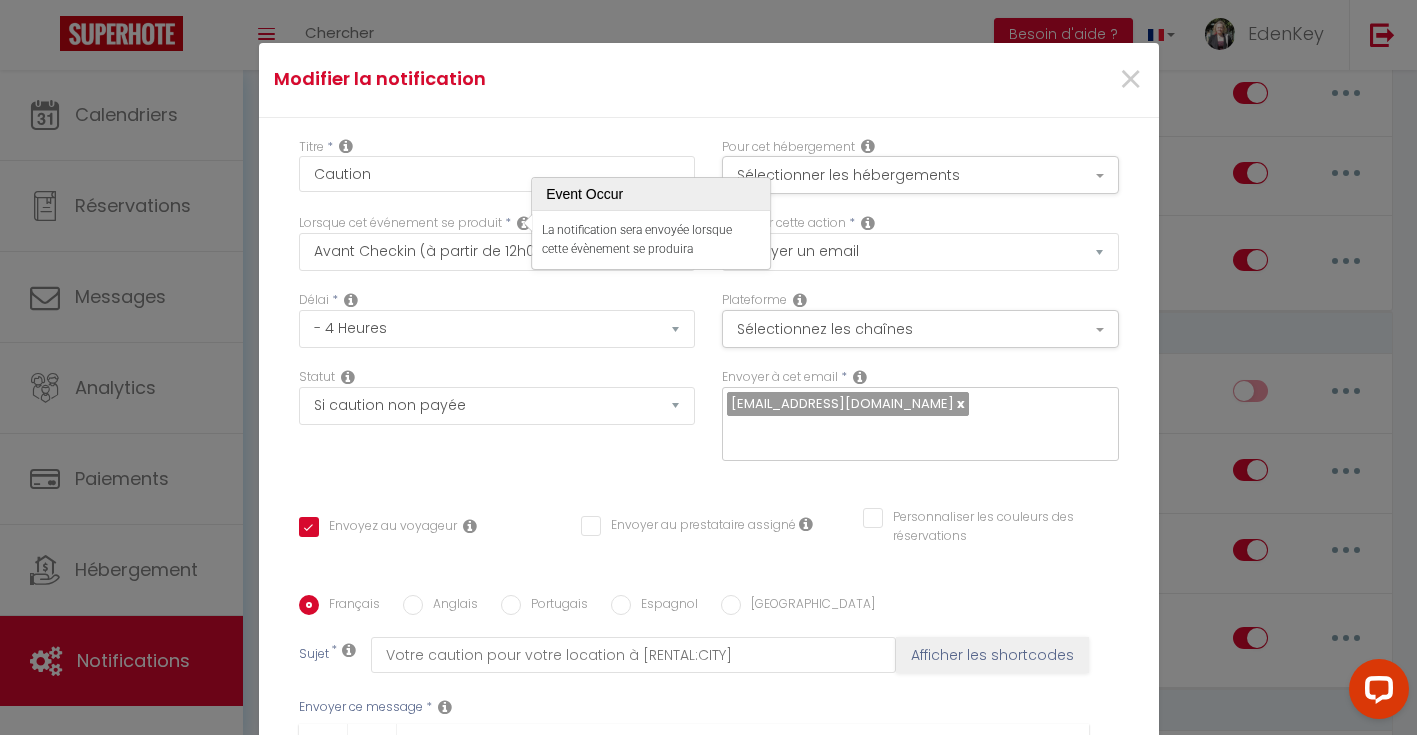 click at bounding box center [351, 300] 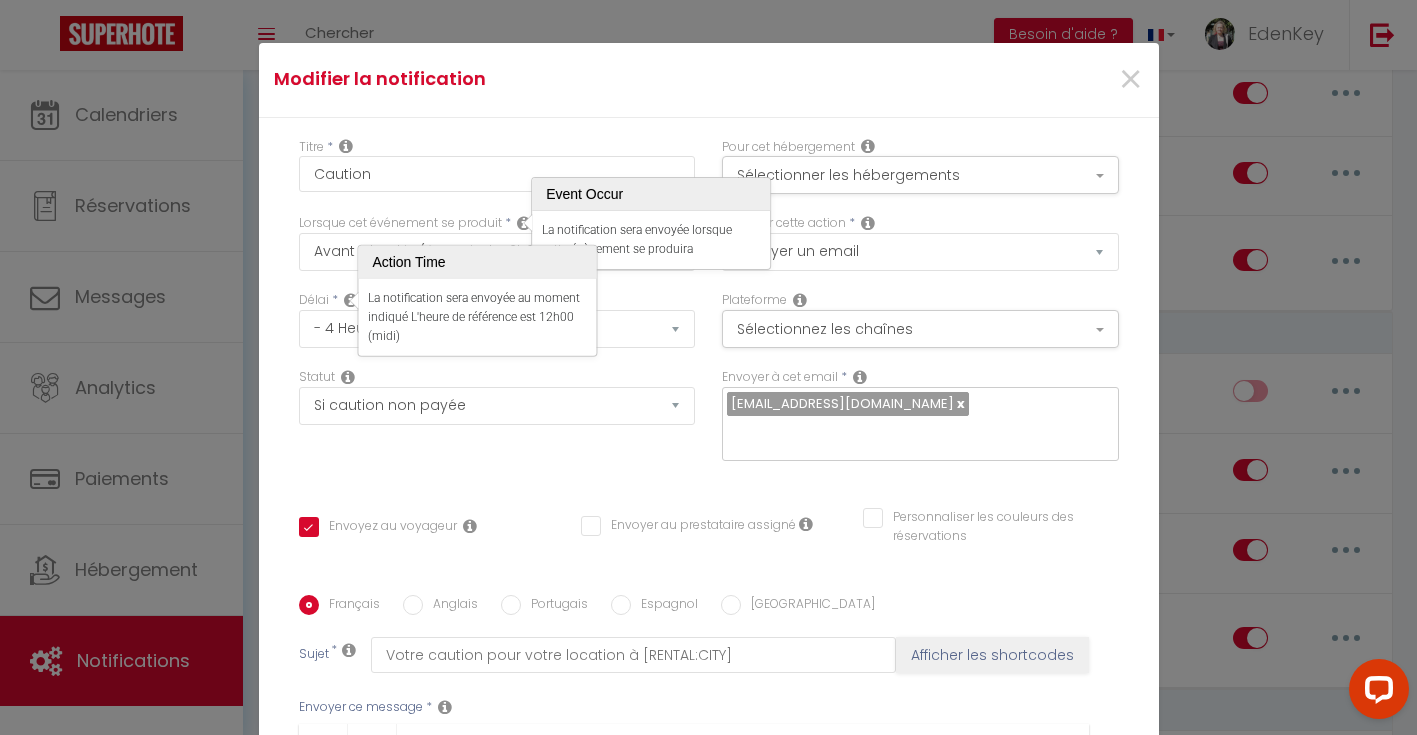 click at bounding box center (348, 377) 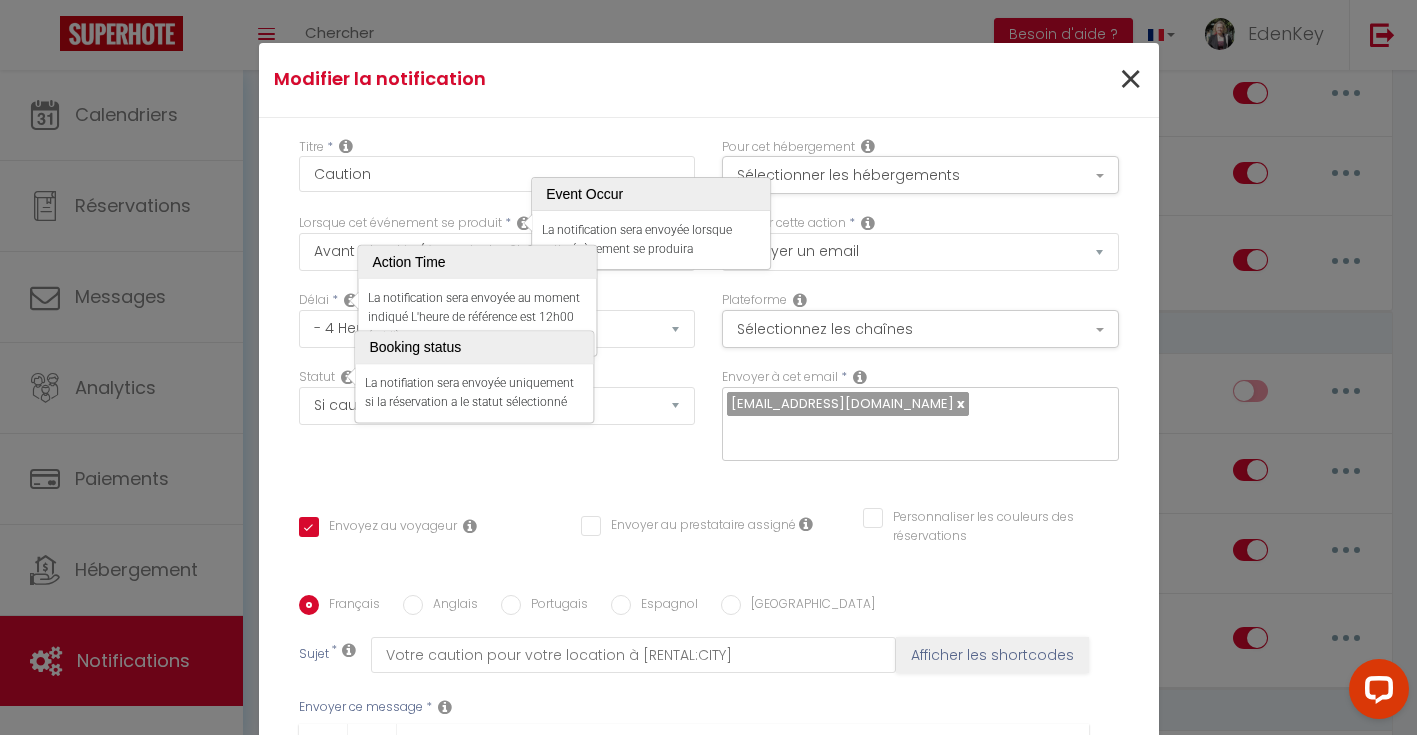click on "×" at bounding box center [1130, 80] 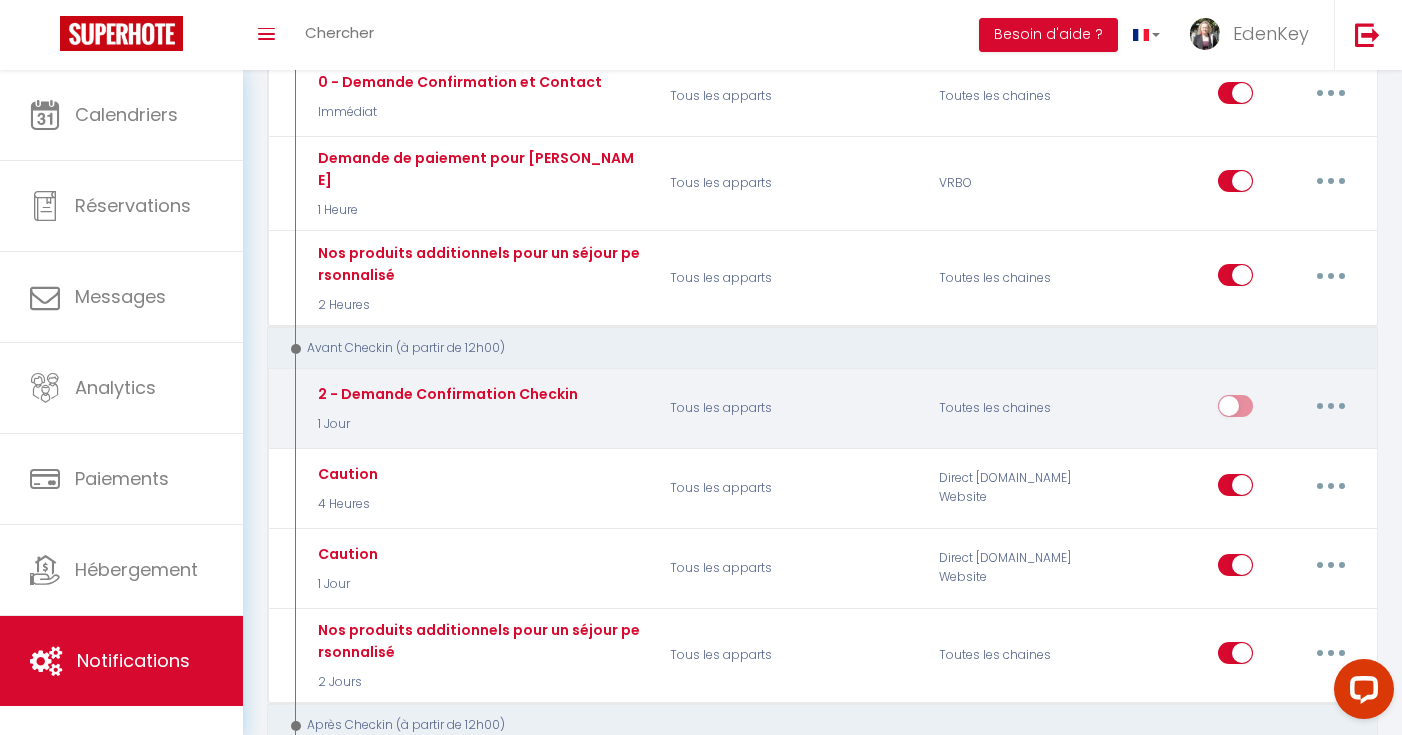 click at bounding box center (1235, 410) 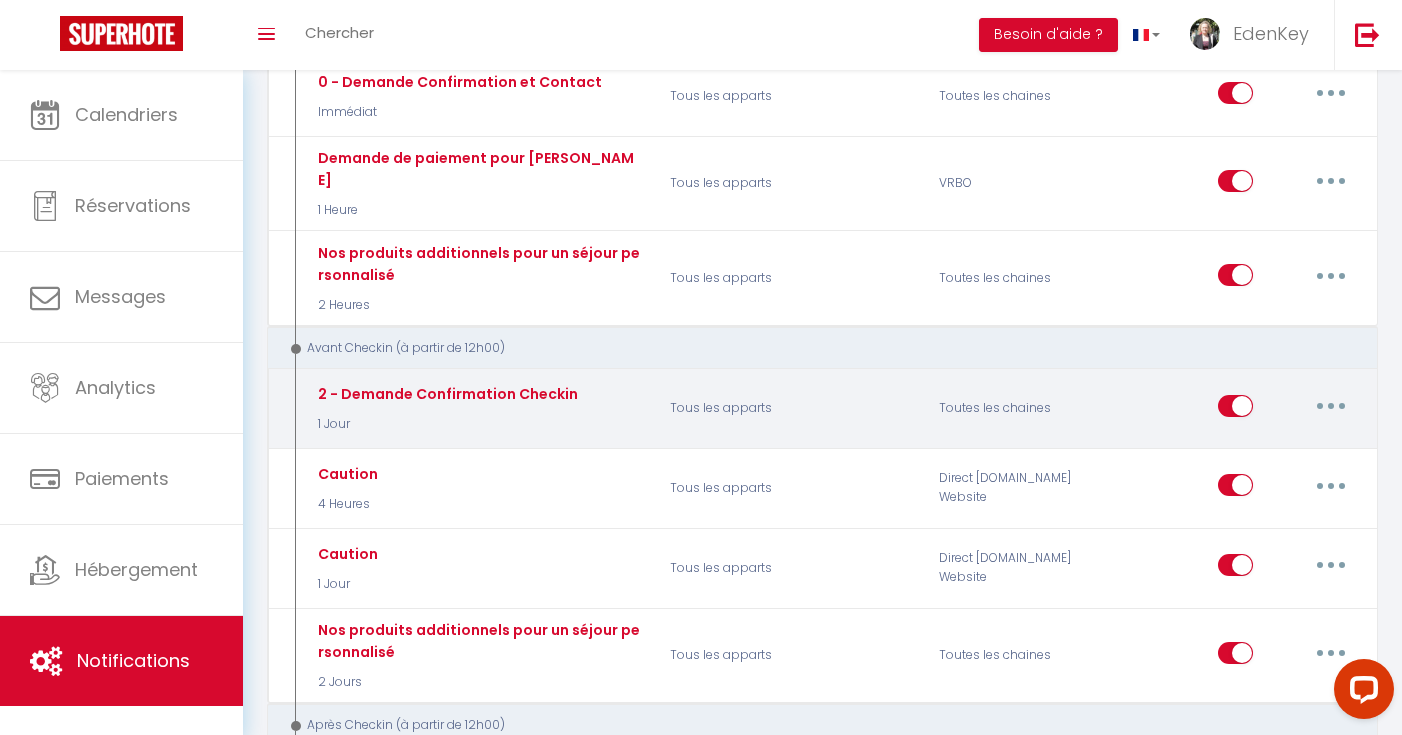 click at bounding box center (1235, 410) 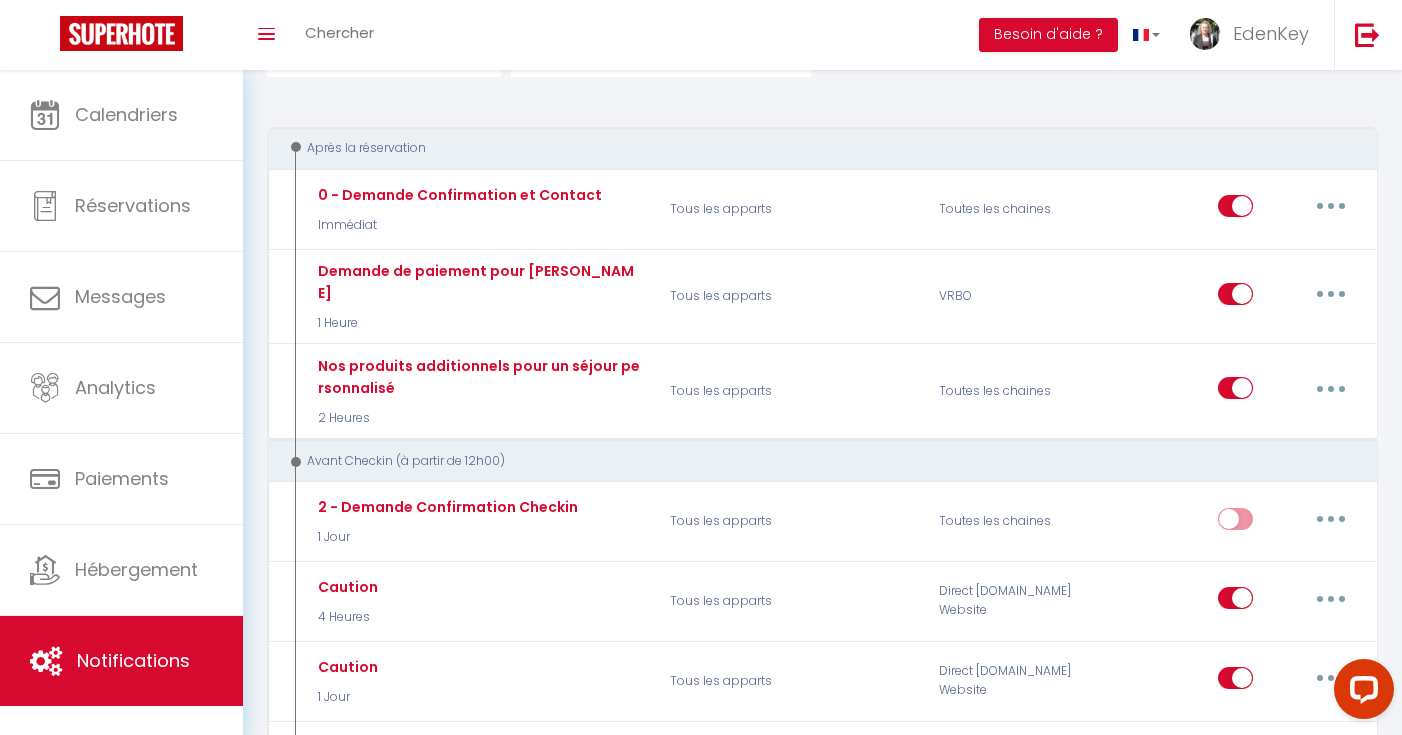 scroll, scrollTop: 0, scrollLeft: 0, axis: both 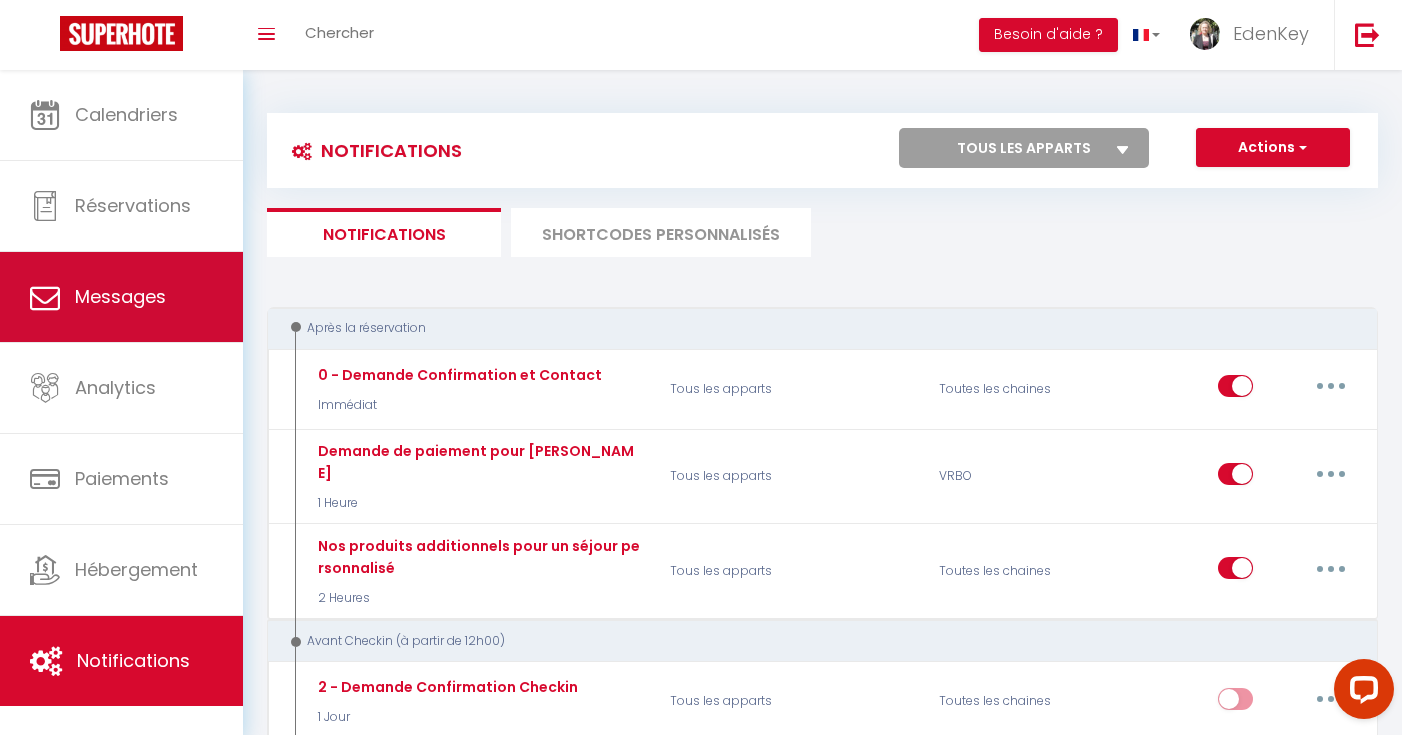 click on "Messages" at bounding box center [120, 296] 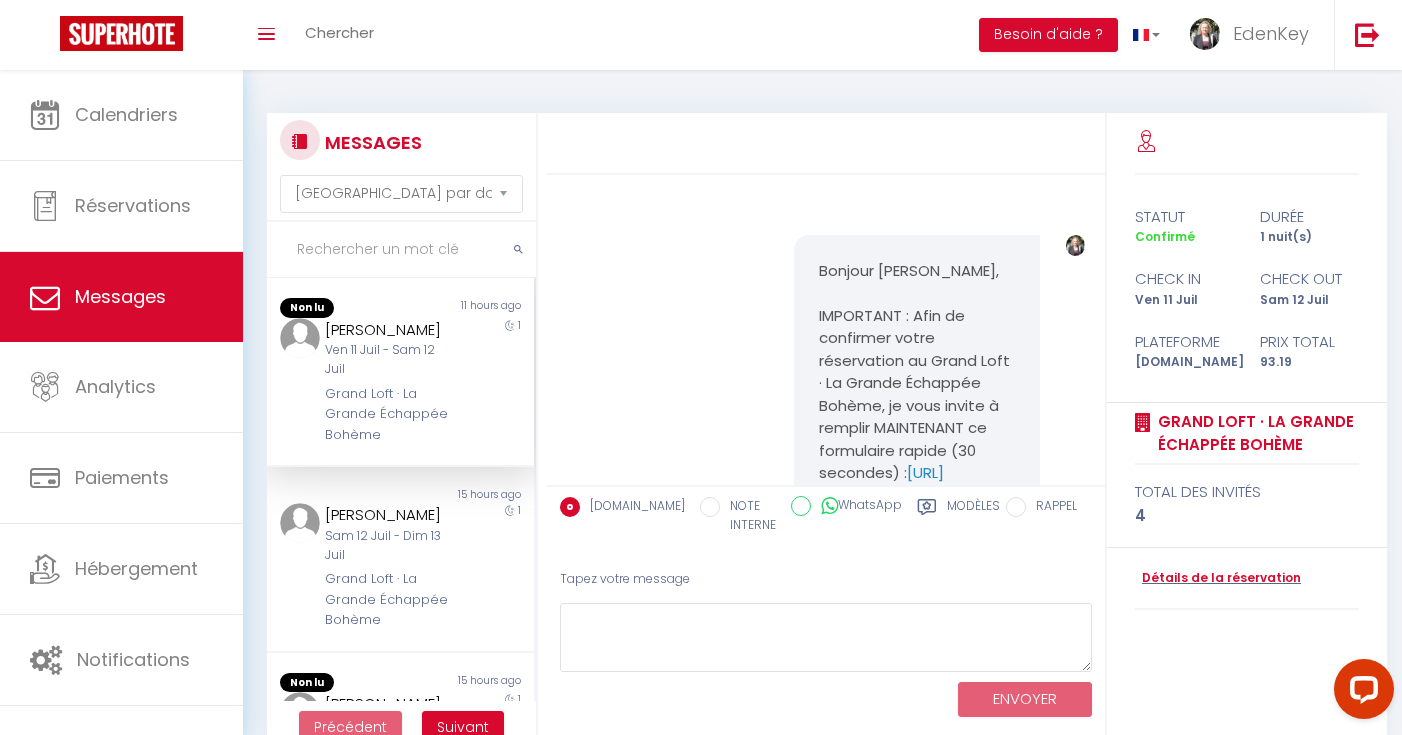 scroll, scrollTop: 2214, scrollLeft: 0, axis: vertical 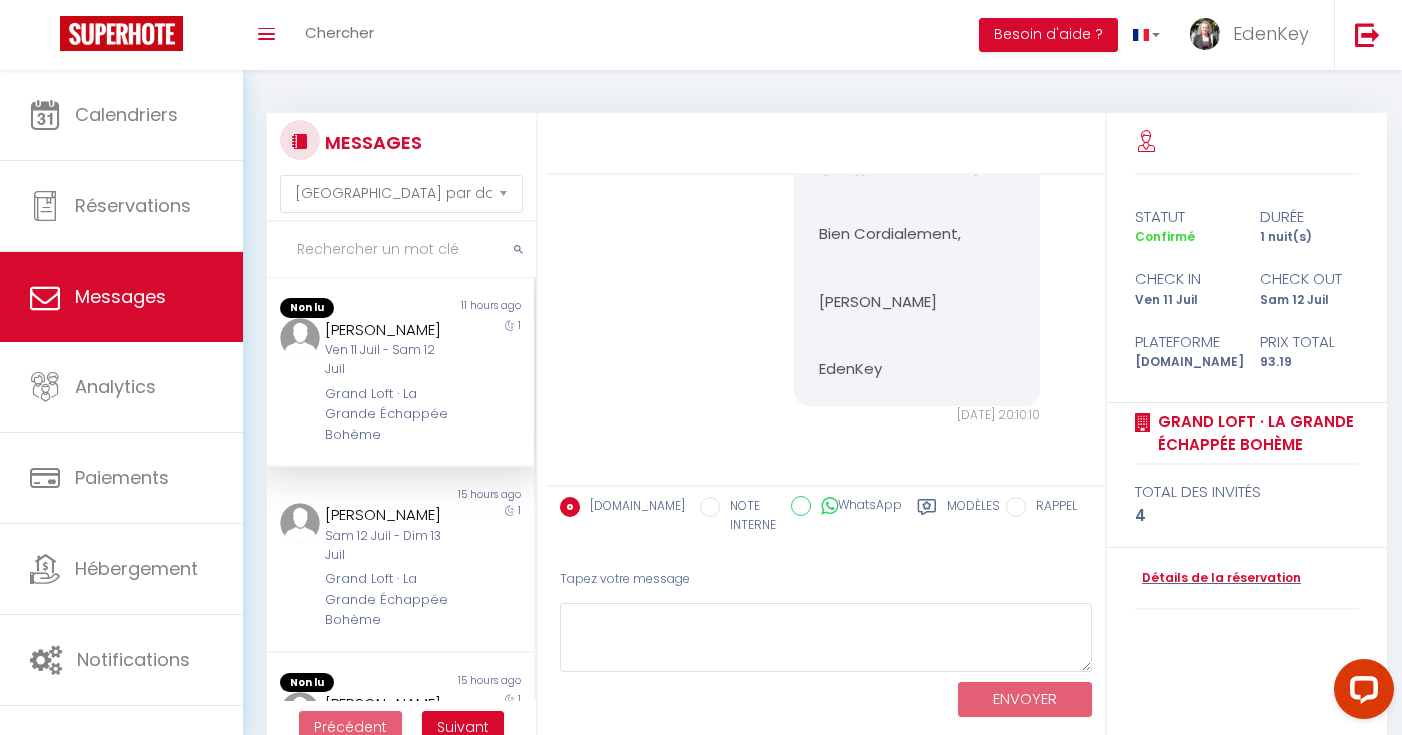 click on "Ven 11 Juil - Sam 12 Juil" at bounding box center (390, 360) 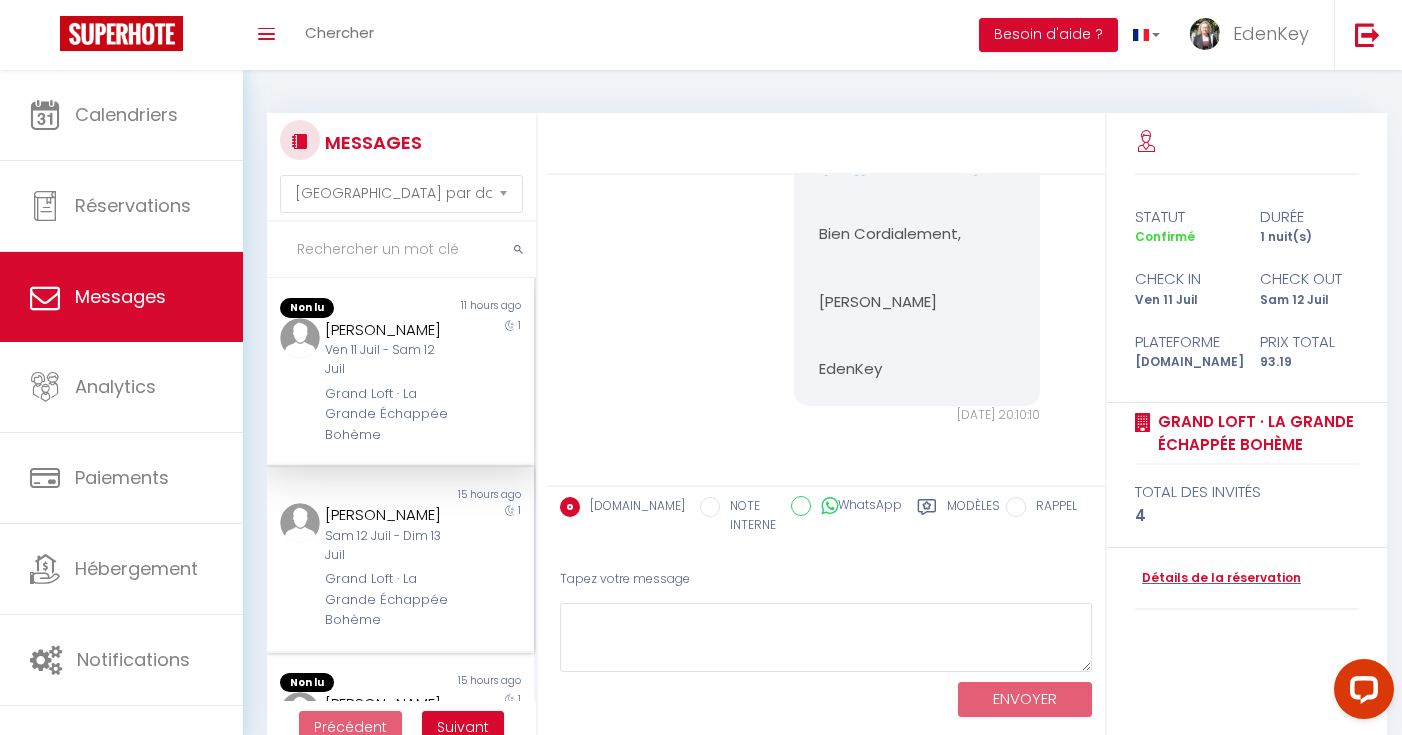 click on "Sam 12 Juil - Dim 13 Juil" at bounding box center [390, 546] 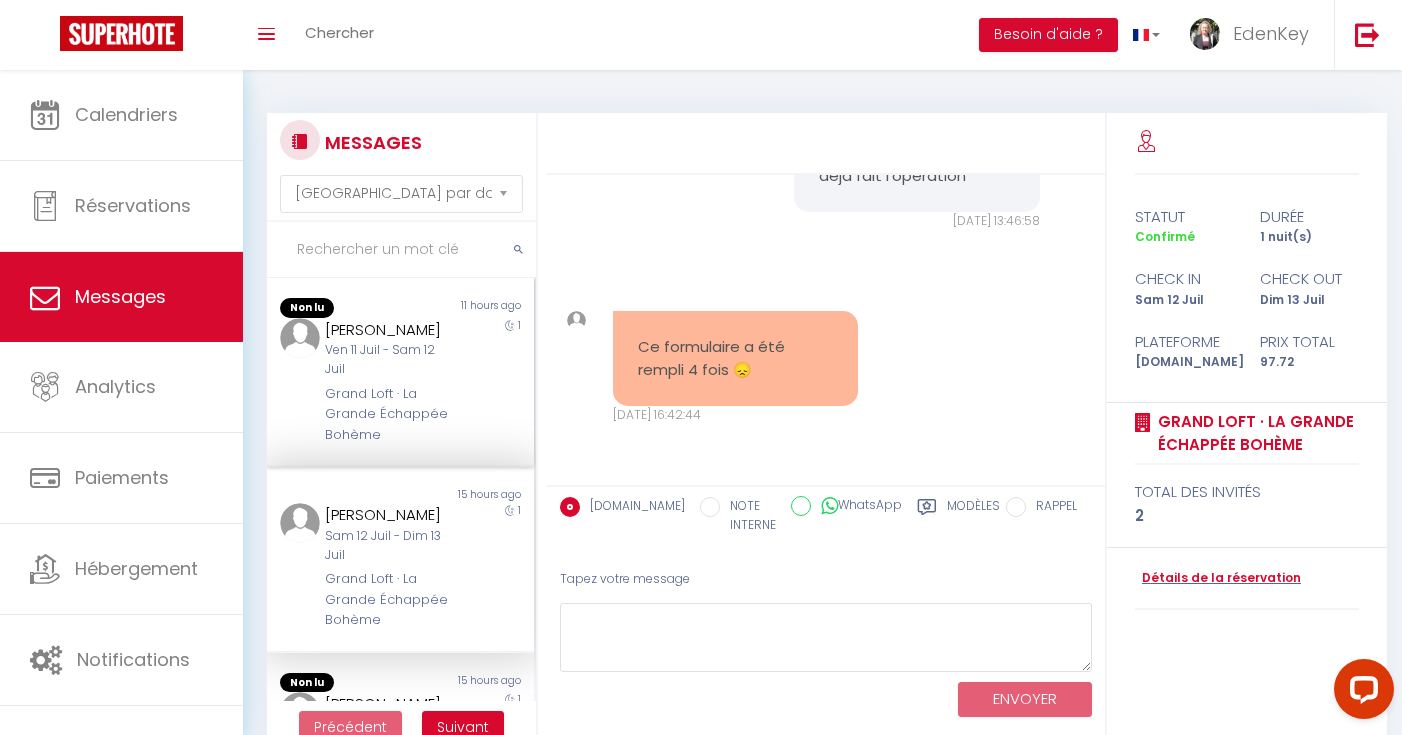 click on "Ven 11 Juil - Sam 12 Juil" at bounding box center [390, 360] 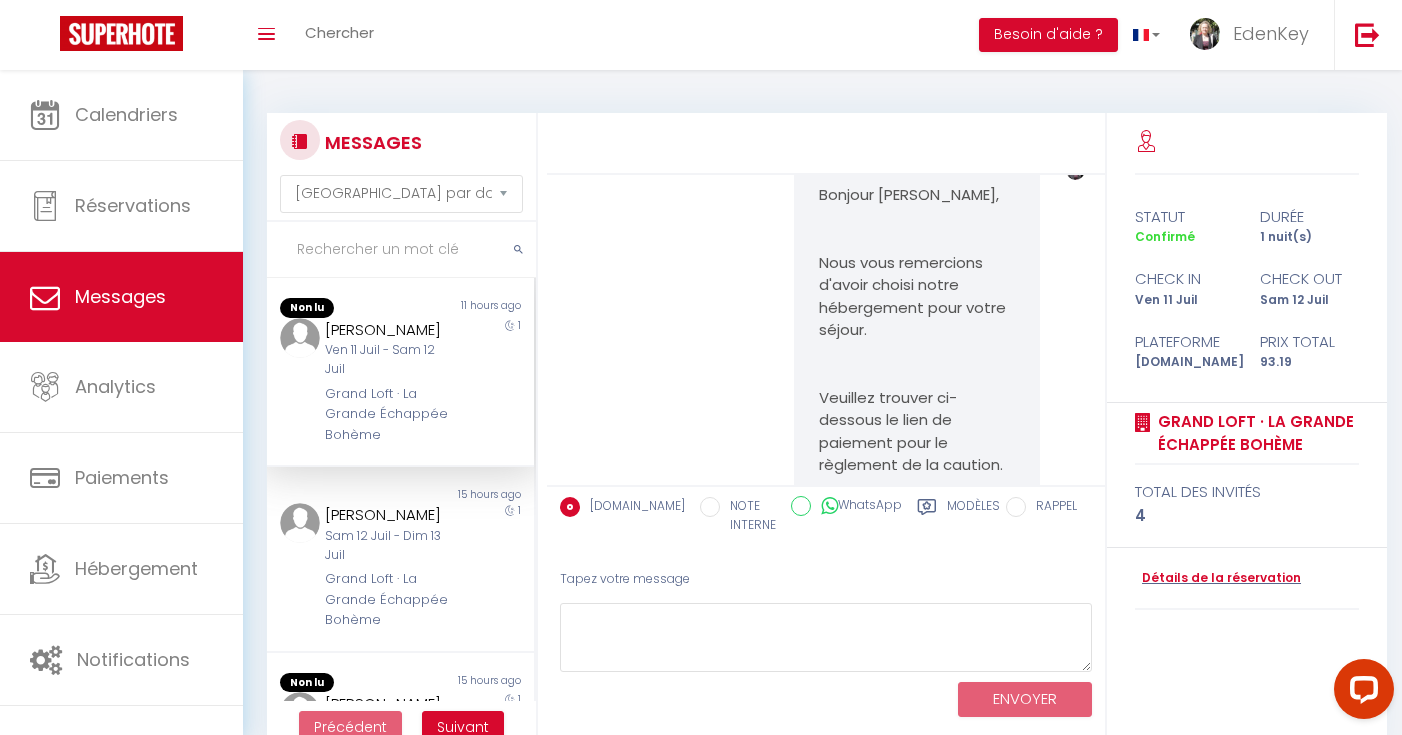 scroll, scrollTop: 2214, scrollLeft: 0, axis: vertical 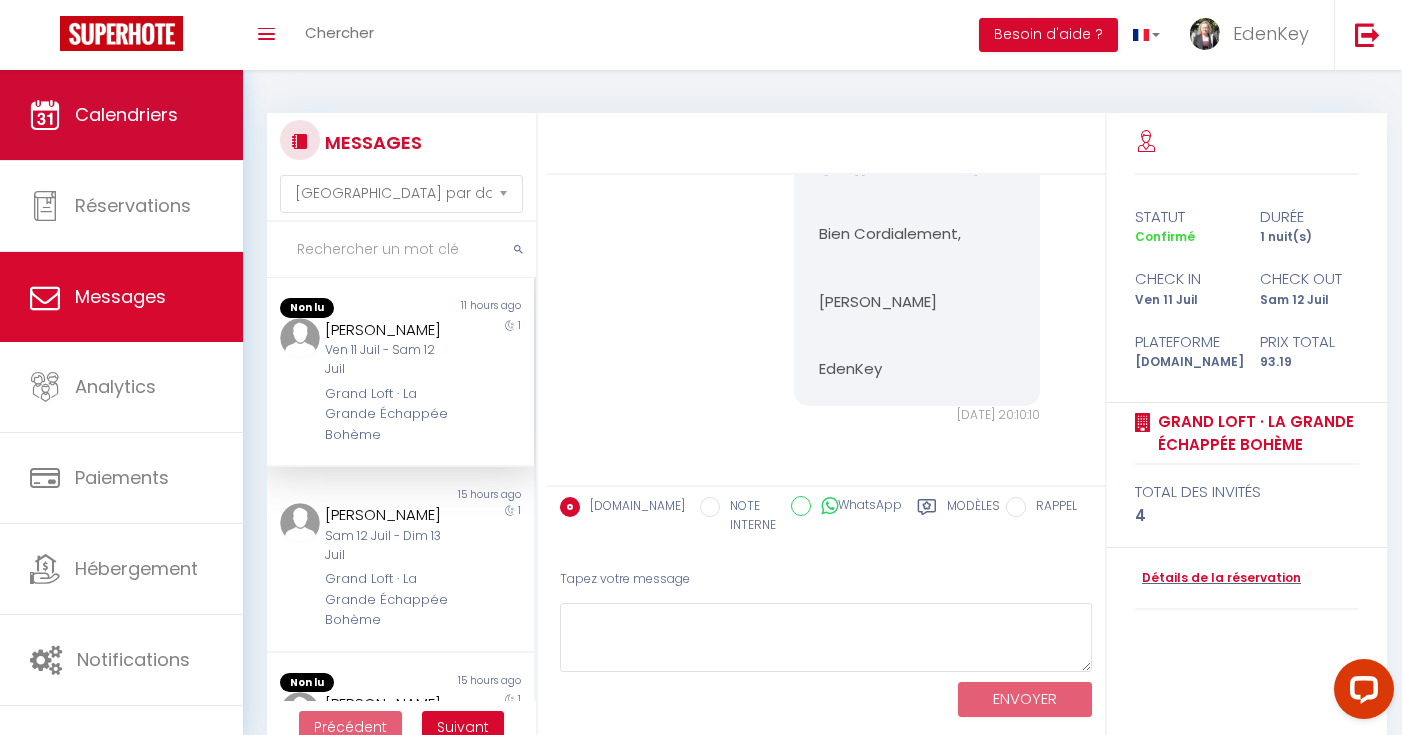 click on "Calendriers" at bounding box center [121, 115] 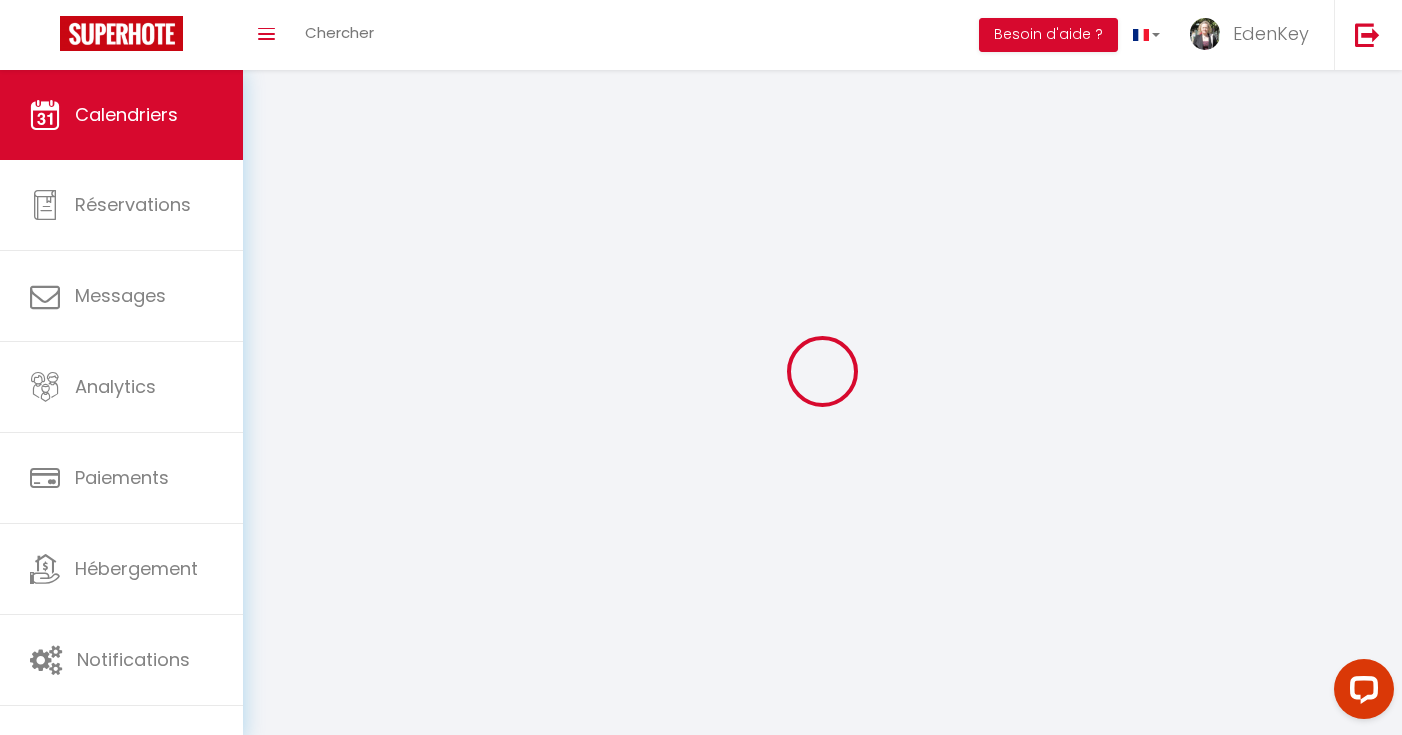 select 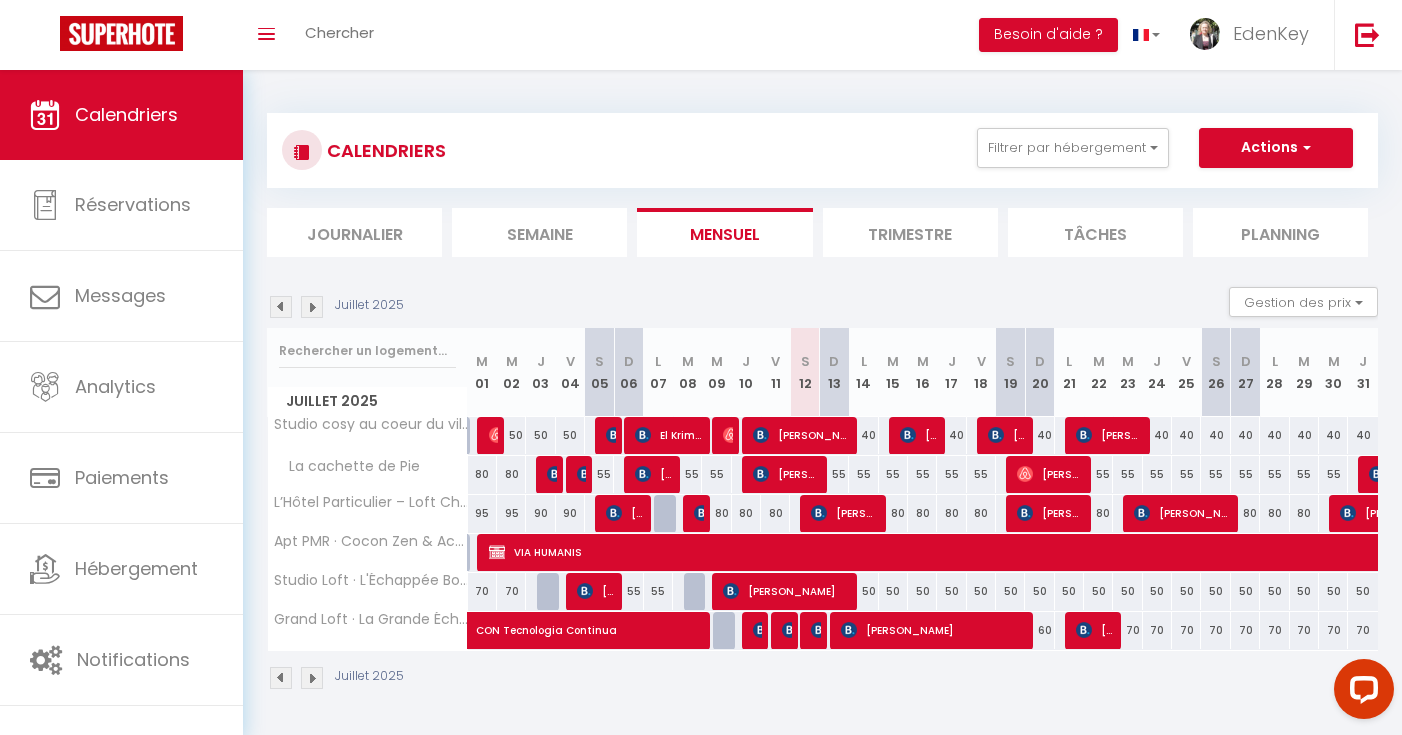 click at bounding box center (819, 630) 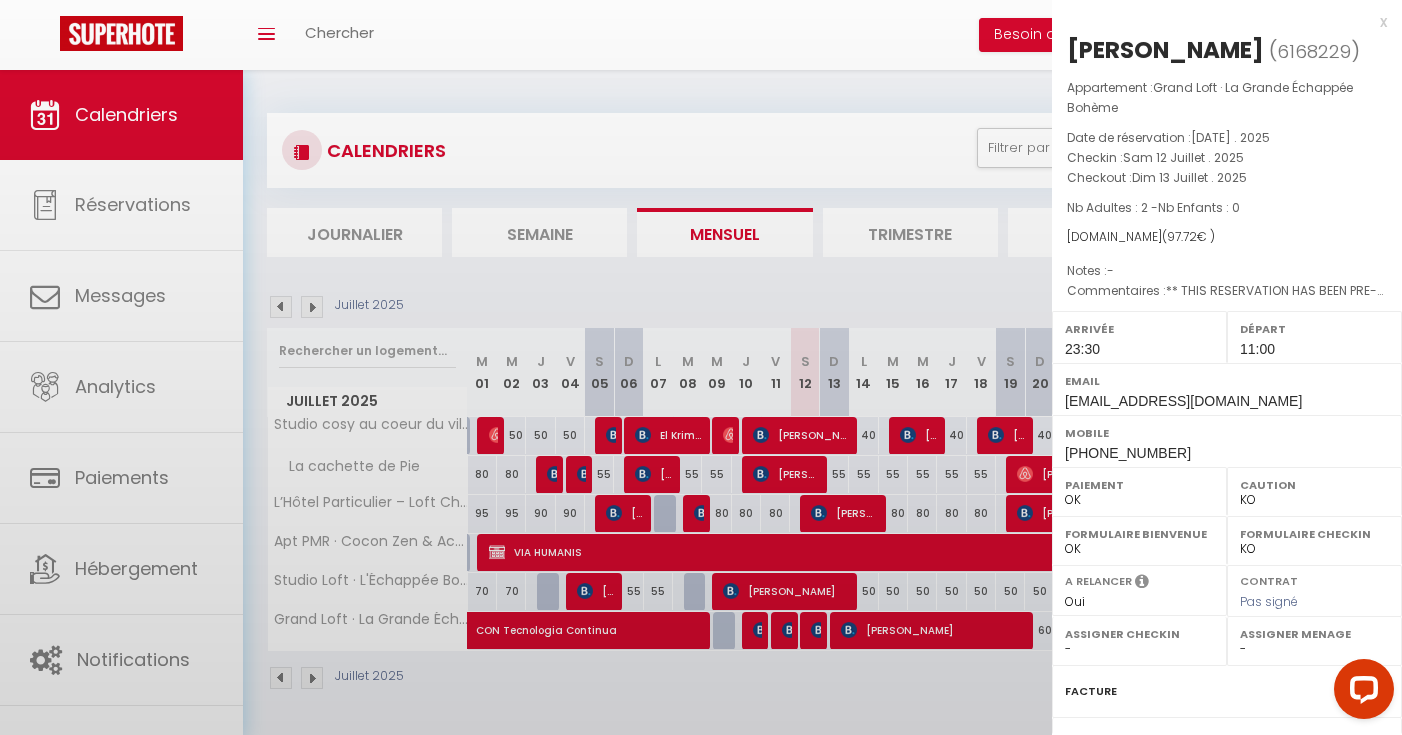 select on "45909" 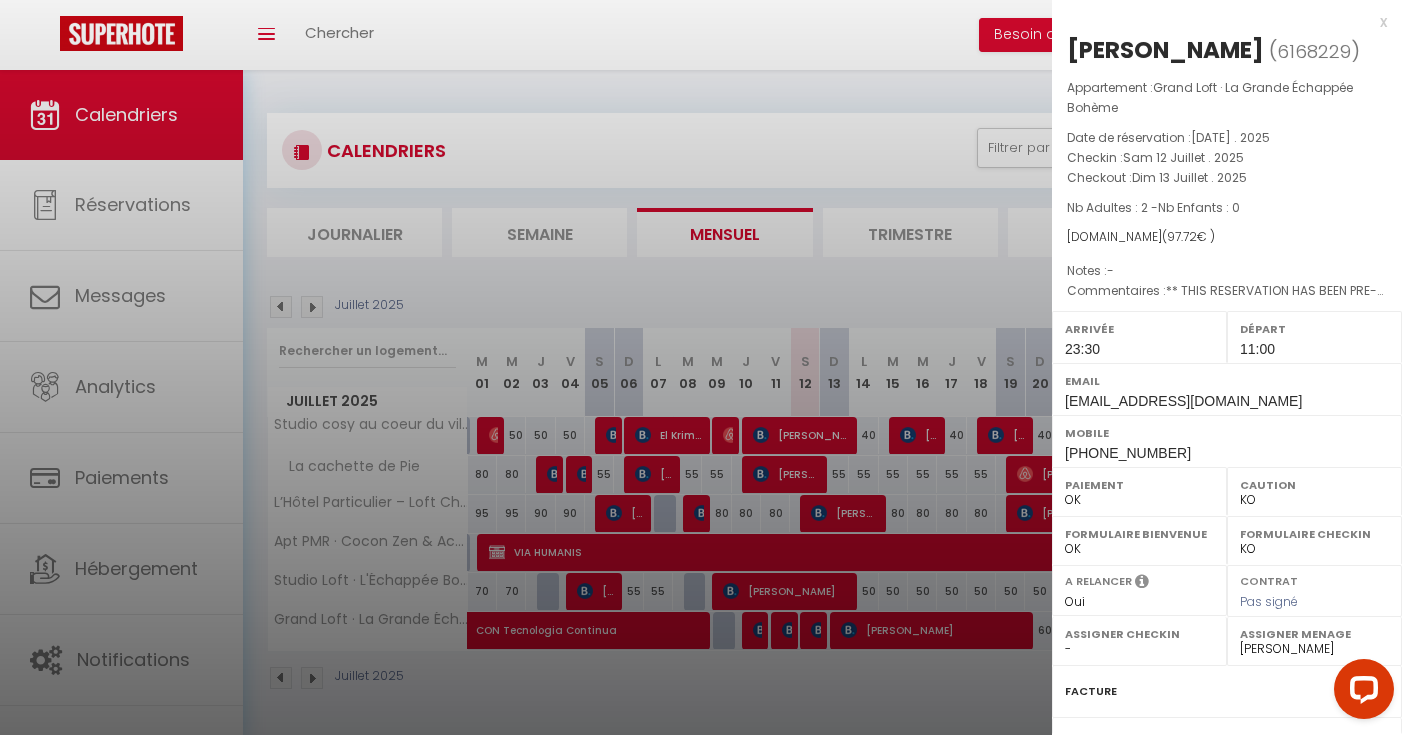 click at bounding box center (701, 367) 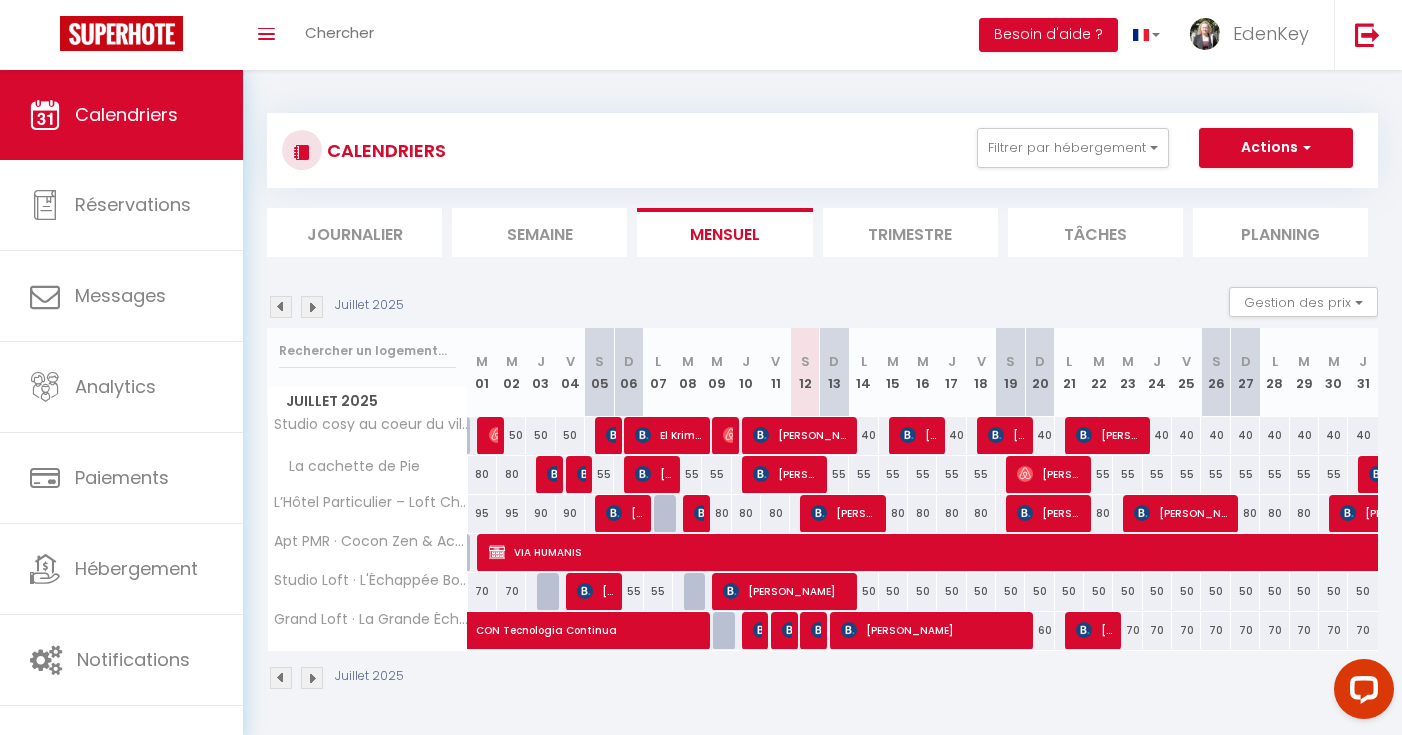 click at bounding box center [790, 630] 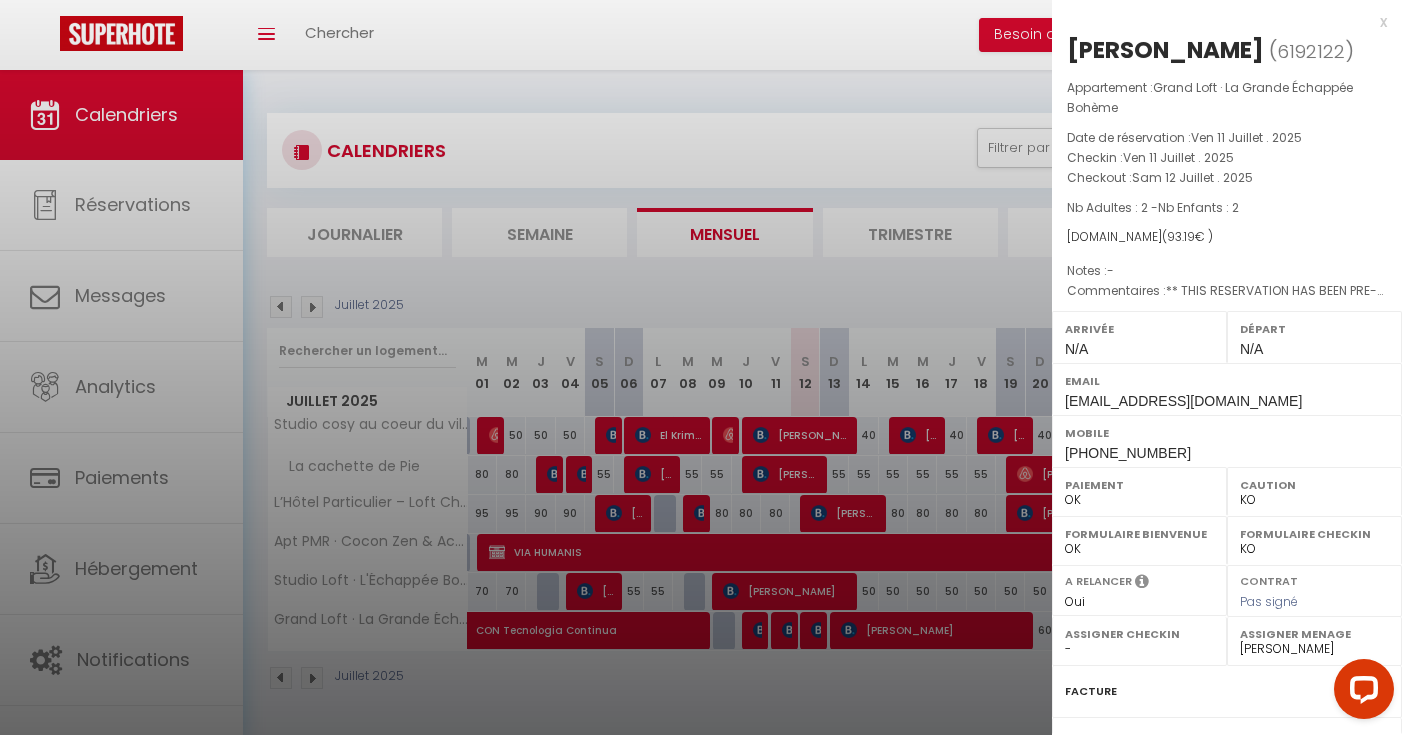 click at bounding box center (701, 367) 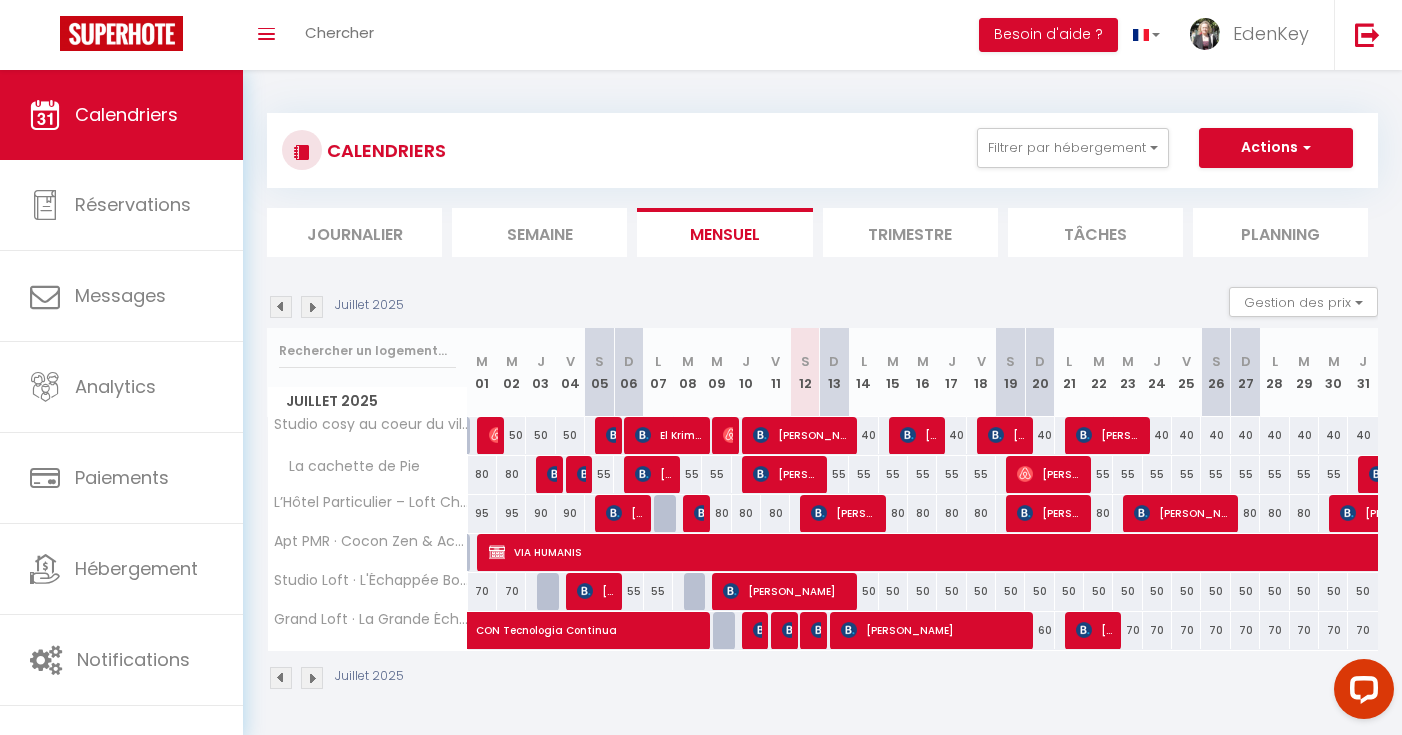 click at bounding box center (819, 630) 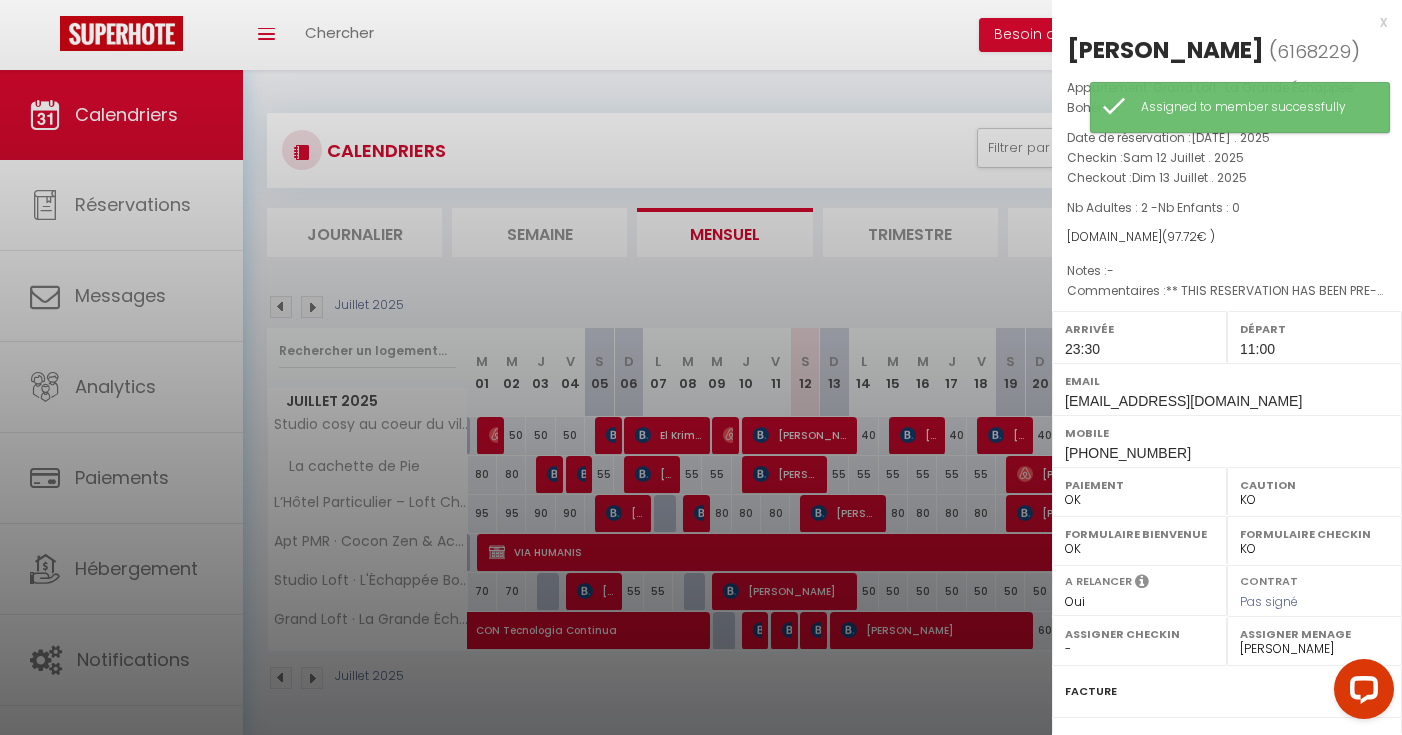 click at bounding box center (701, 367) 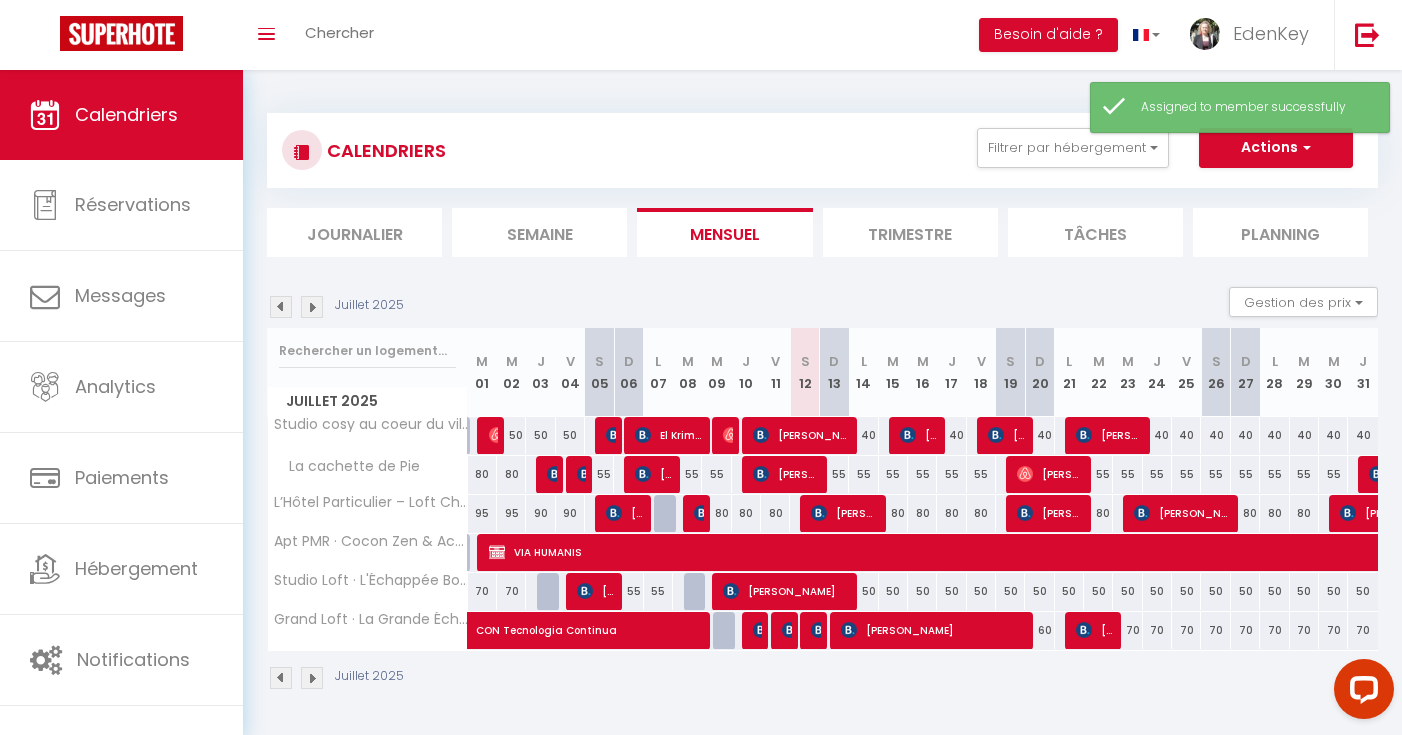 click at bounding box center (790, 630) 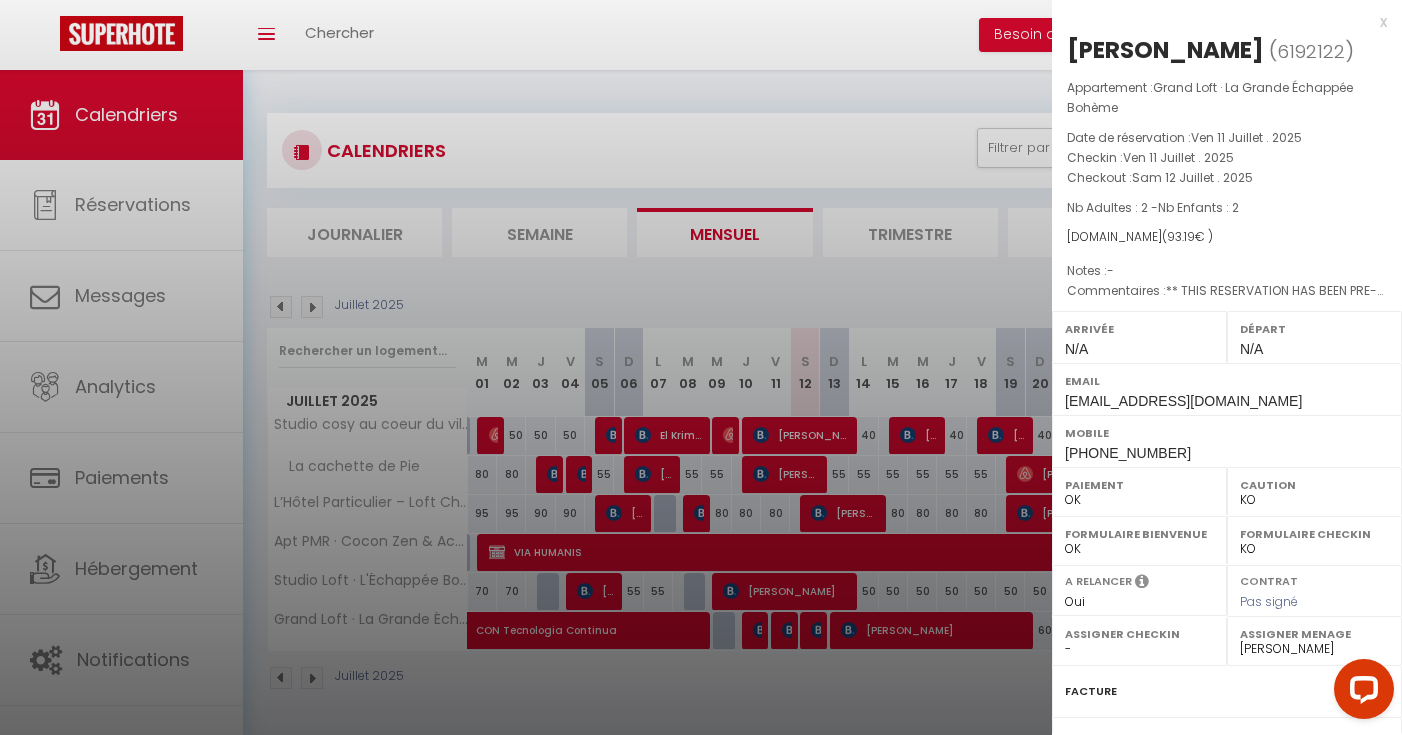 select on "45908" 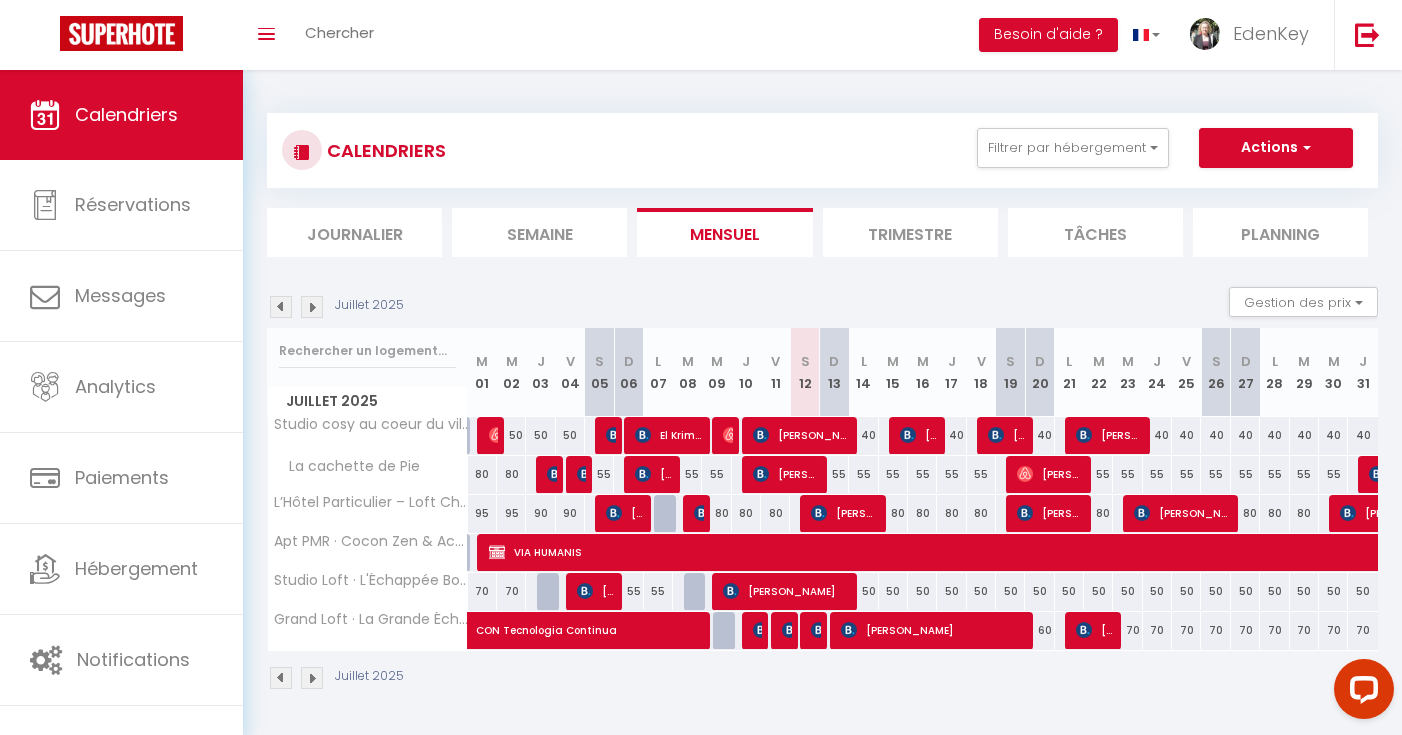 click at bounding box center [819, 630] 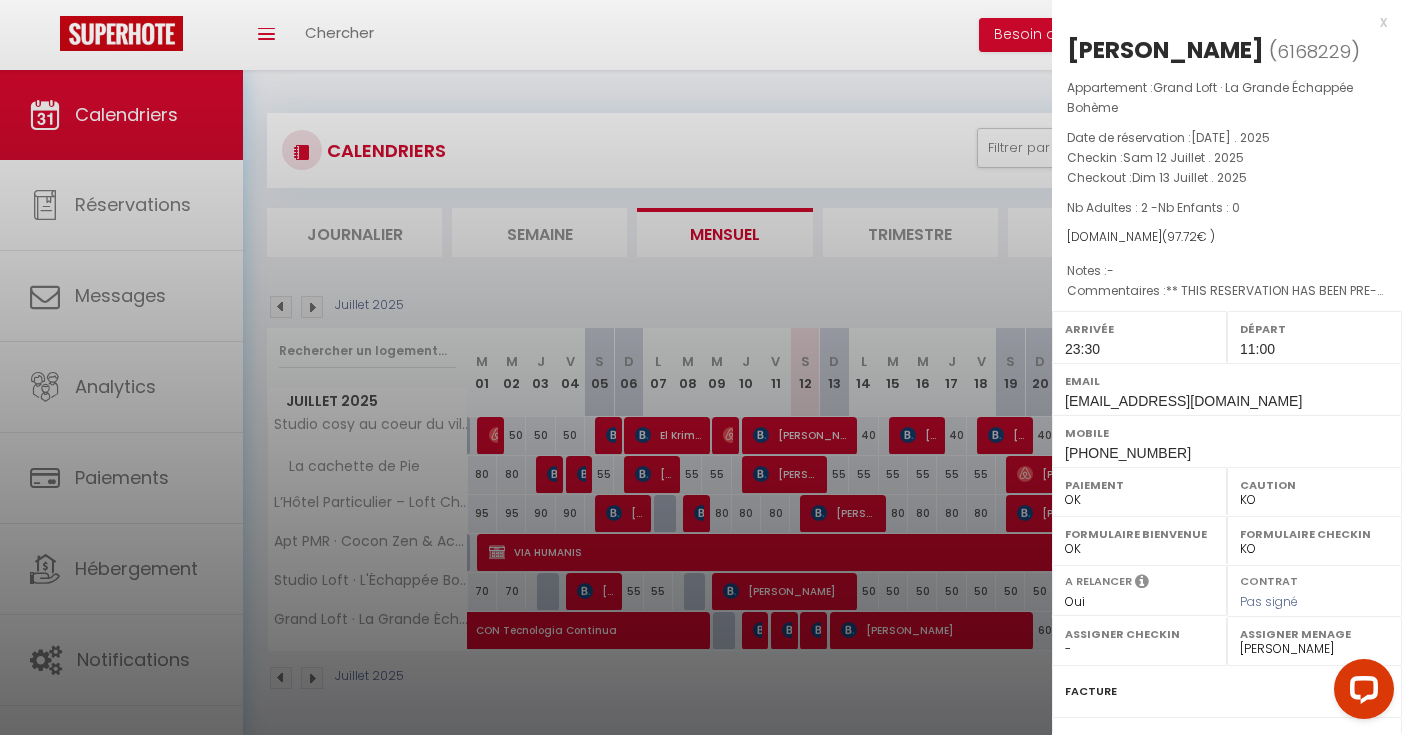 click at bounding box center (701, 367) 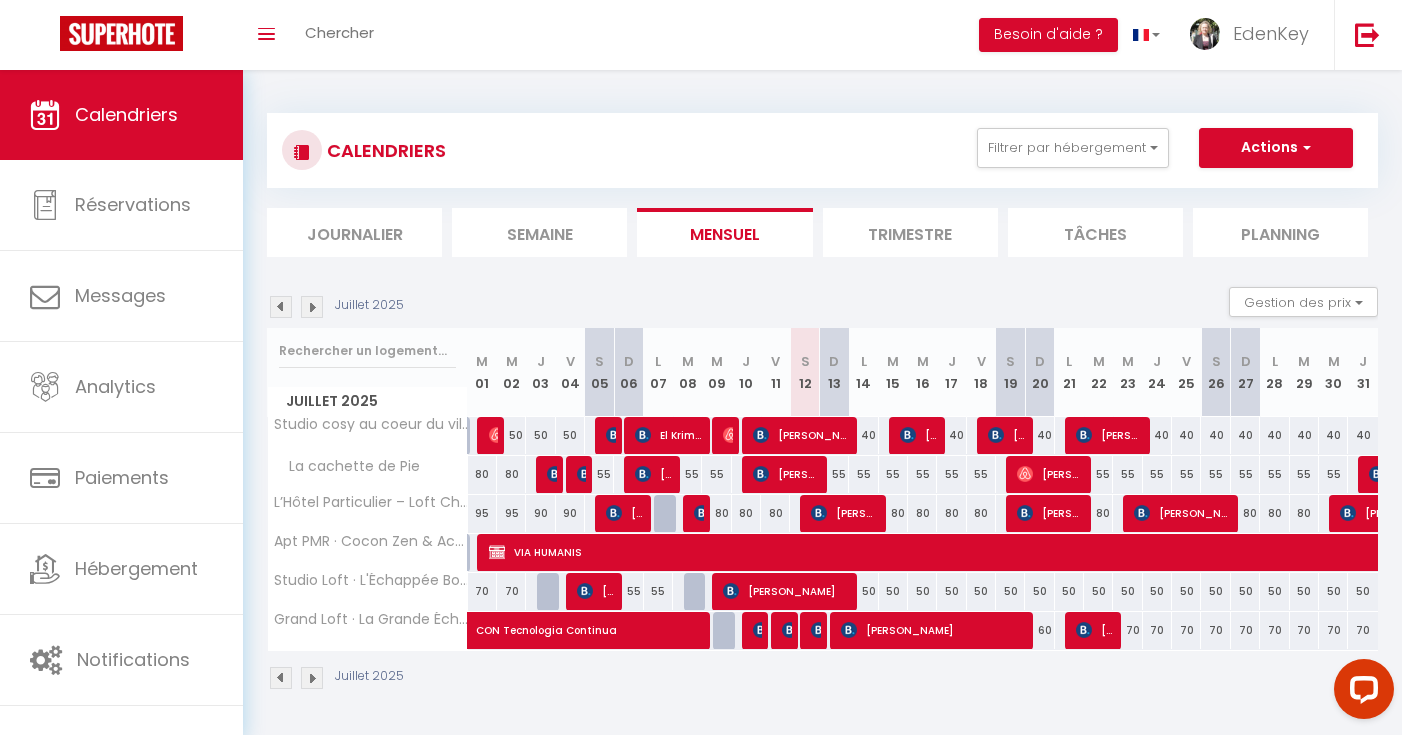 click on "[PERSON_NAME]" at bounding box center [933, 630] 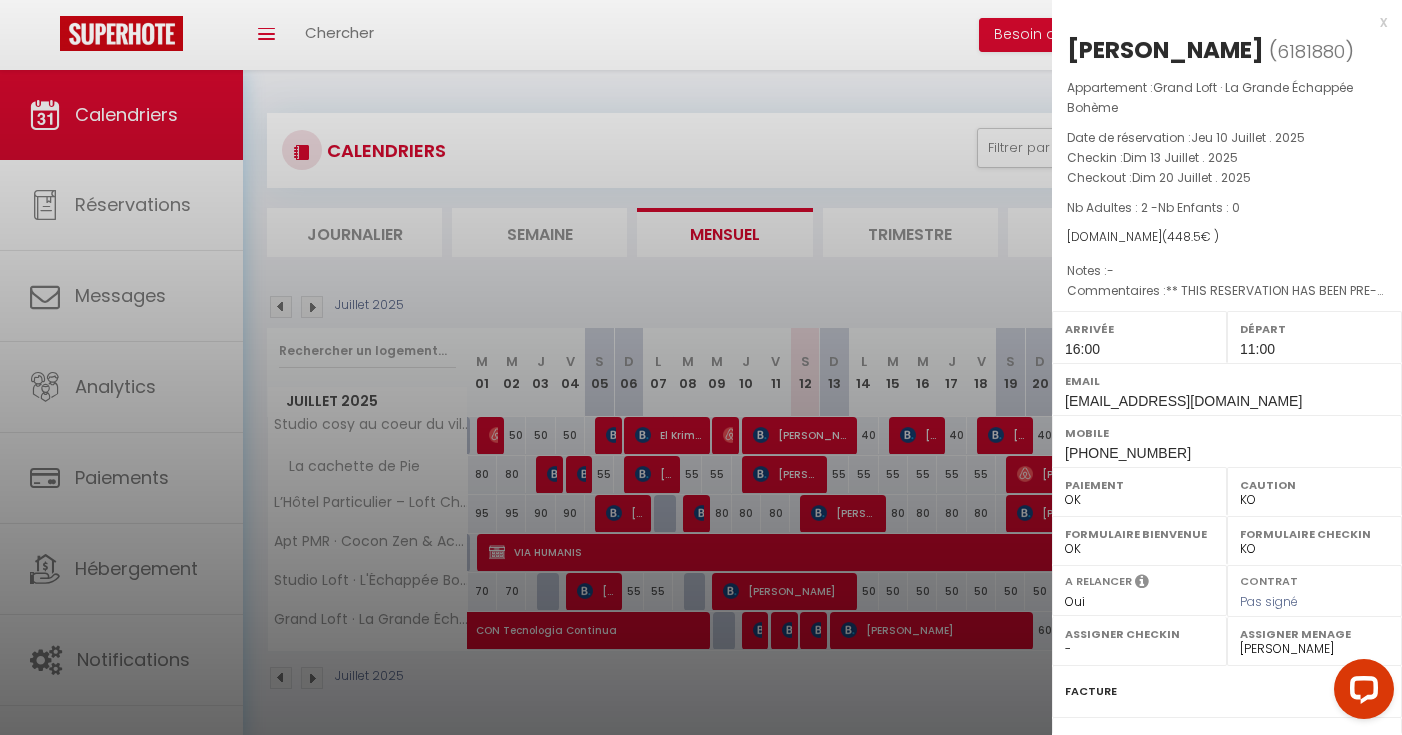 click at bounding box center [701, 367] 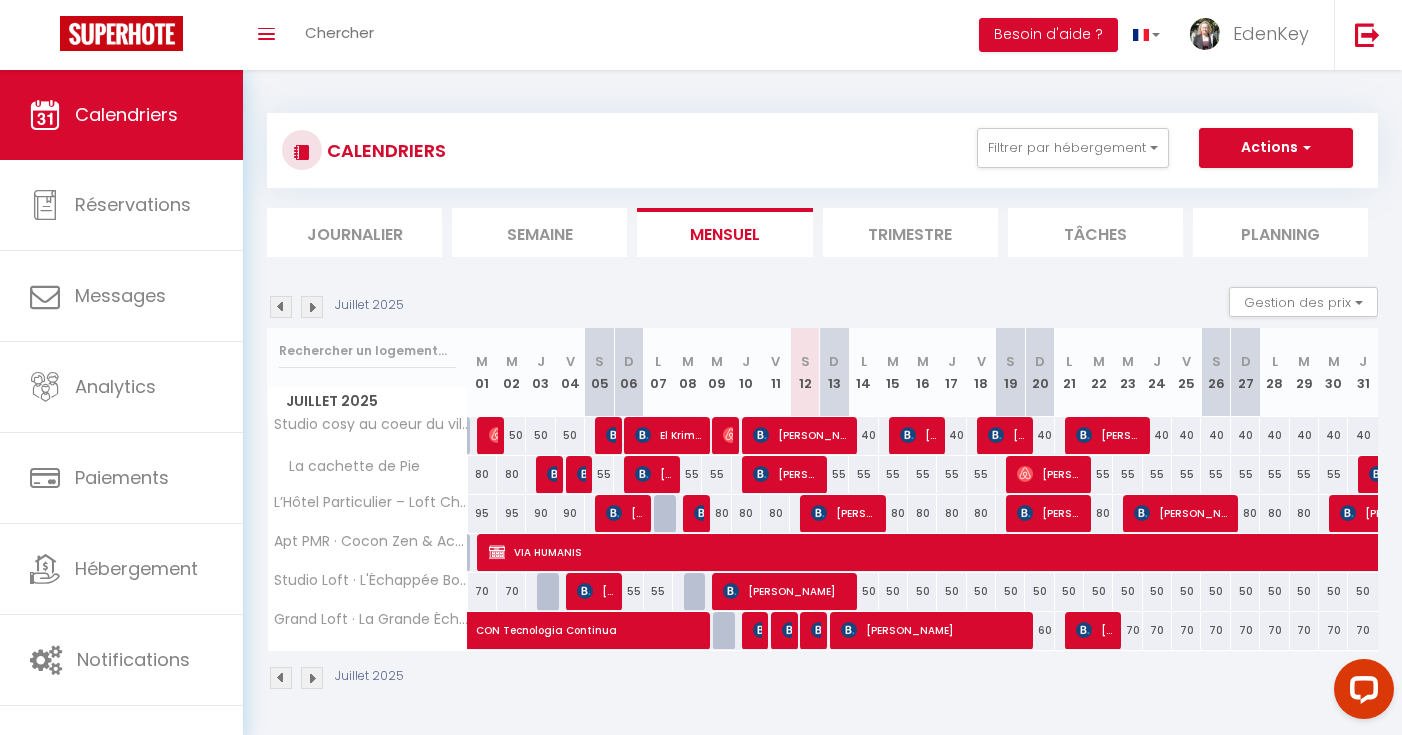 click at bounding box center (1084, 630) 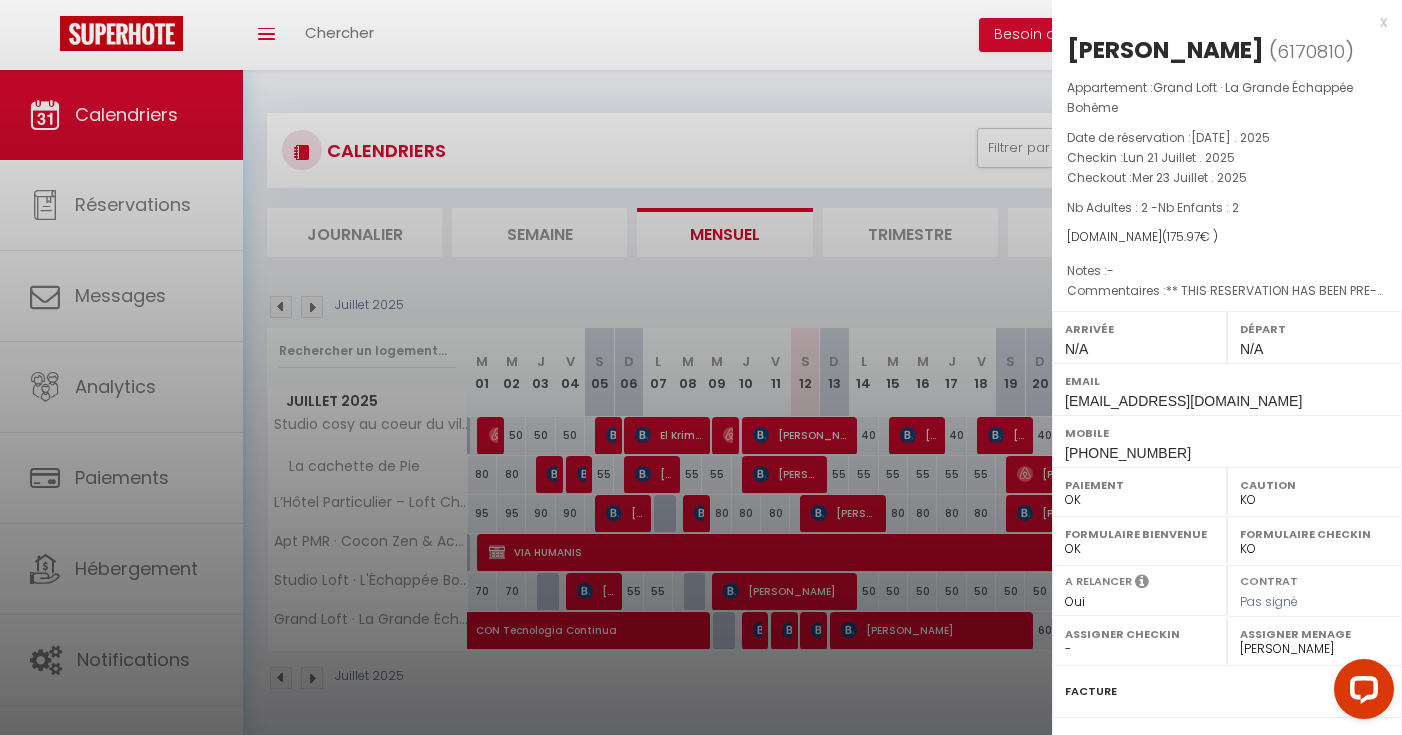 click at bounding box center [701, 367] 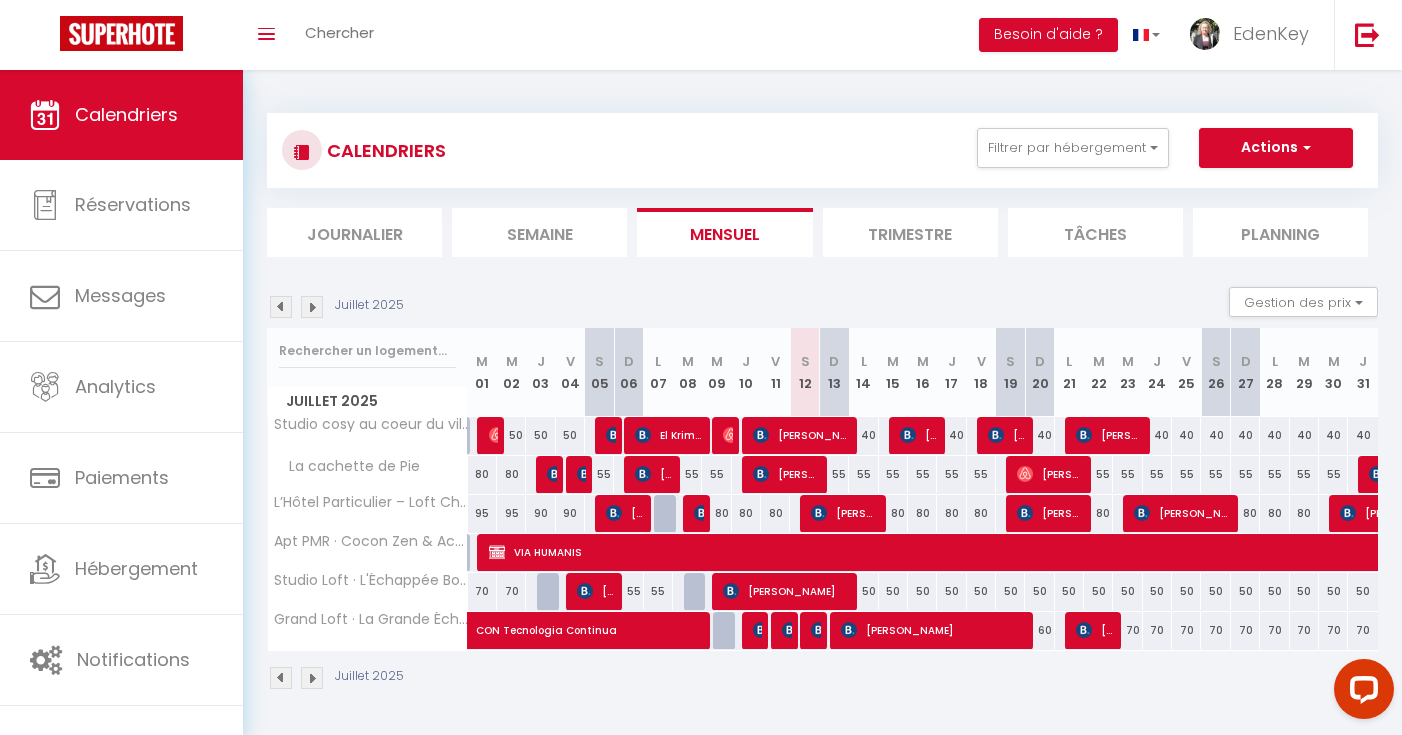 click on "[PERSON_NAME]" at bounding box center [787, 474] 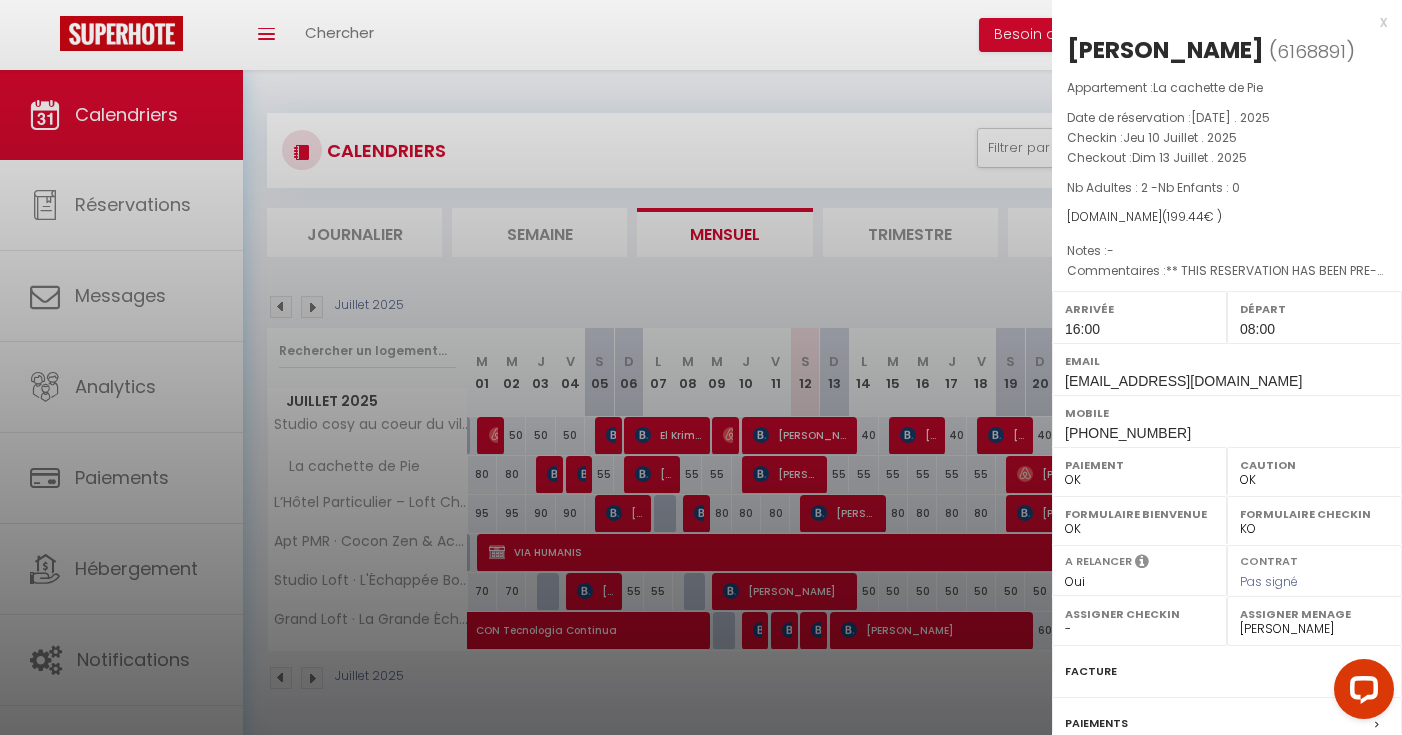 click on "Assigner Menage" at bounding box center [1314, 614] 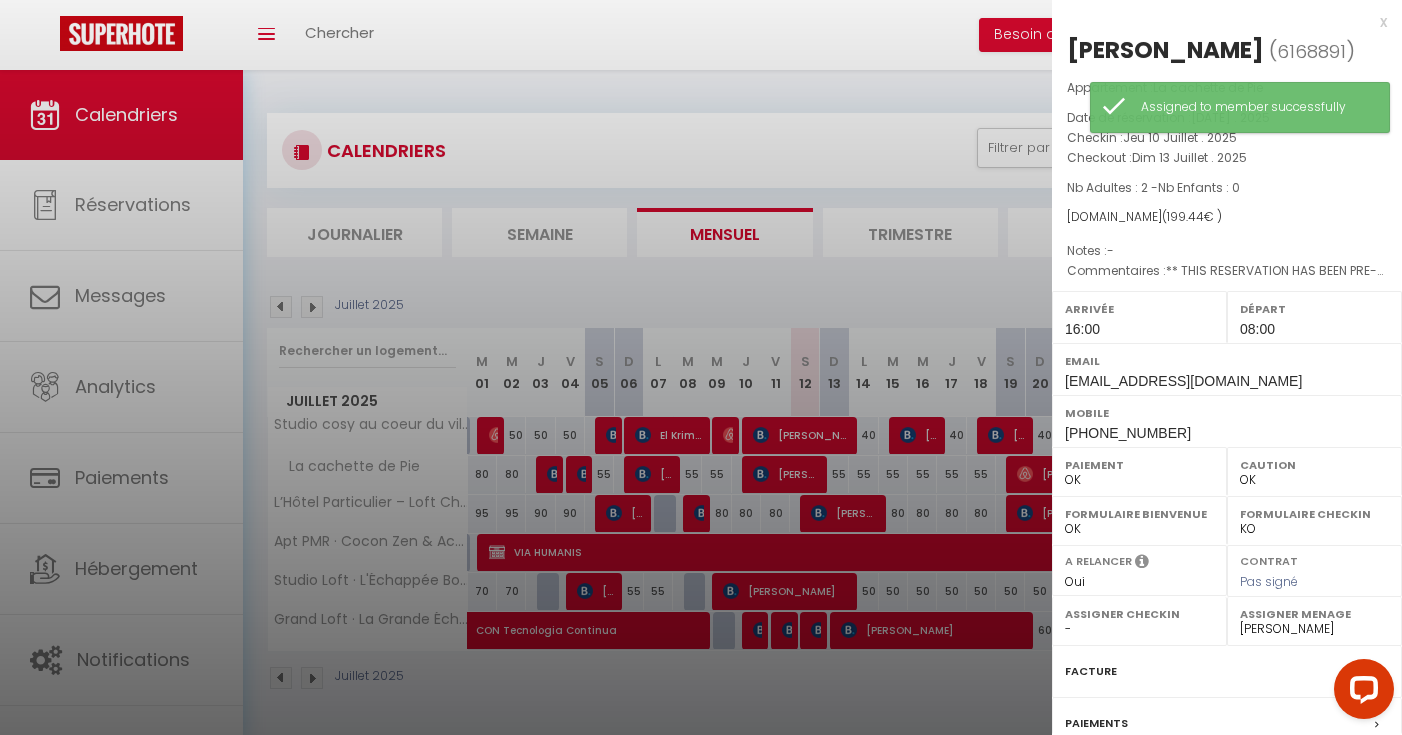 click at bounding box center (701, 367) 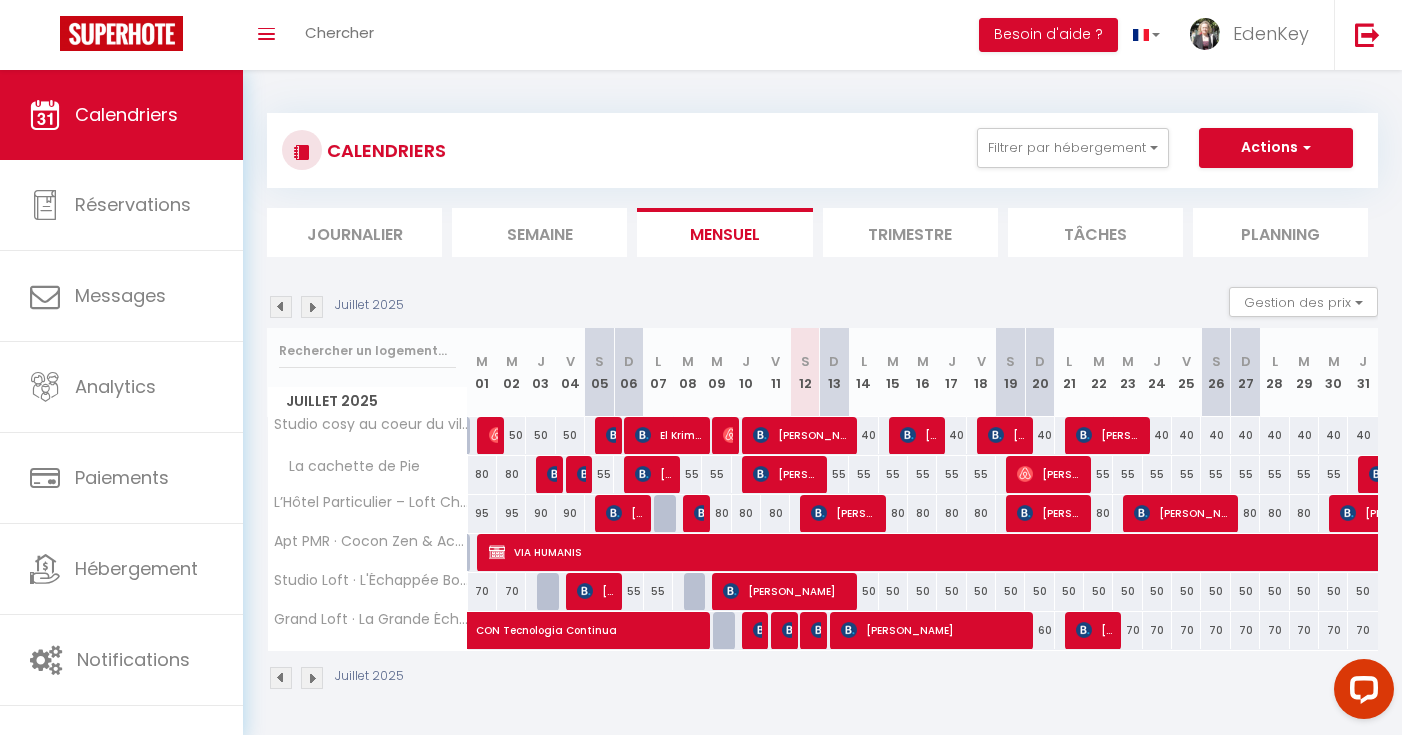 click at bounding box center [790, 630] 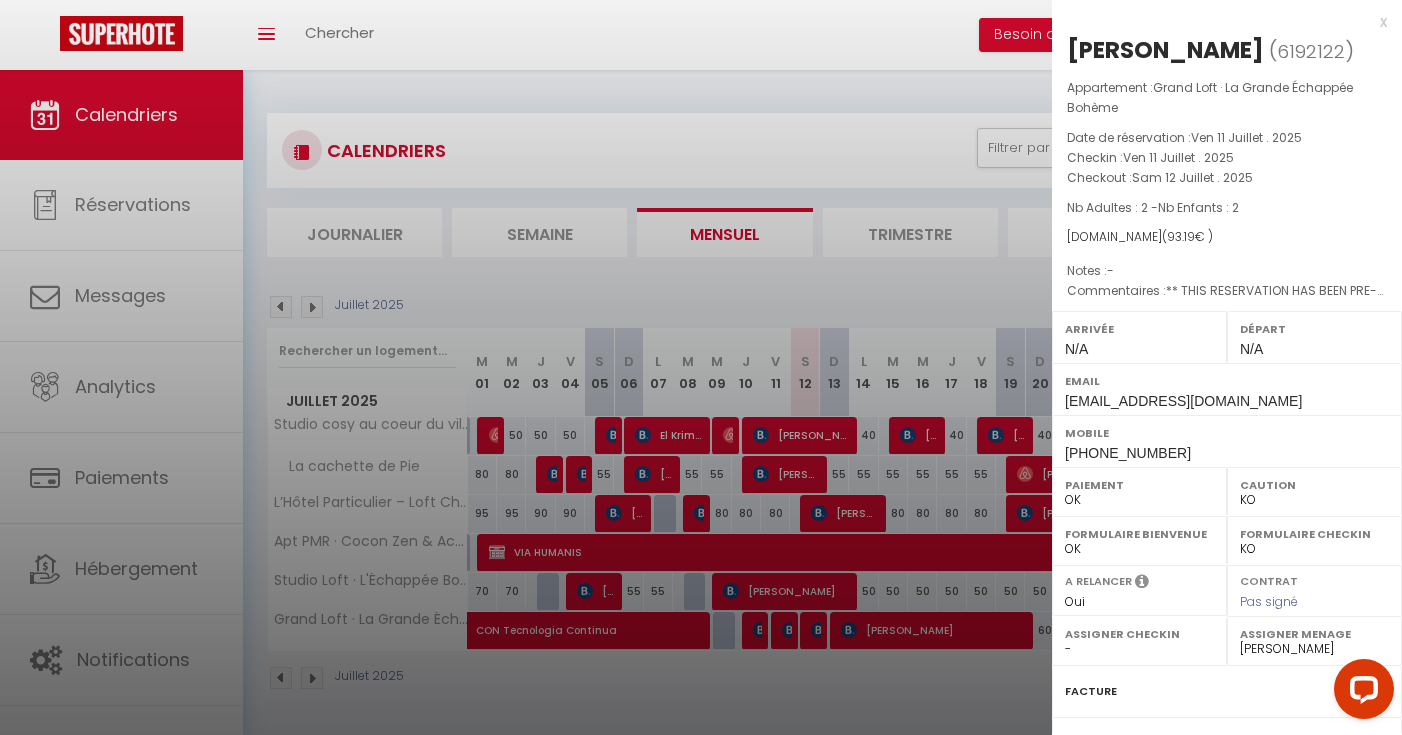 click on "x" at bounding box center (1219, 22) 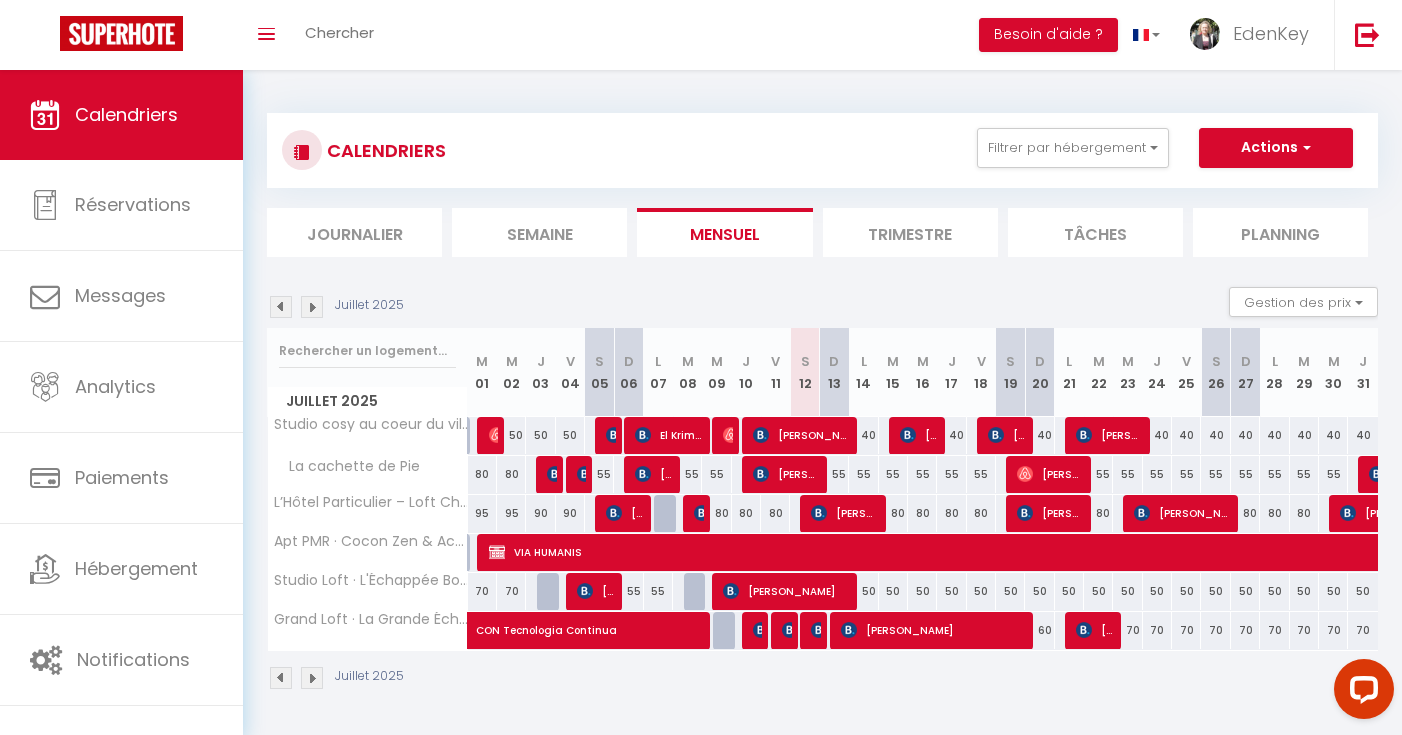 click on "Besoin d'aide ?" at bounding box center [1048, 35] 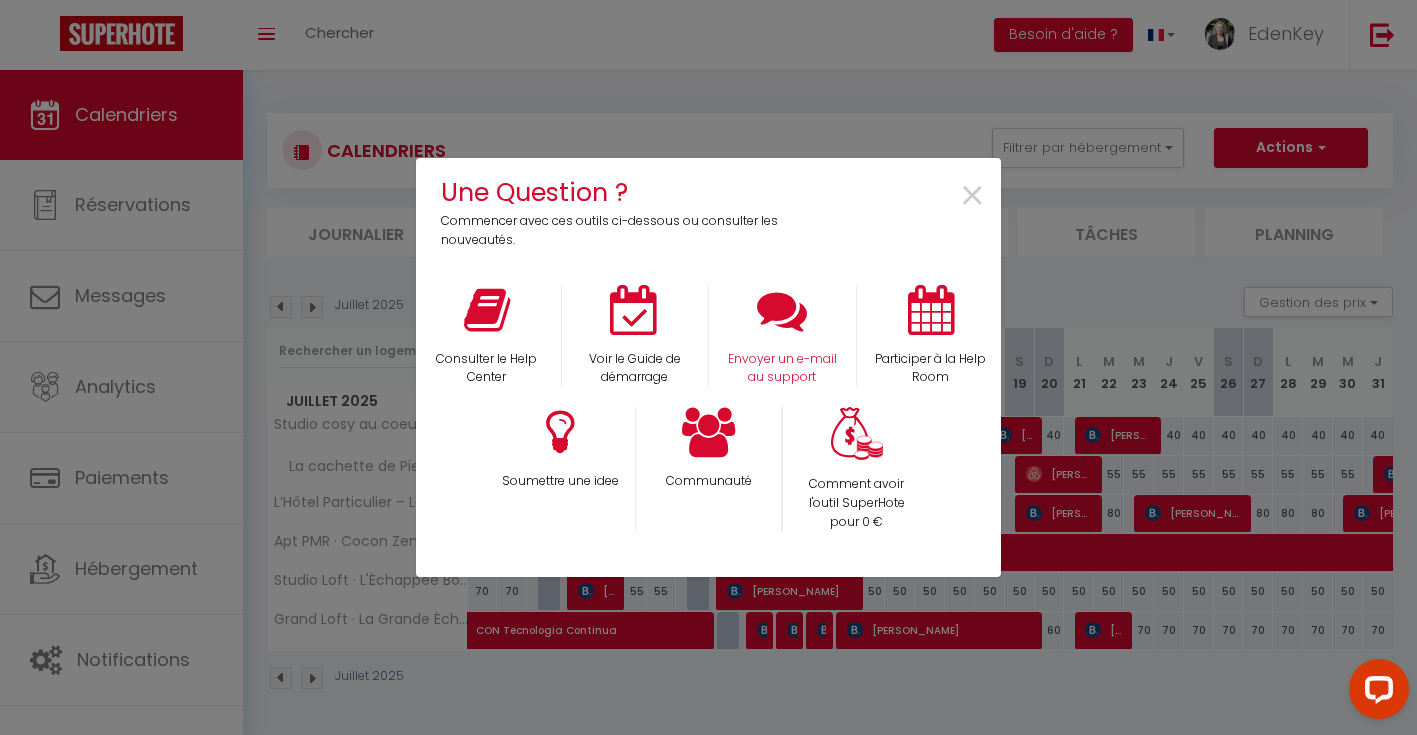 click at bounding box center [782, 310] 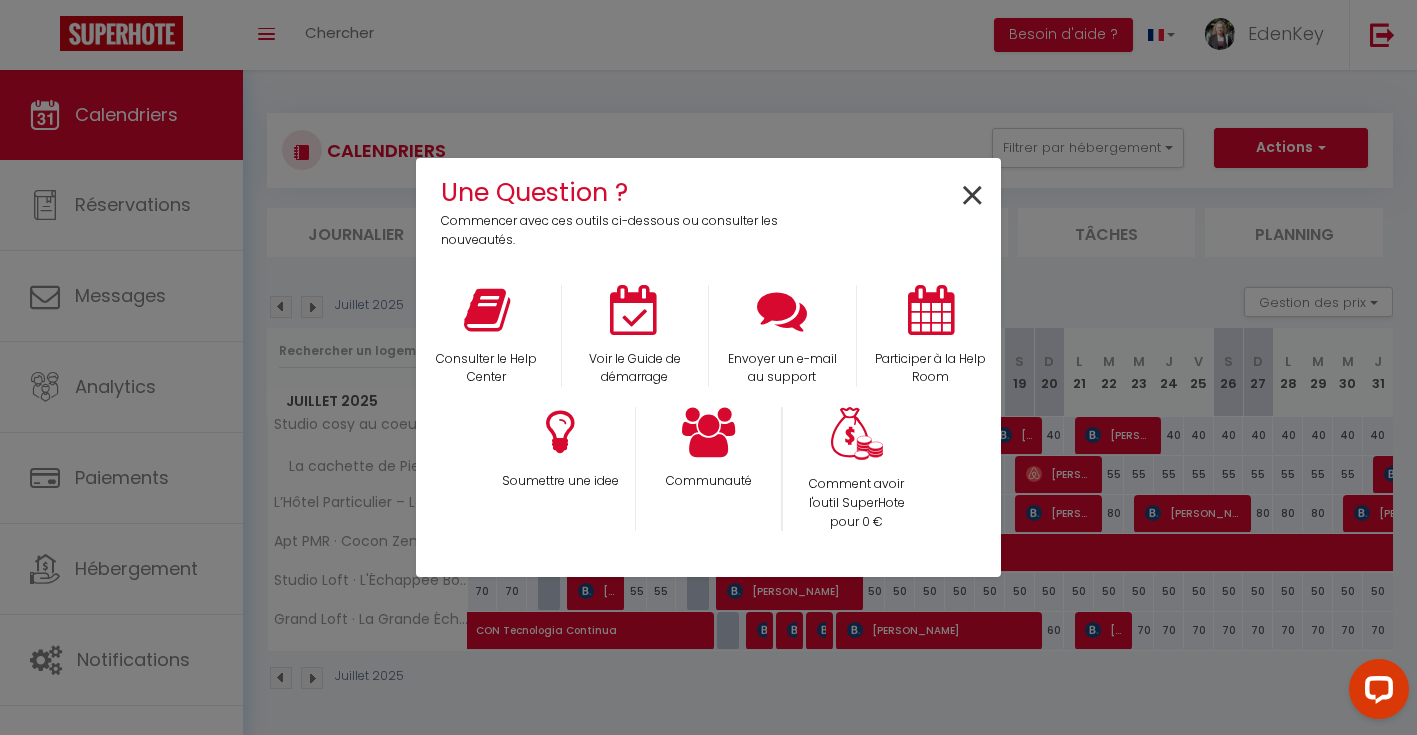 click on "×" at bounding box center (972, 196) 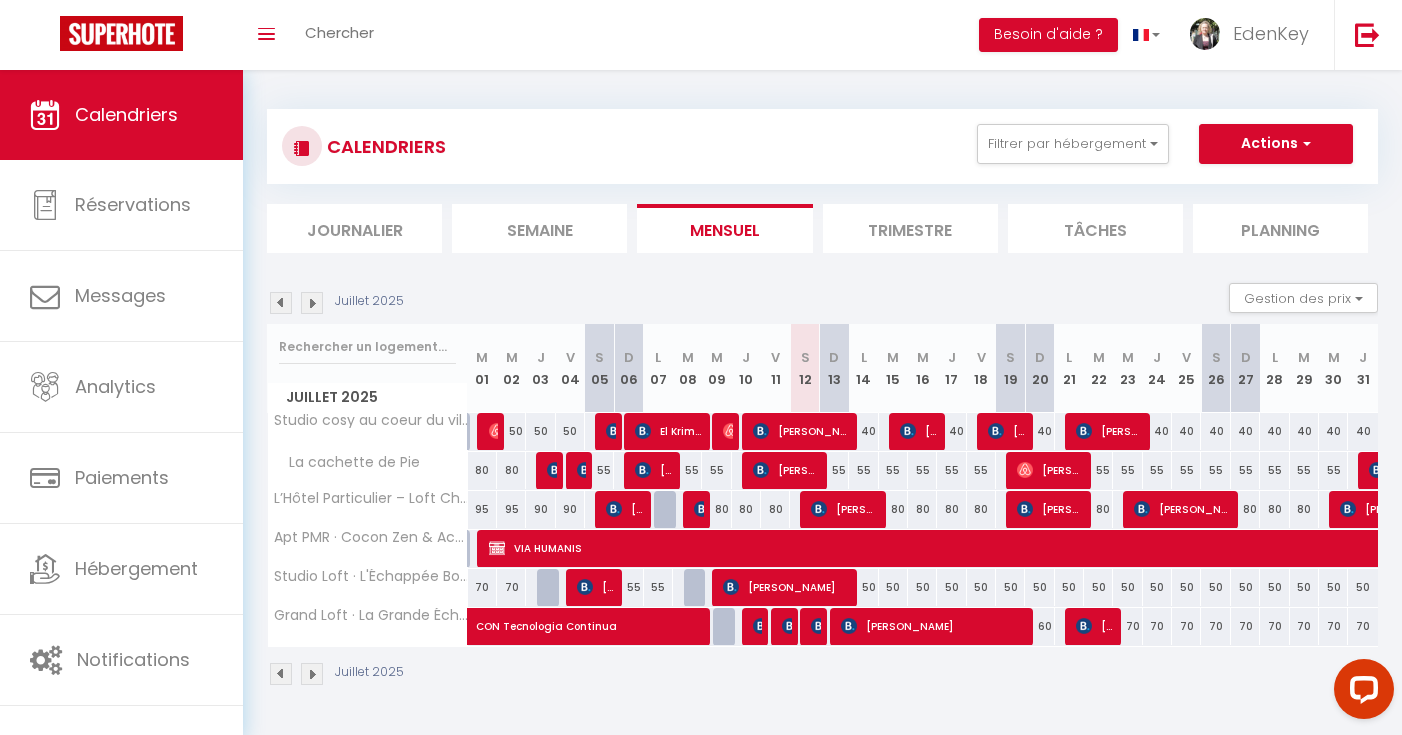 scroll, scrollTop: 11, scrollLeft: 0, axis: vertical 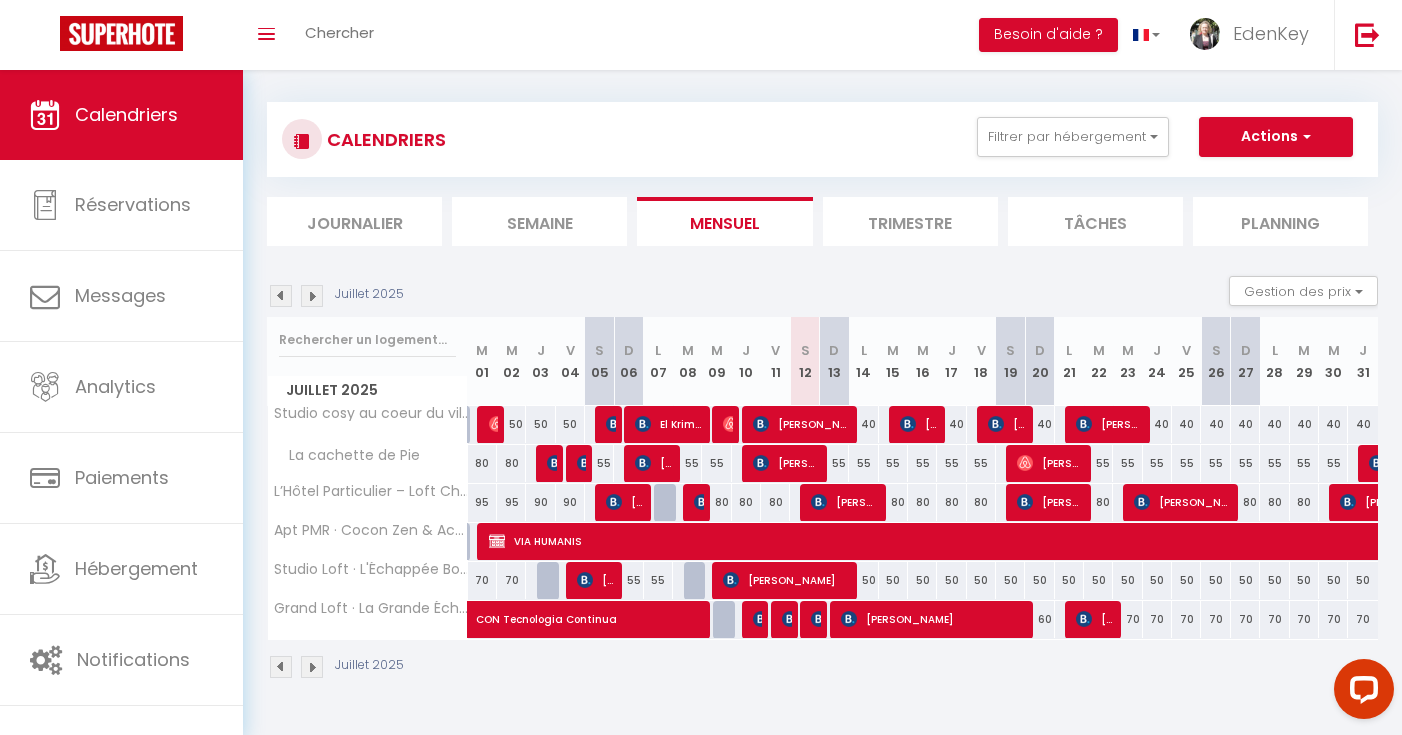 click at bounding box center [819, 619] 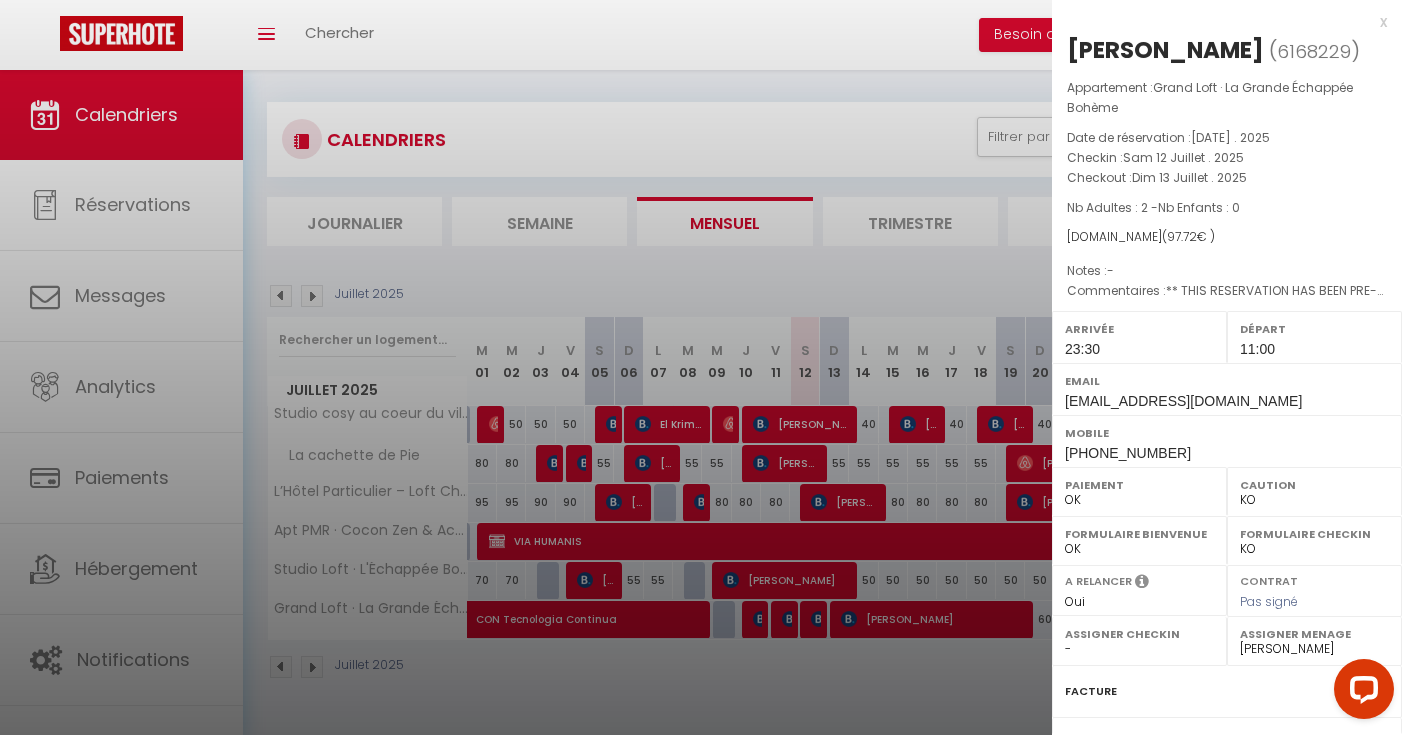 click at bounding box center (701, 367) 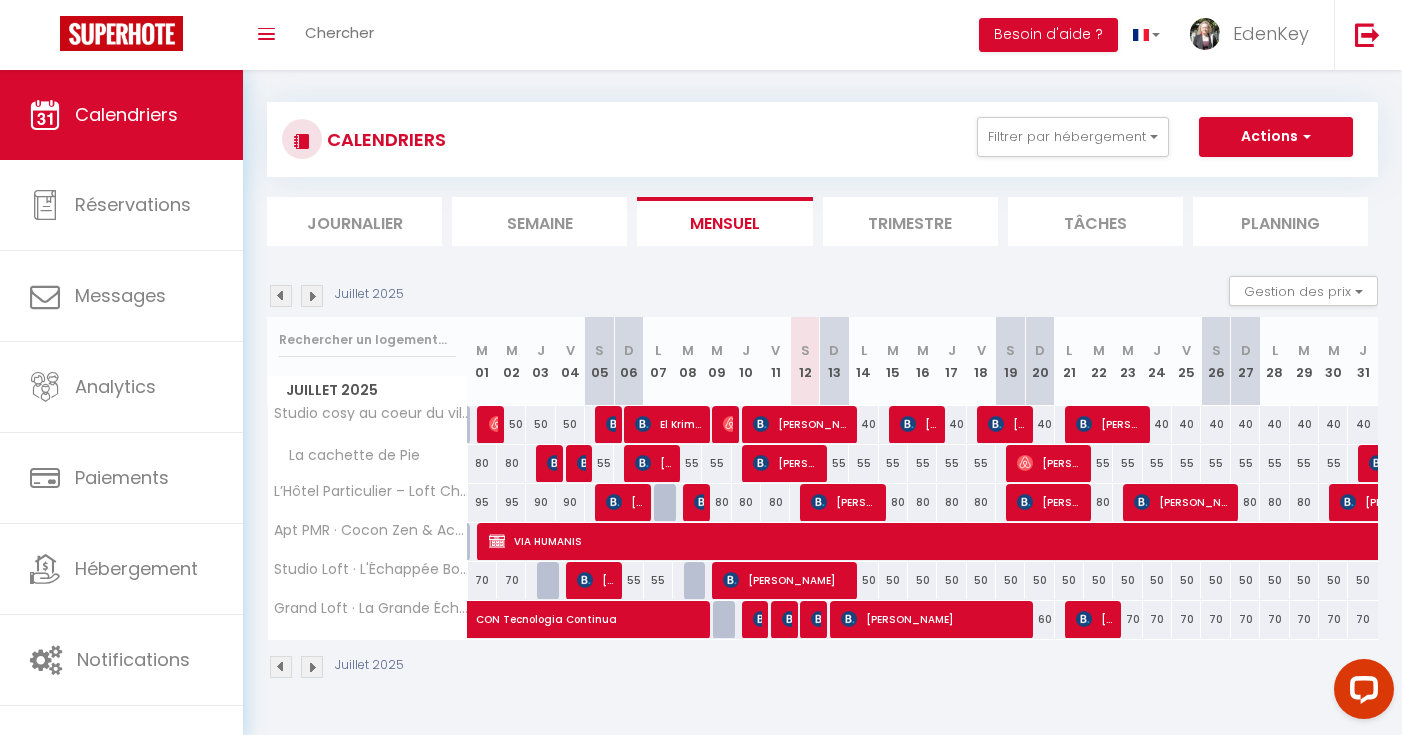 click at bounding box center (849, 619) 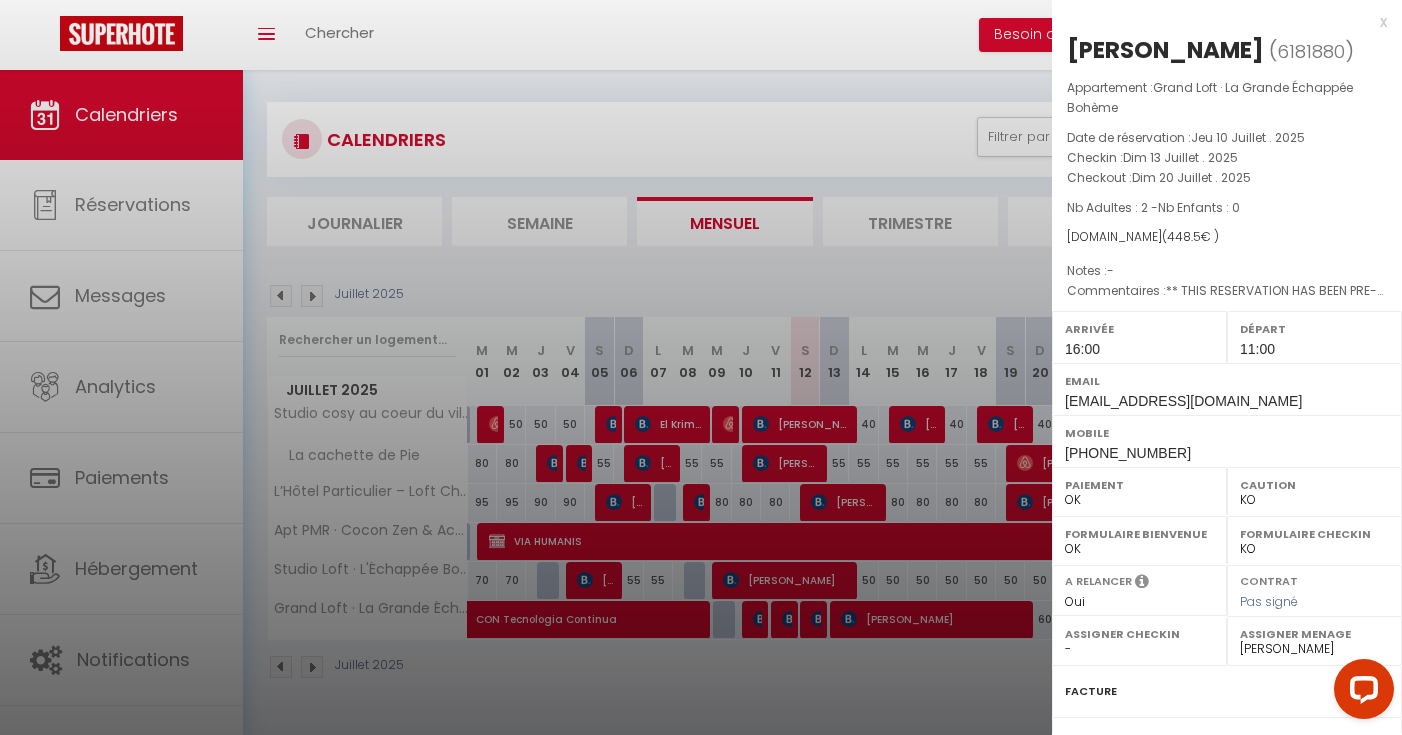 click at bounding box center (701, 367) 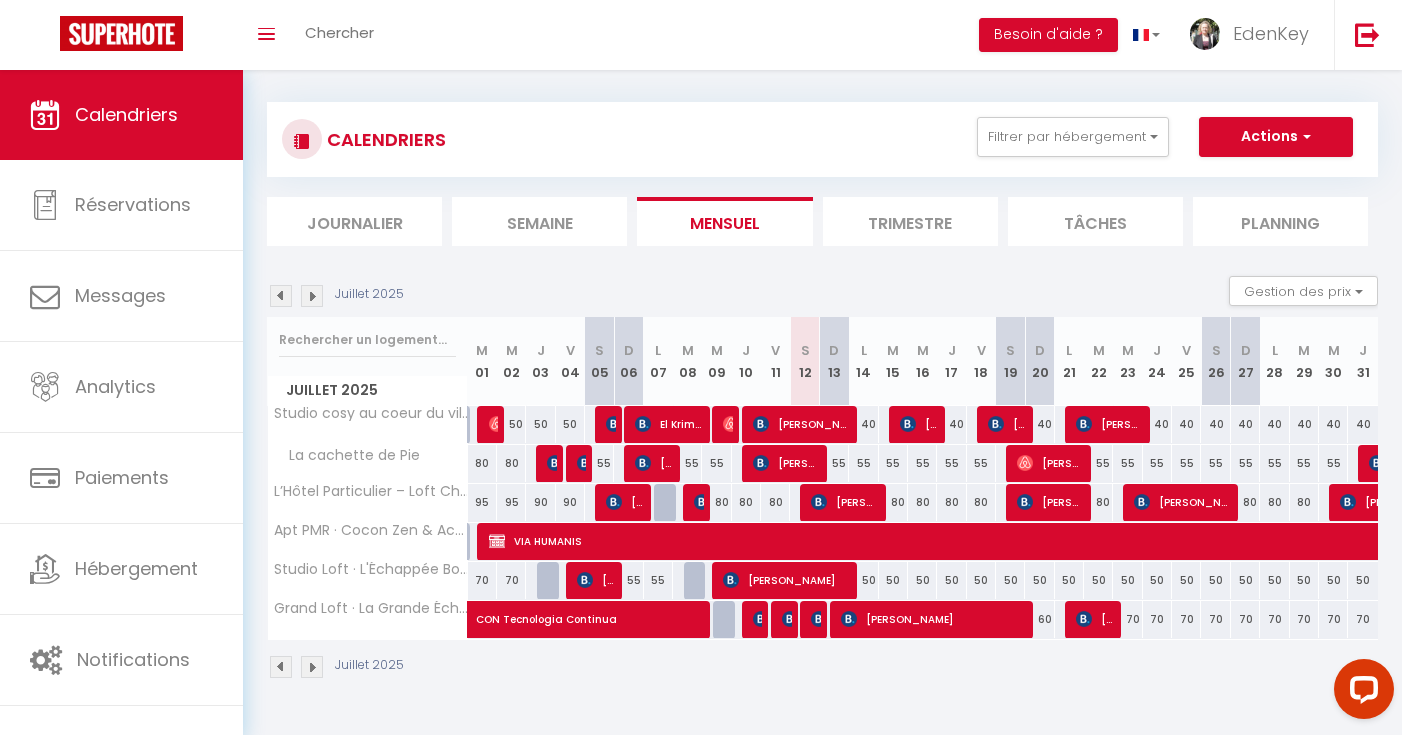 click on "[PERSON_NAME]" at bounding box center [919, 424] 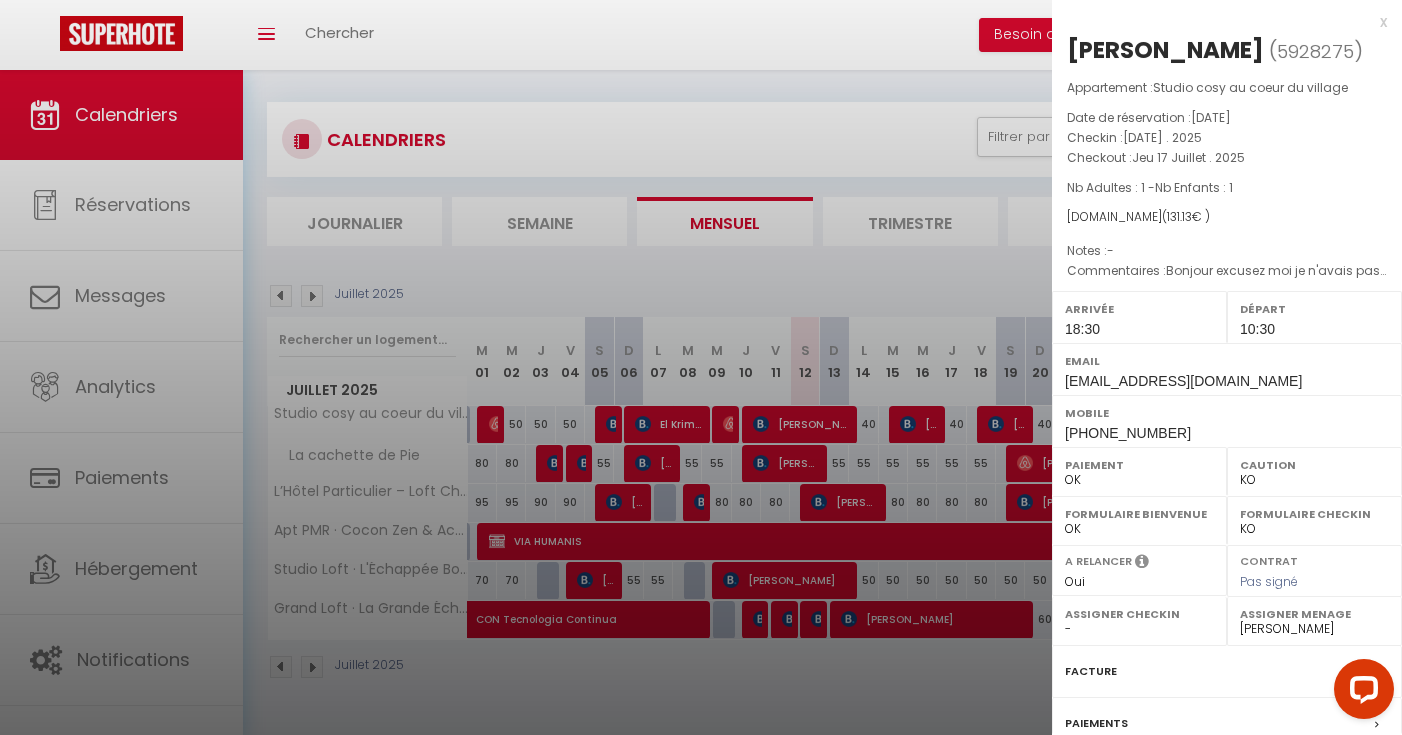 click at bounding box center [701, 367] 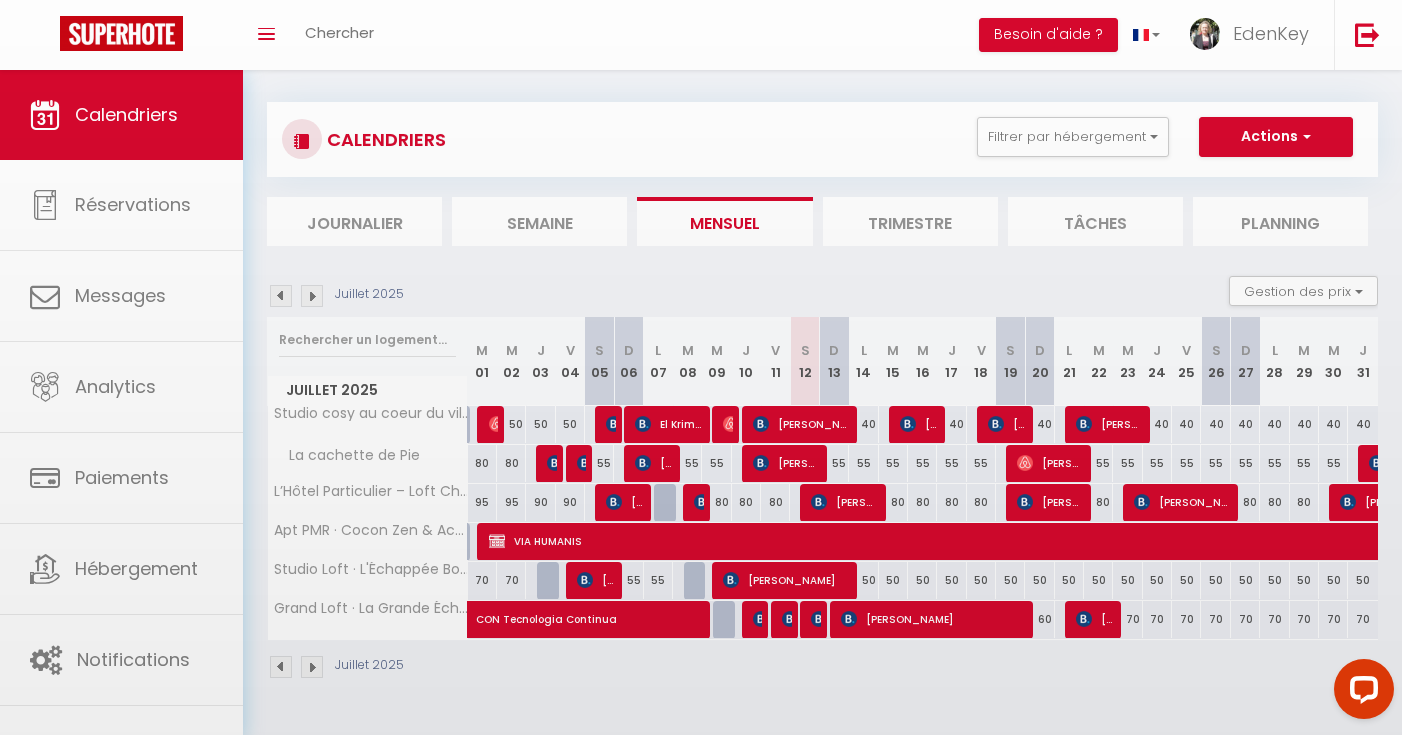 click on "[PERSON_NAME]" at bounding box center (845, 502) 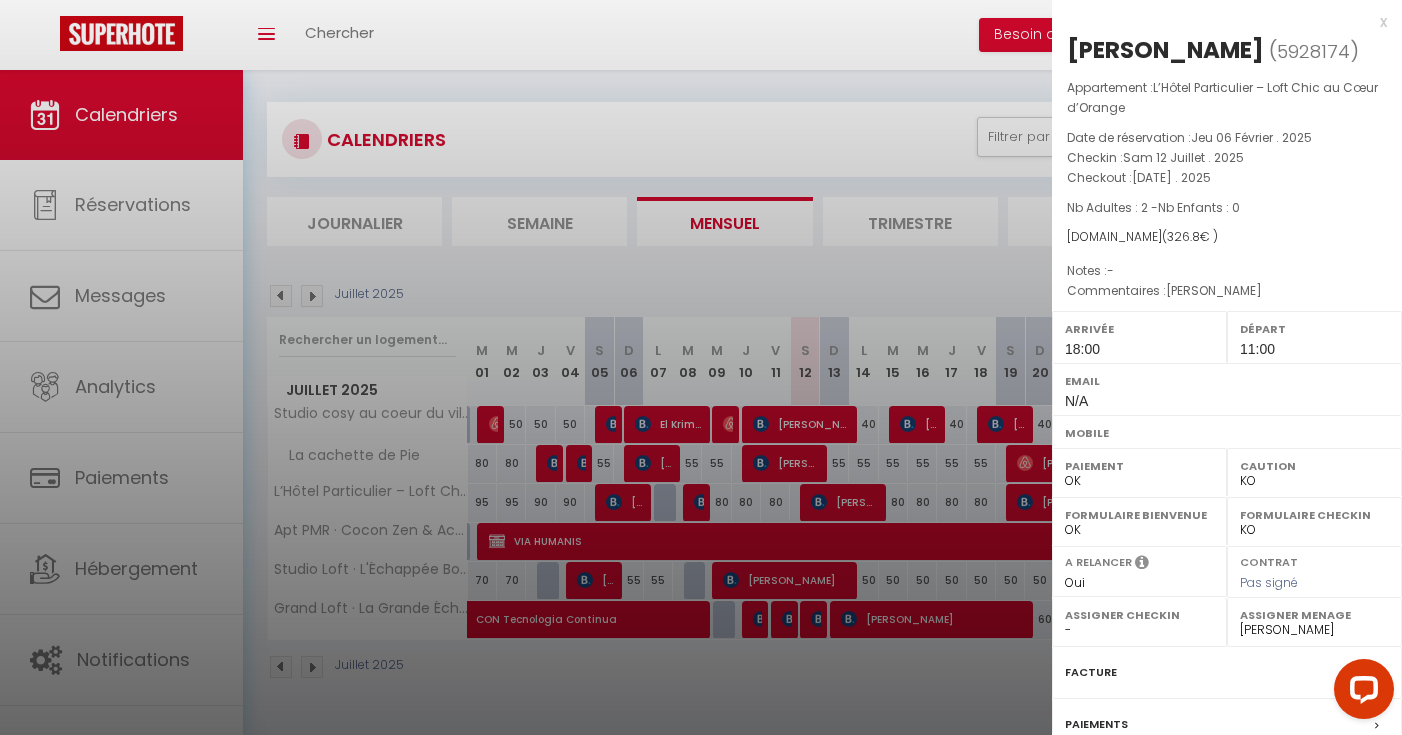 click at bounding box center [701, 367] 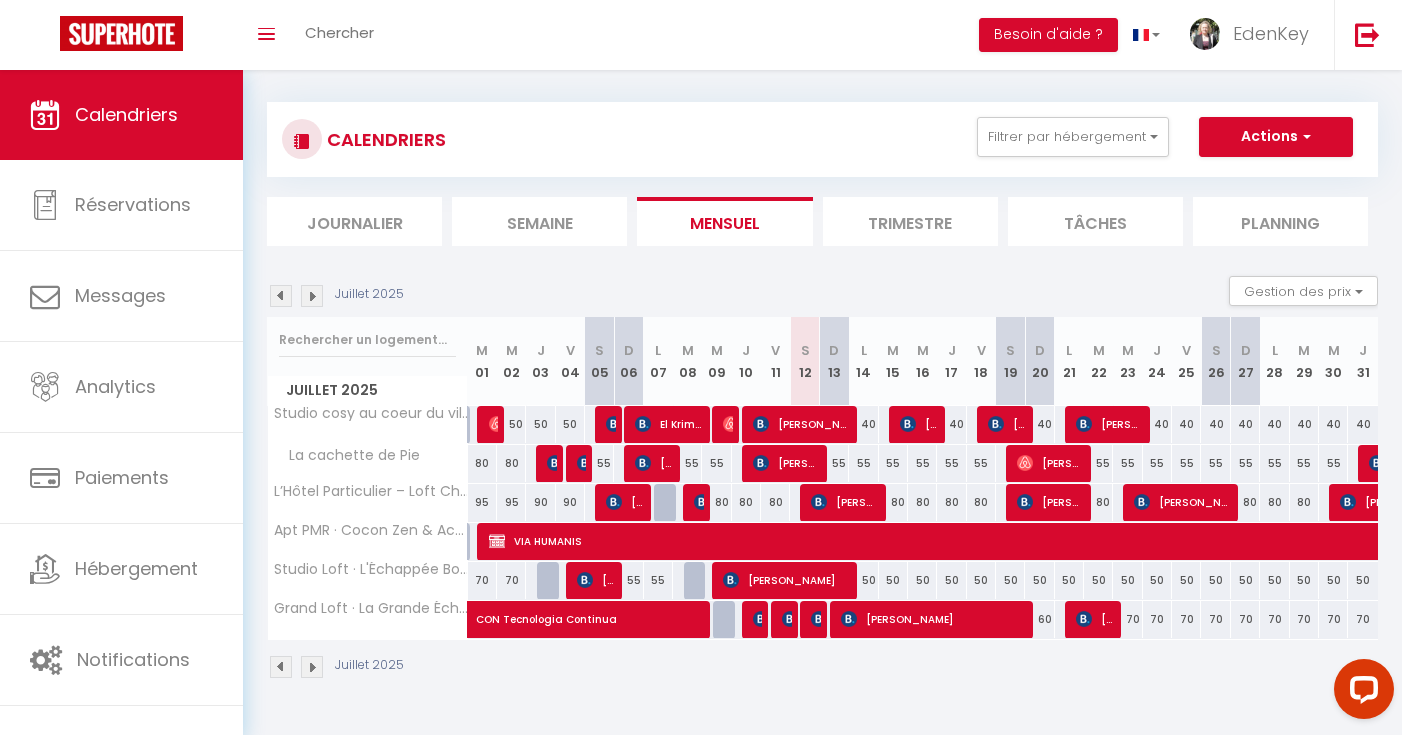 click on "Juillet 2025
Gestion des prix
Nb Nuits minimum   Règles   Disponibilité" at bounding box center (822, 296) 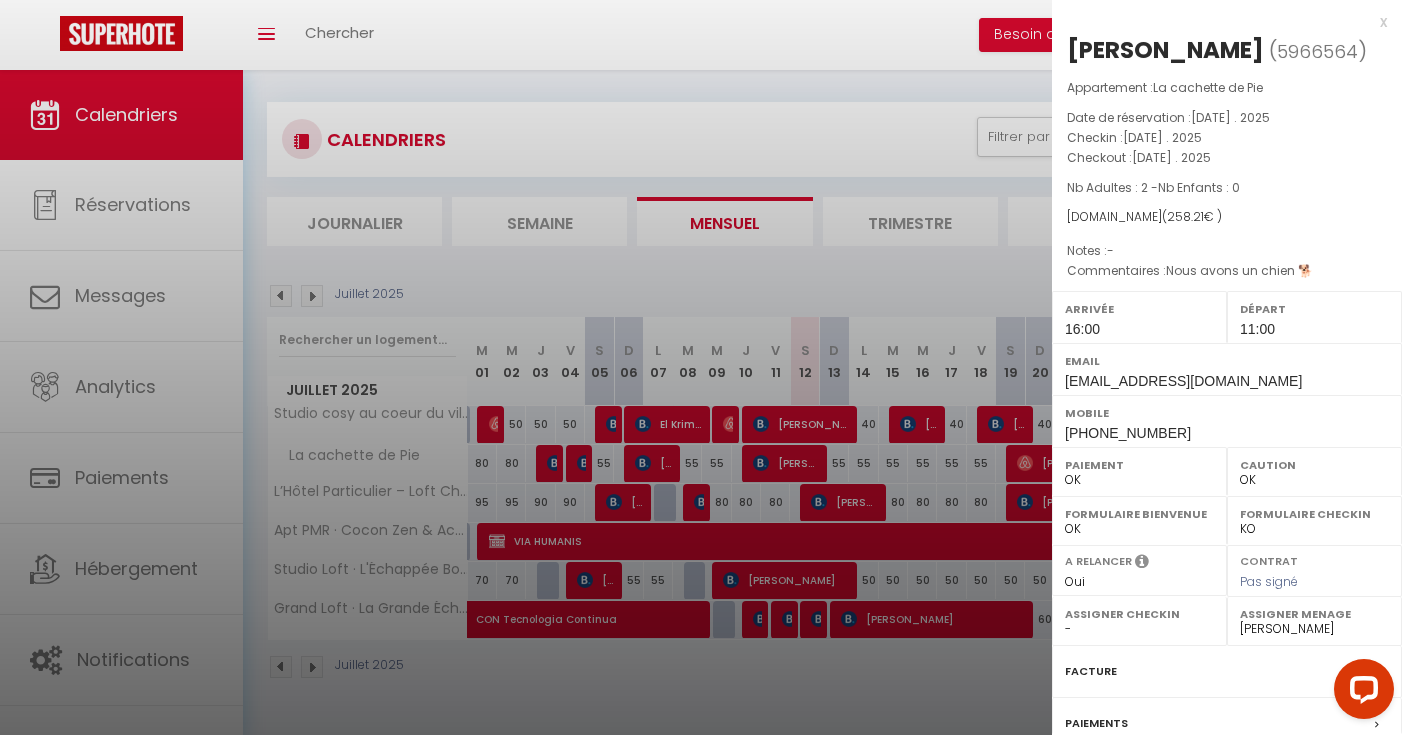 click on "x" at bounding box center [1219, 22] 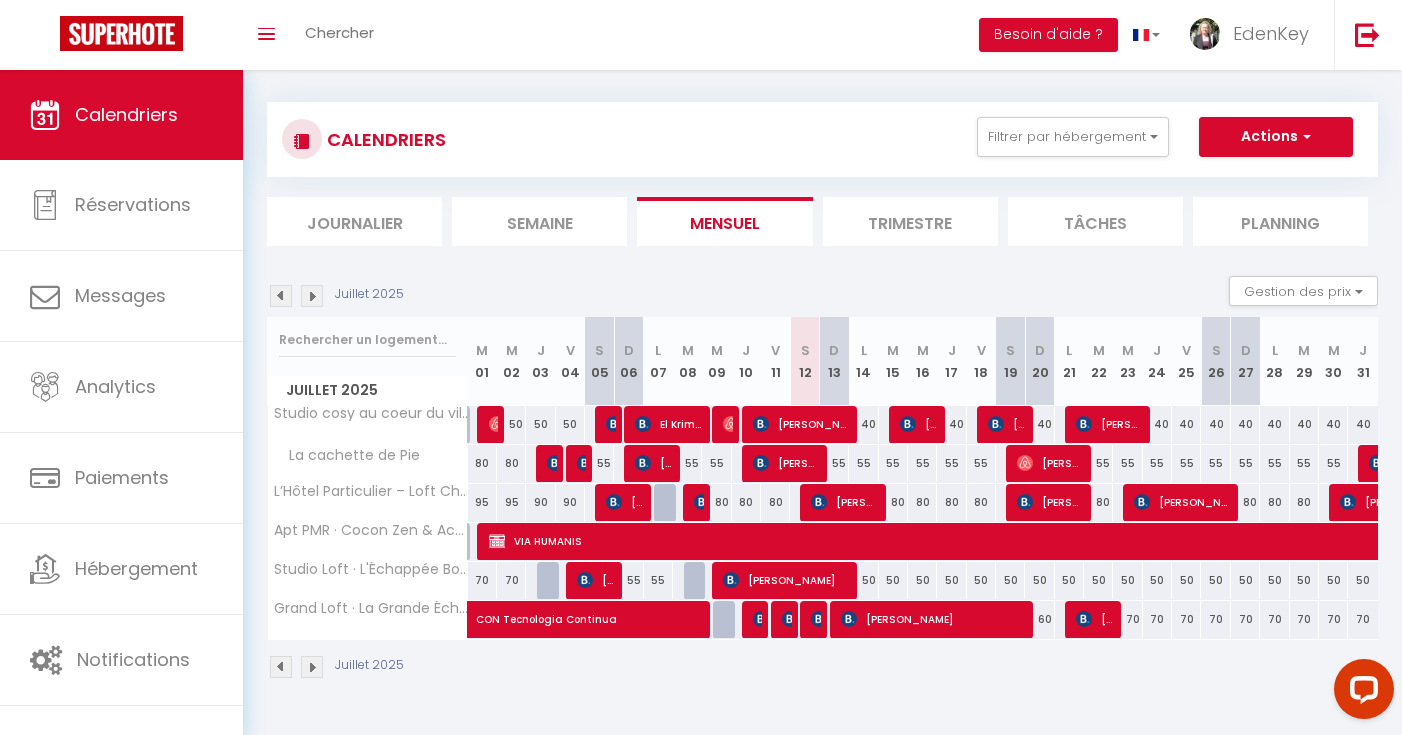 click on "[PERSON_NAME]" at bounding box center (1182, 502) 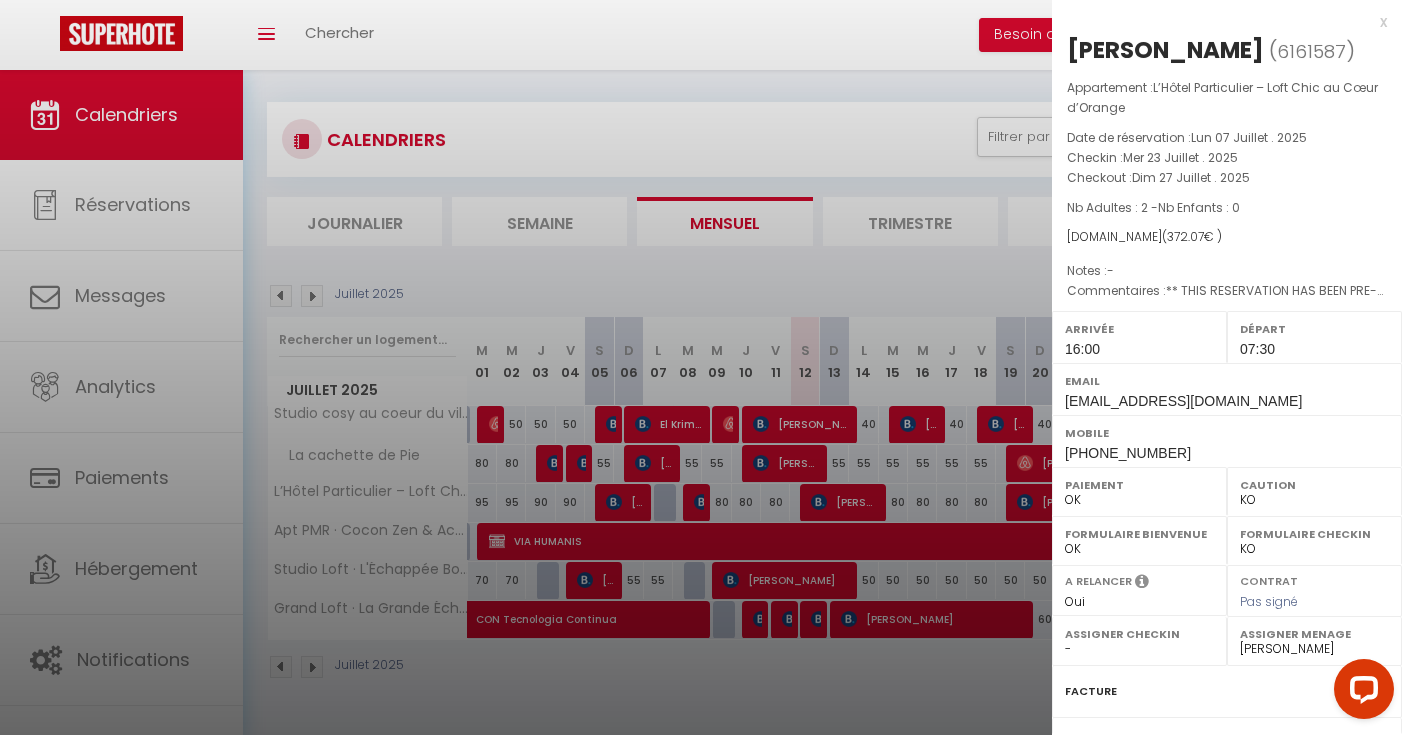 click at bounding box center (701, 367) 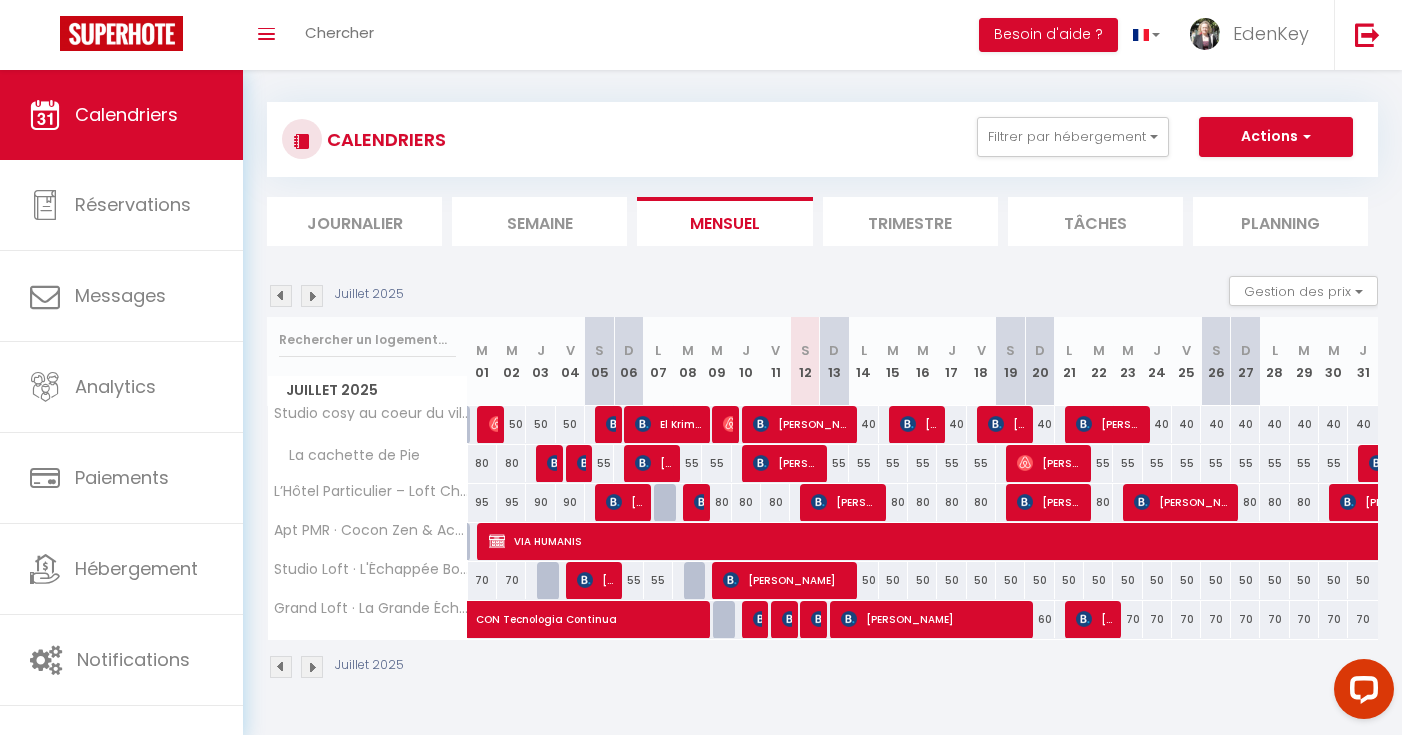 click on "[PERSON_NAME]" at bounding box center (786, 580) 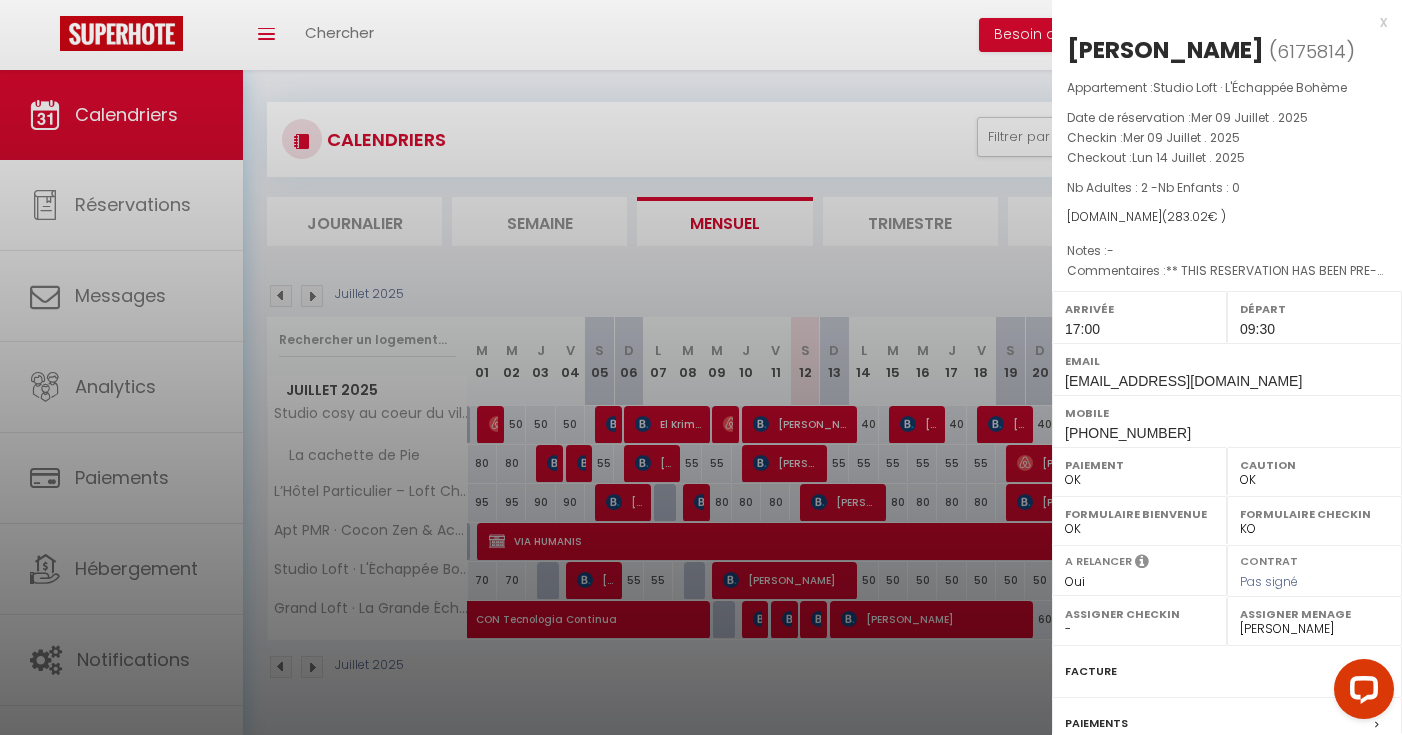 click at bounding box center [701, 367] 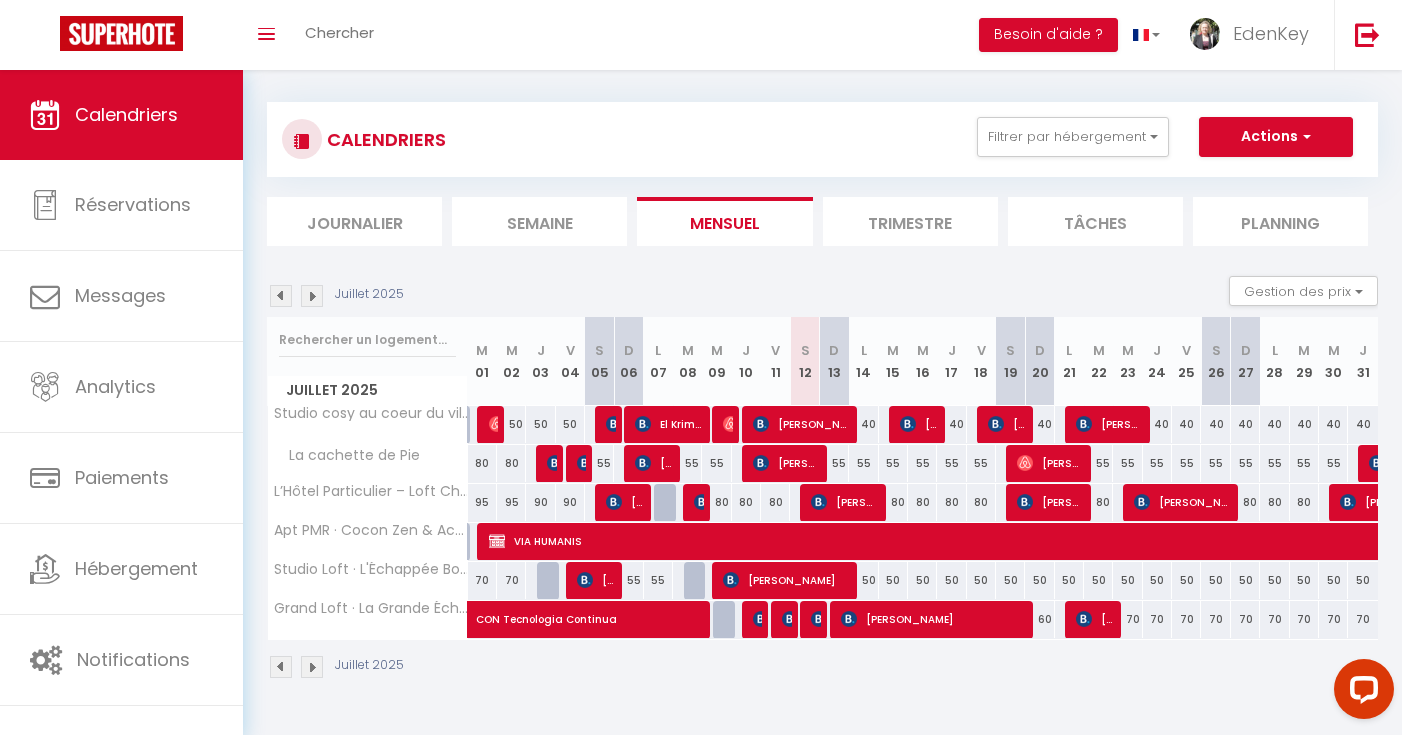 click at bounding box center [312, 296] 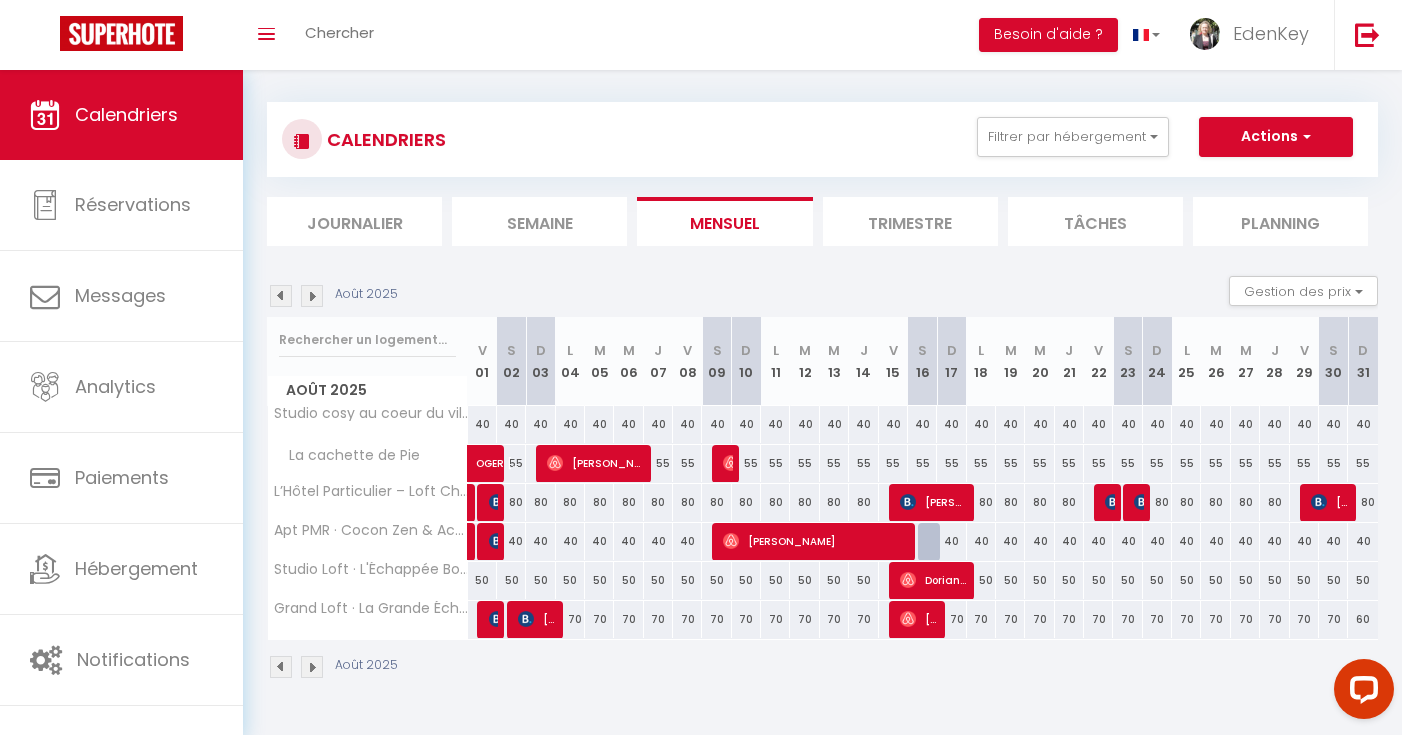 click at bounding box center (281, 296) 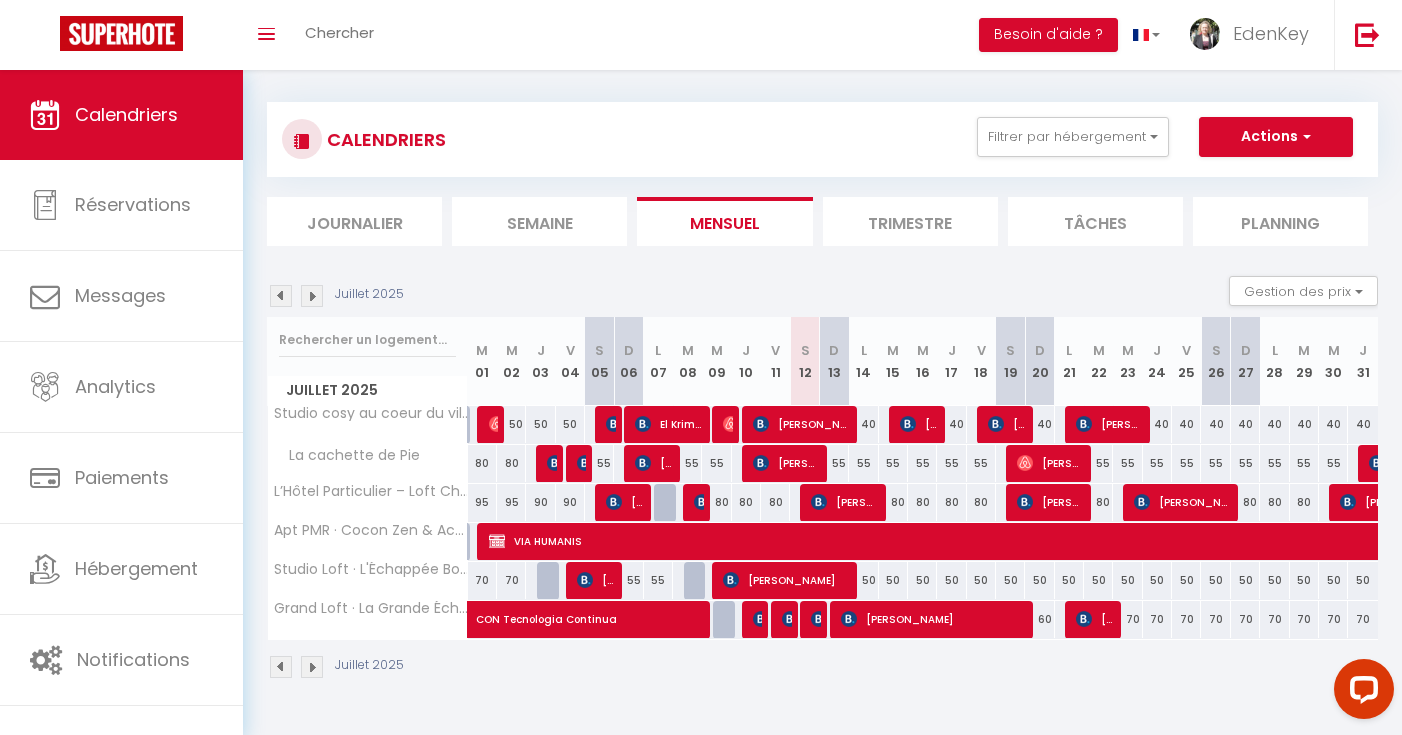 click on "CALENDRIERS
Filtrer par hébergement
Camaret       Apt PMR · Cocon Zen & Accessible     Studio Loft · L'Échappée Bohème     Grand Loft · La Grande Échappée Bohème     Autres       La cachette de Pie     L’Hôtel Particulier – Loft Chic au Cœur d’Orange     Studio cosy au coeur du village    Effacer   Sauvegarder
Actions
Nouvelle réservation   Exporter les réservations   Importer les réservations
Journalier
[GEOGRAPHIC_DATA]
Mensuel
Trimestre
Tâches
Planning
[DATE]
Gestion des prix
Nb Nuits minimum   Règles   Disponibilité           [DATE]
M   M   J   V   S   D" at bounding box center [822, 391] 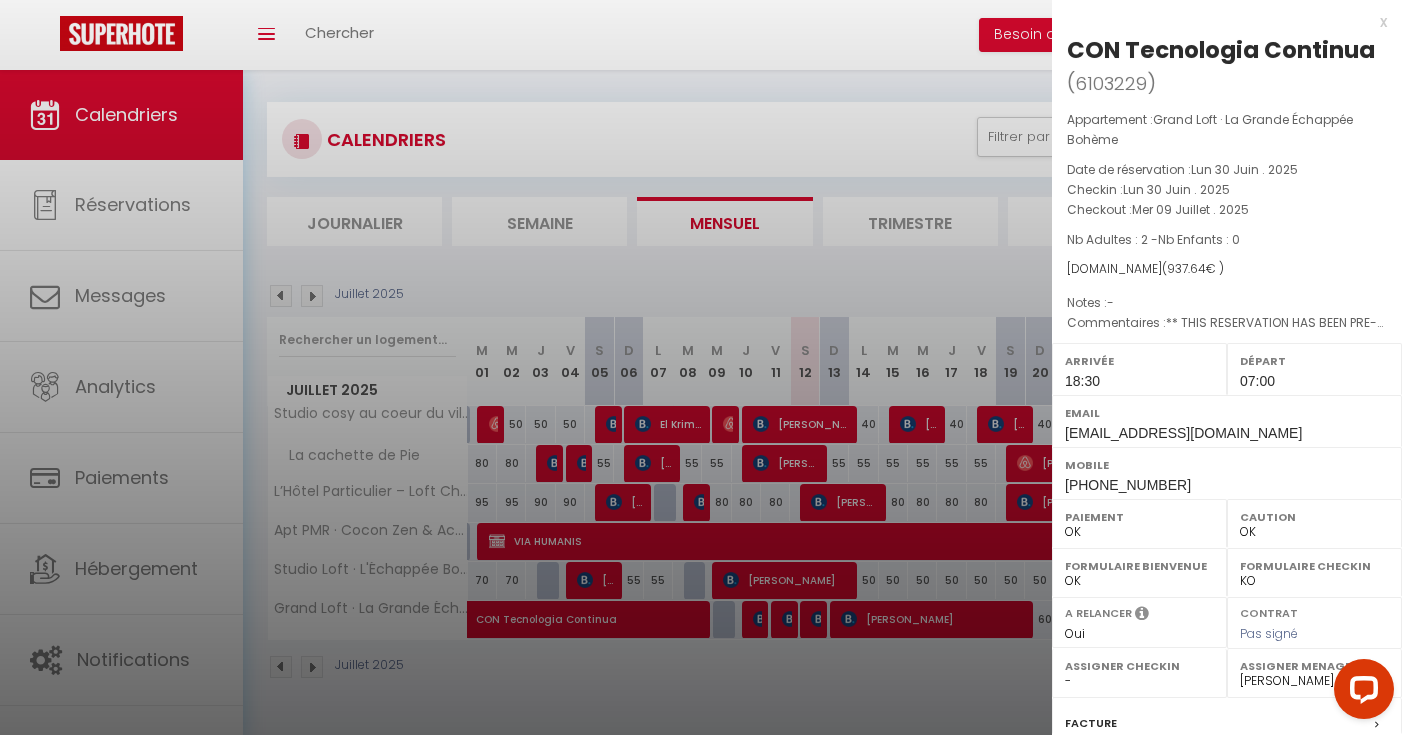 click on "x" at bounding box center [1219, 22] 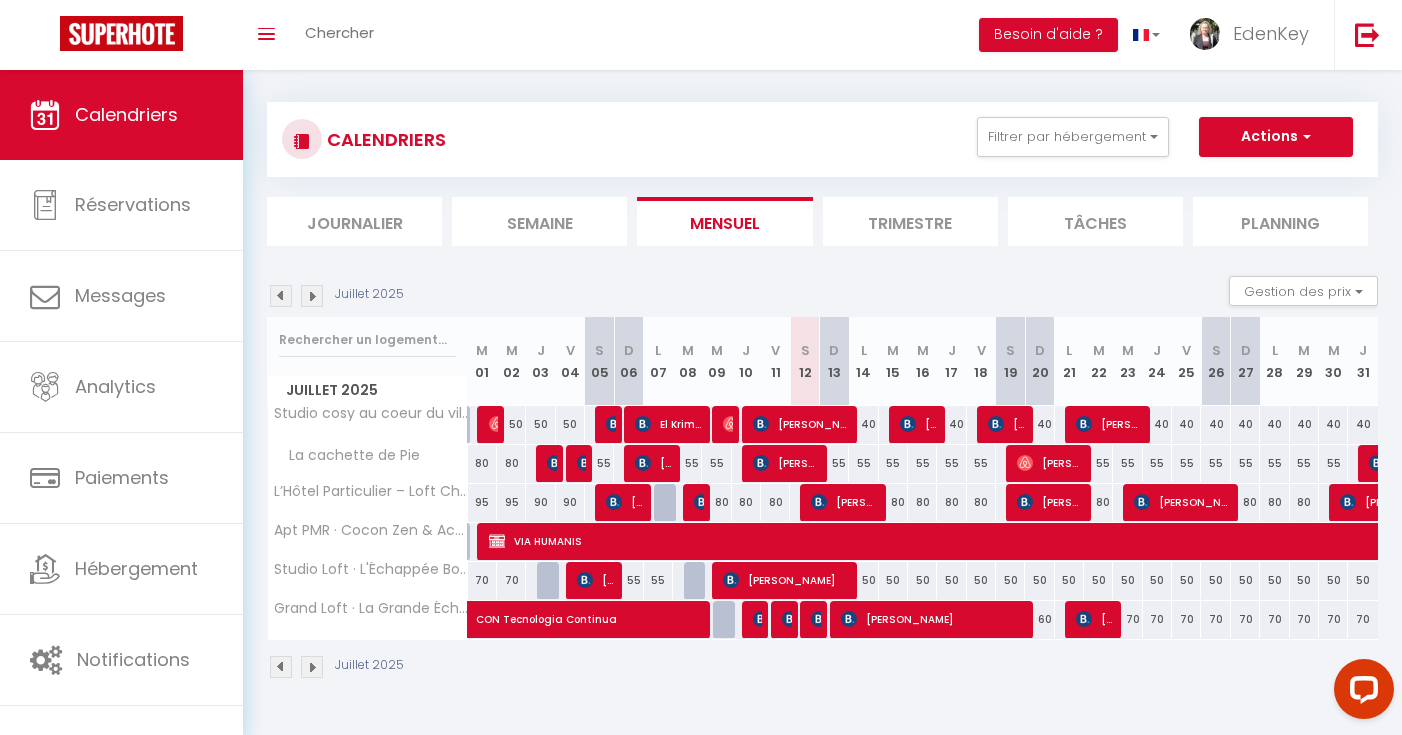 click on "CON Tecnologia Continua" at bounding box center [660, 609] 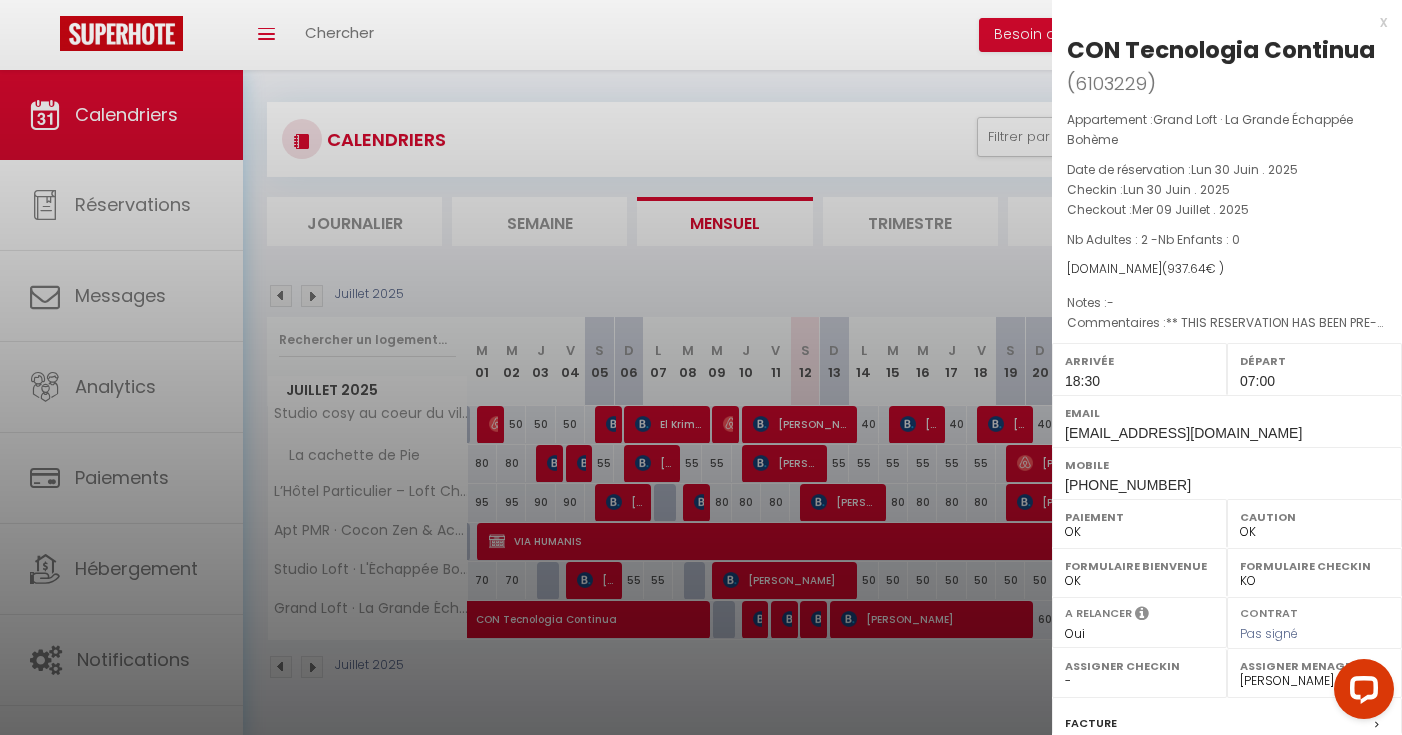 click on "x" at bounding box center (1219, 22) 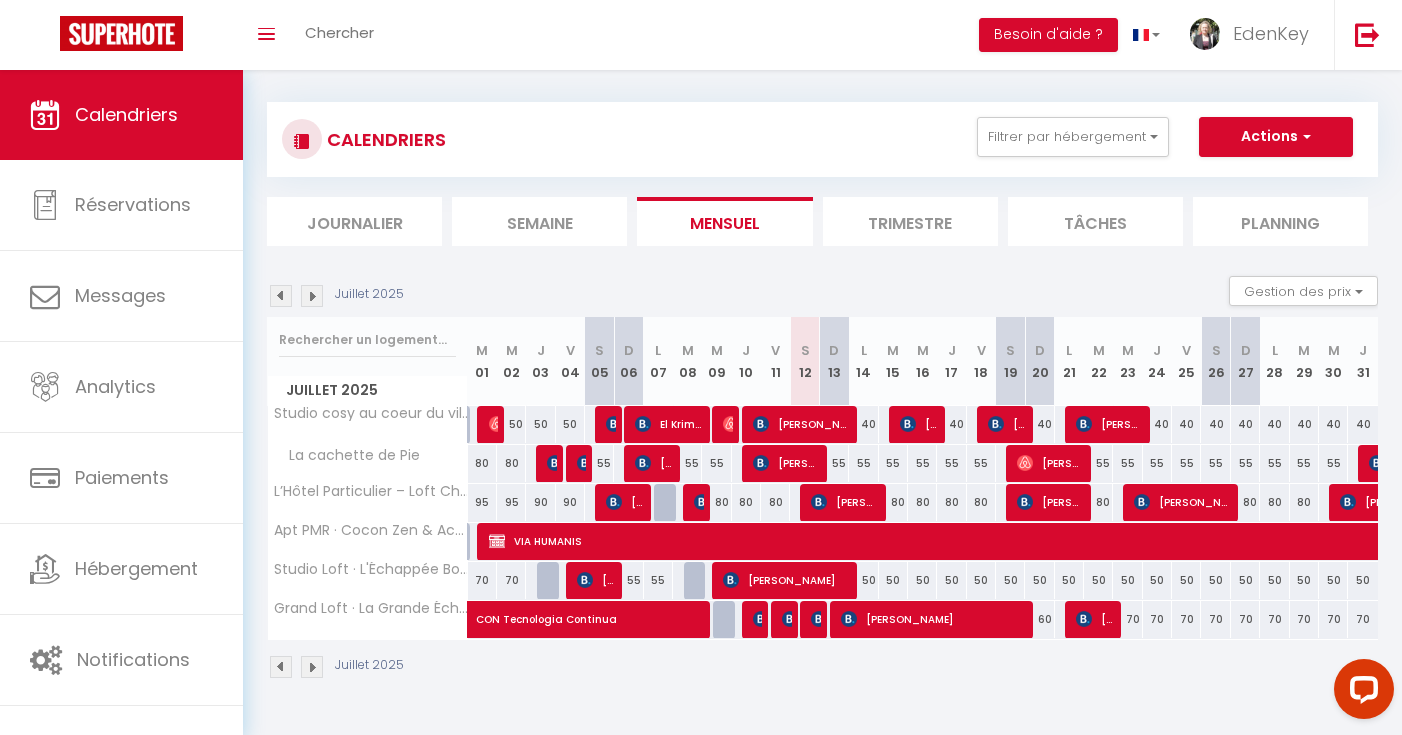 click on "Juillet 2025" at bounding box center (822, 669) 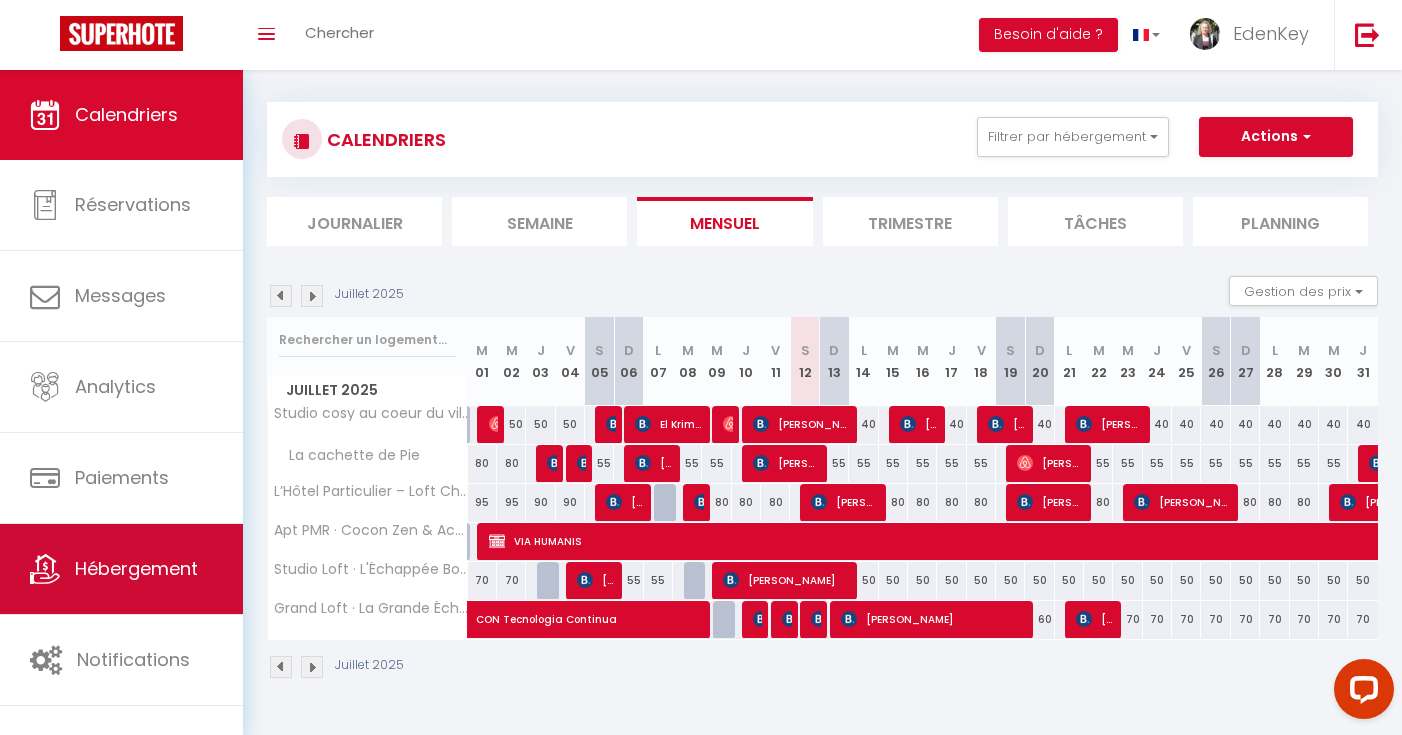 click on "Hébergement" at bounding box center [136, 568] 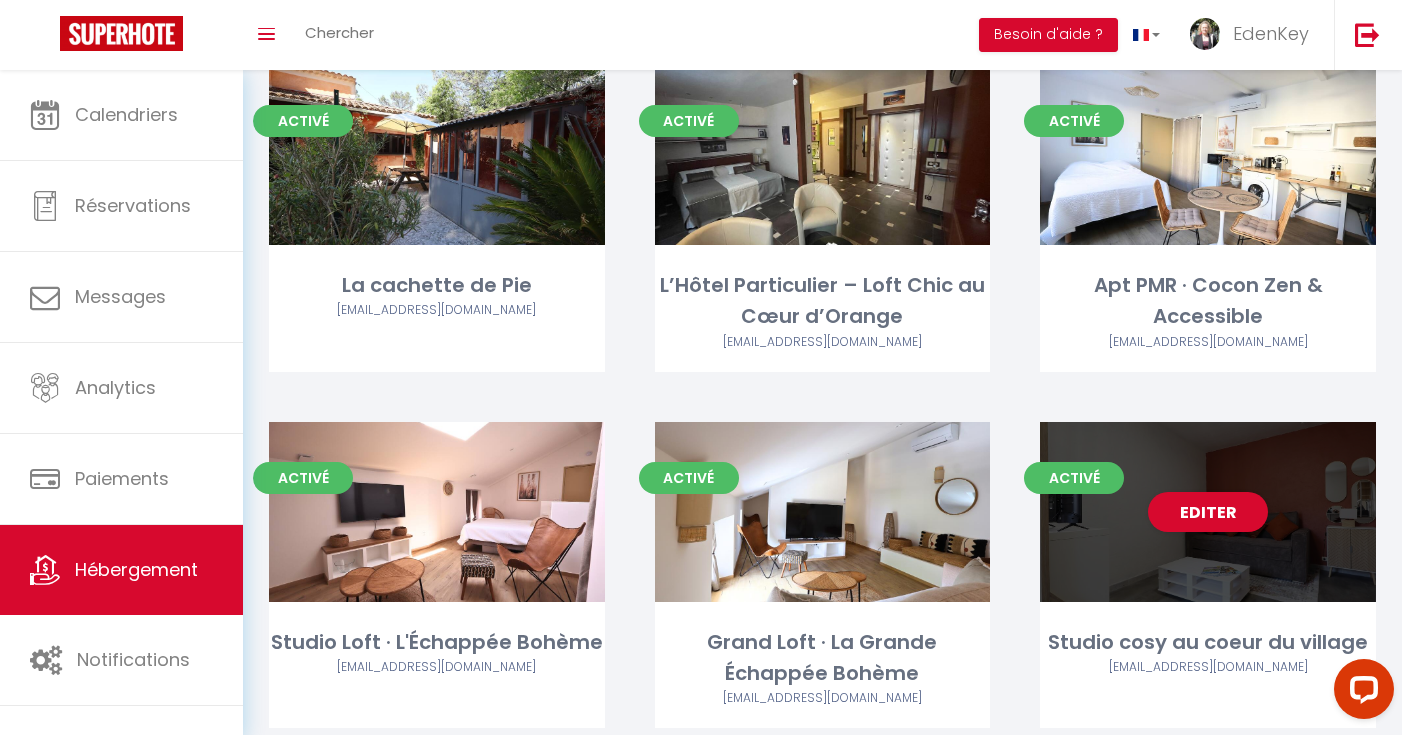 scroll, scrollTop: 216, scrollLeft: 0, axis: vertical 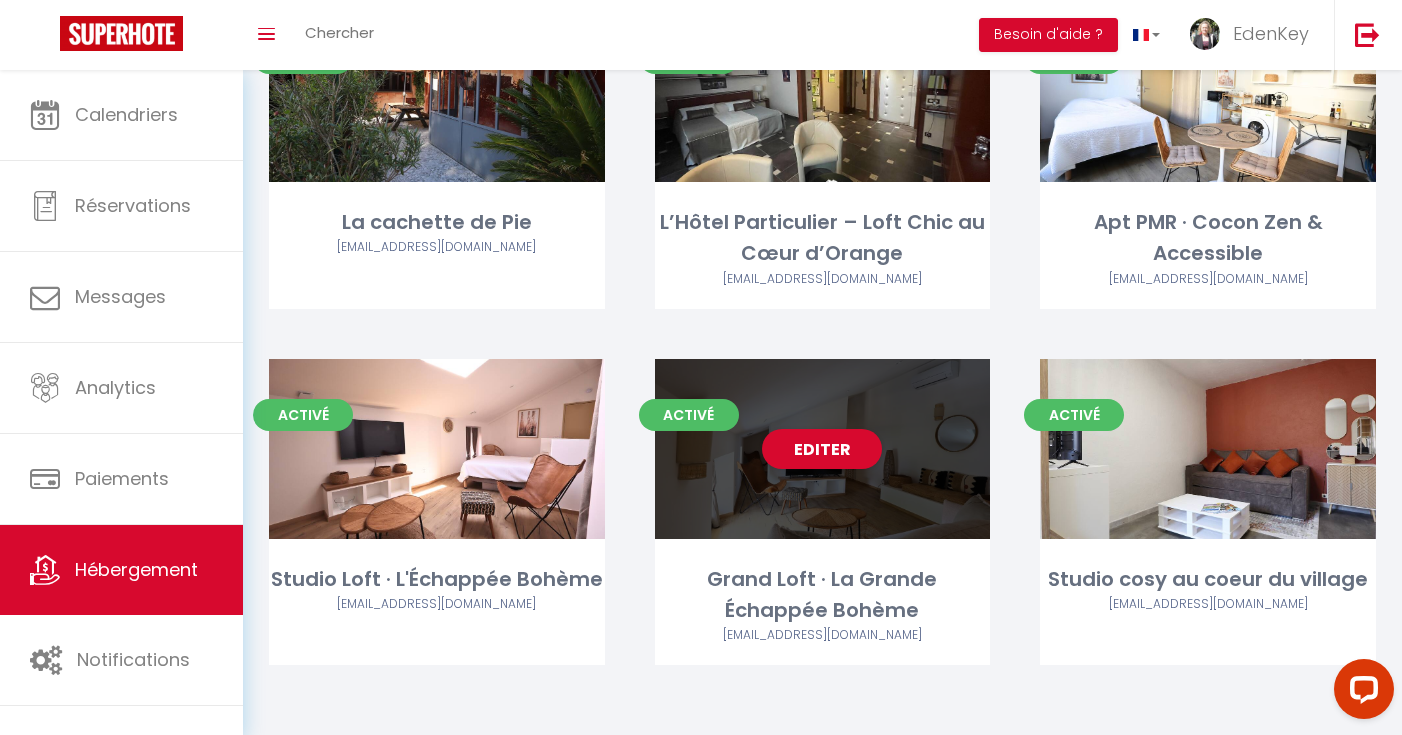 click on "Editer" at bounding box center [823, 449] 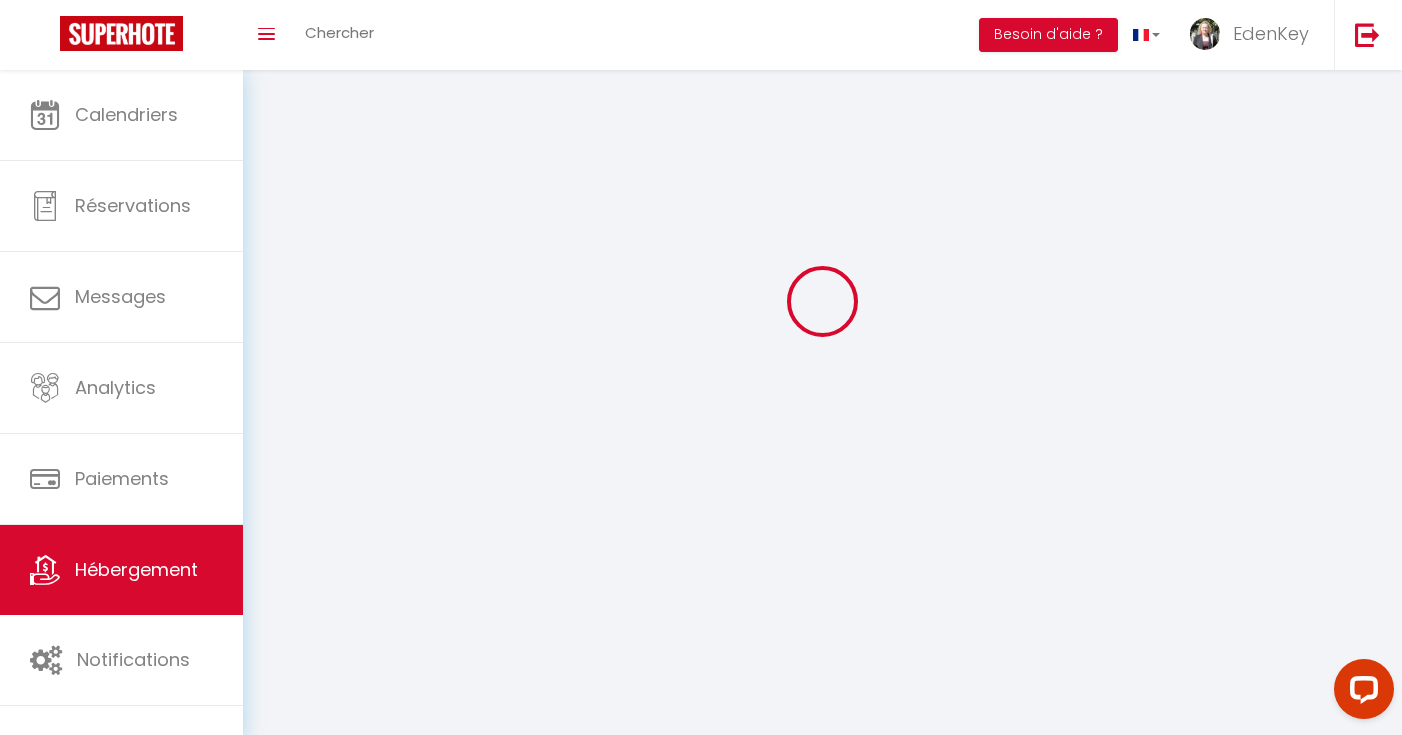 scroll, scrollTop: 0, scrollLeft: 0, axis: both 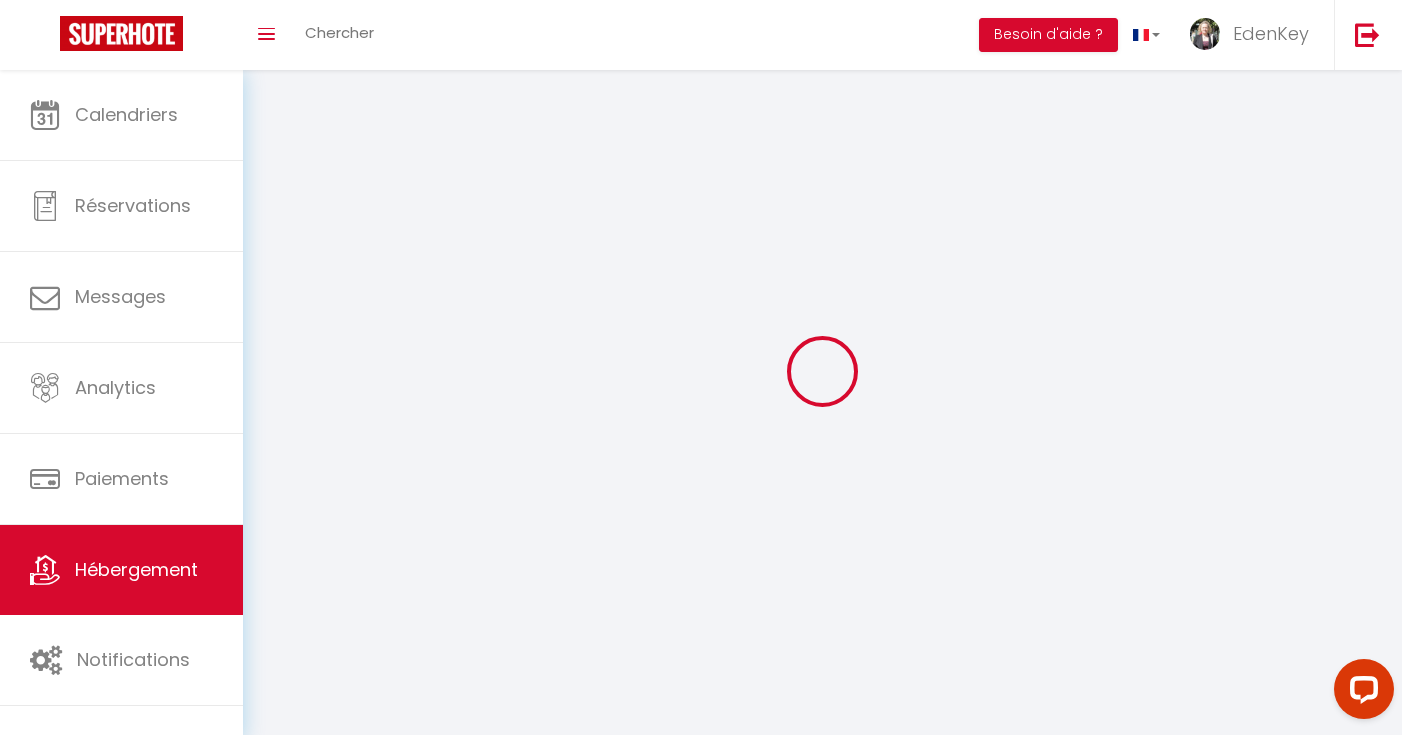 select on "1" 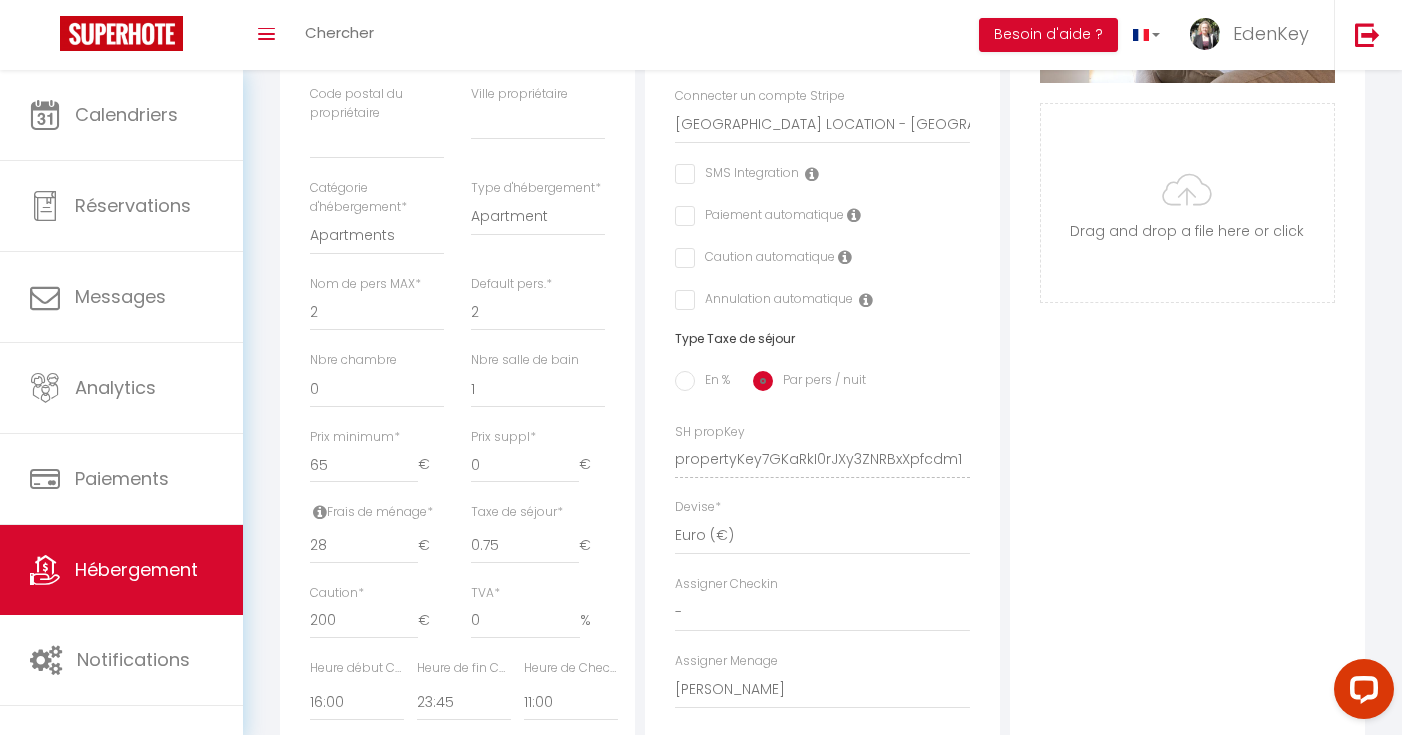 scroll, scrollTop: 0, scrollLeft: 0, axis: both 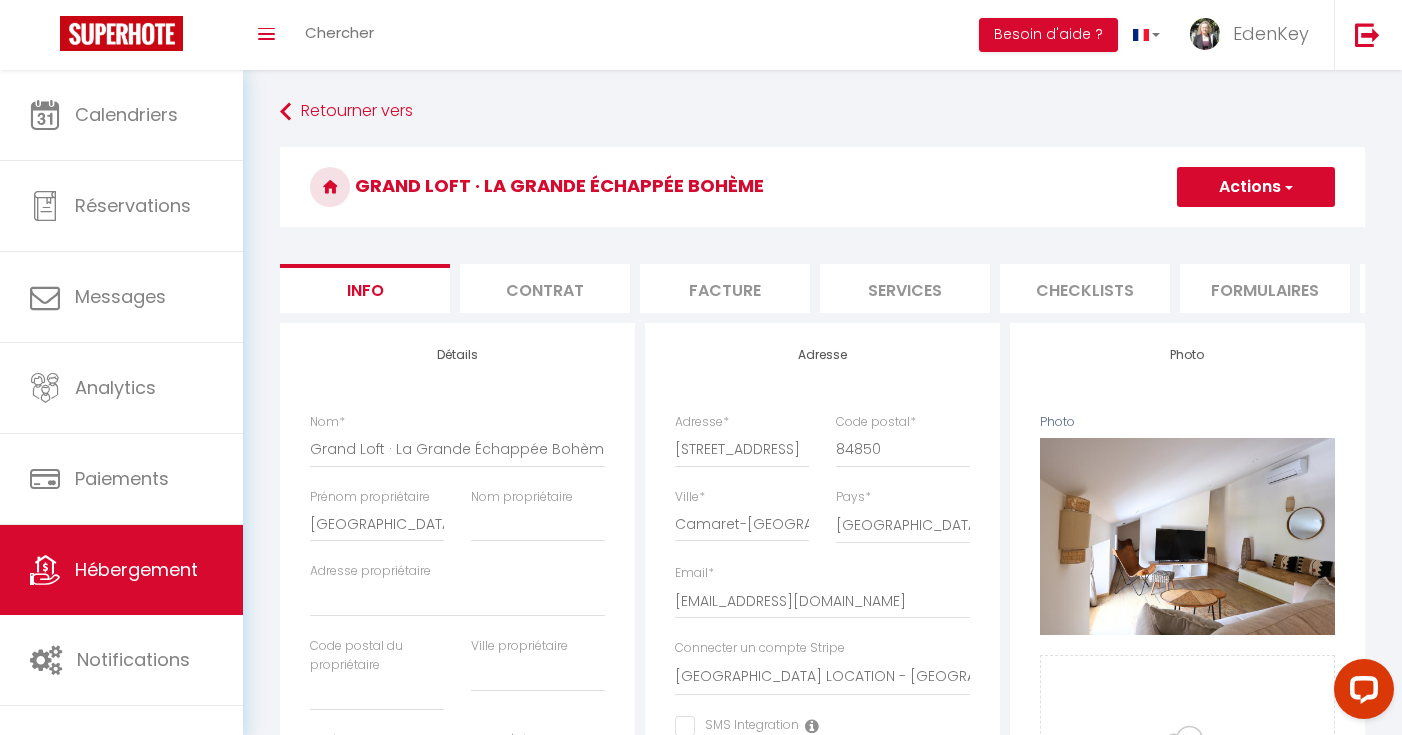 click on "Hébergement" at bounding box center [136, 569] 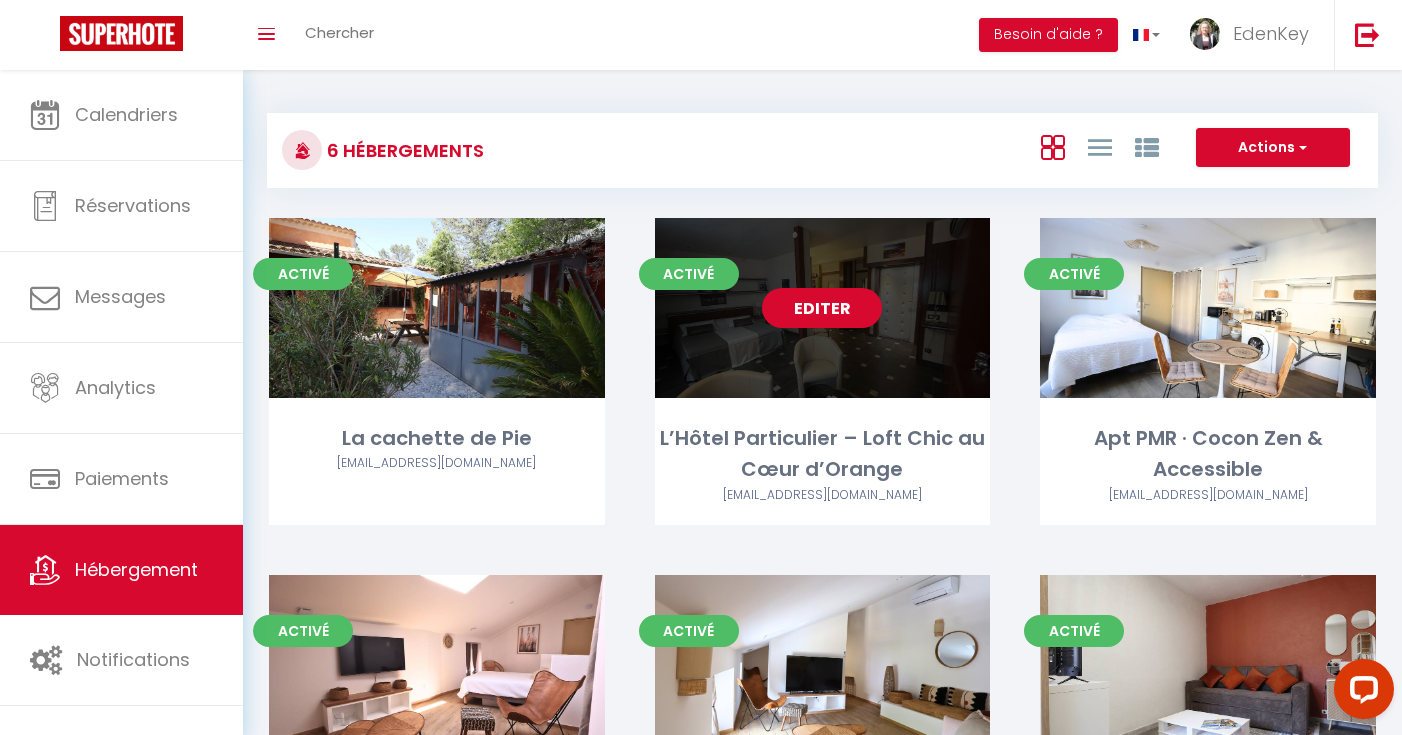 click on "Editer" at bounding box center (822, 308) 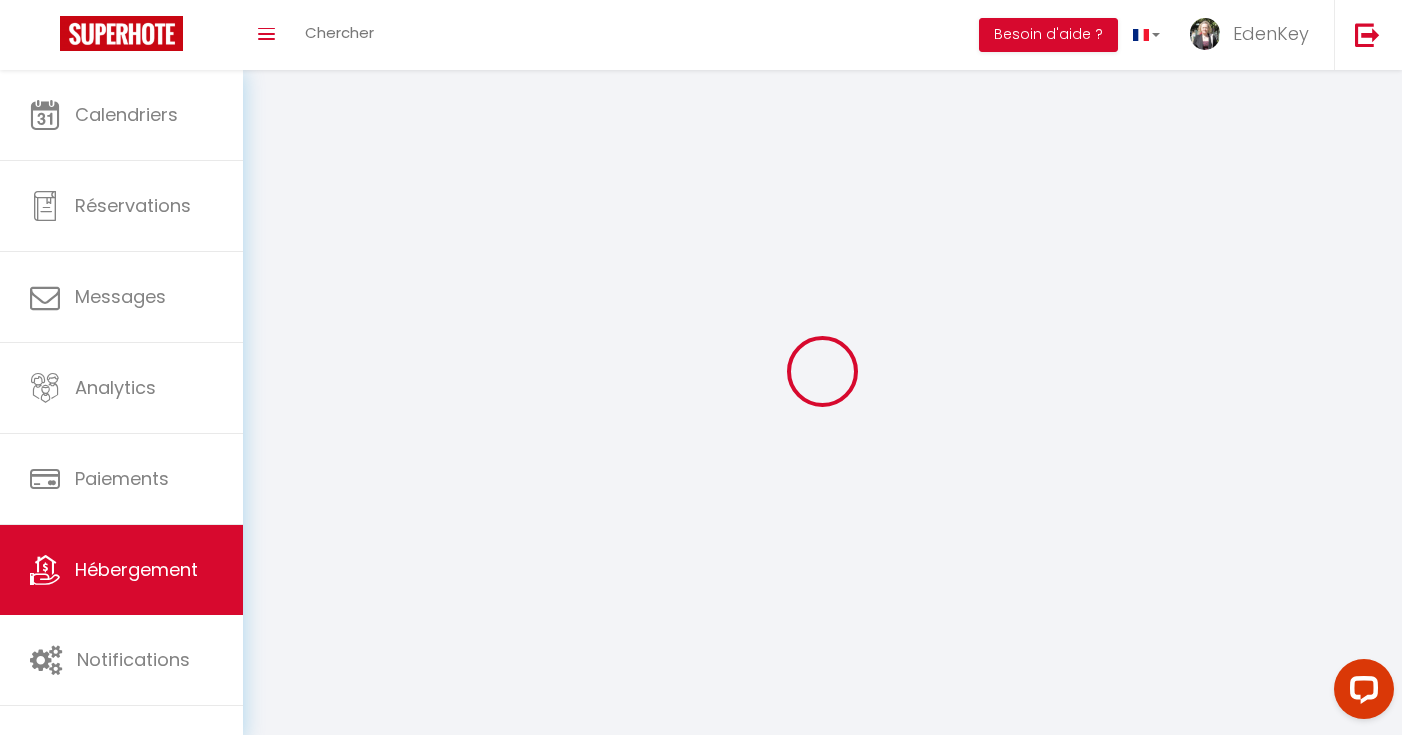 select 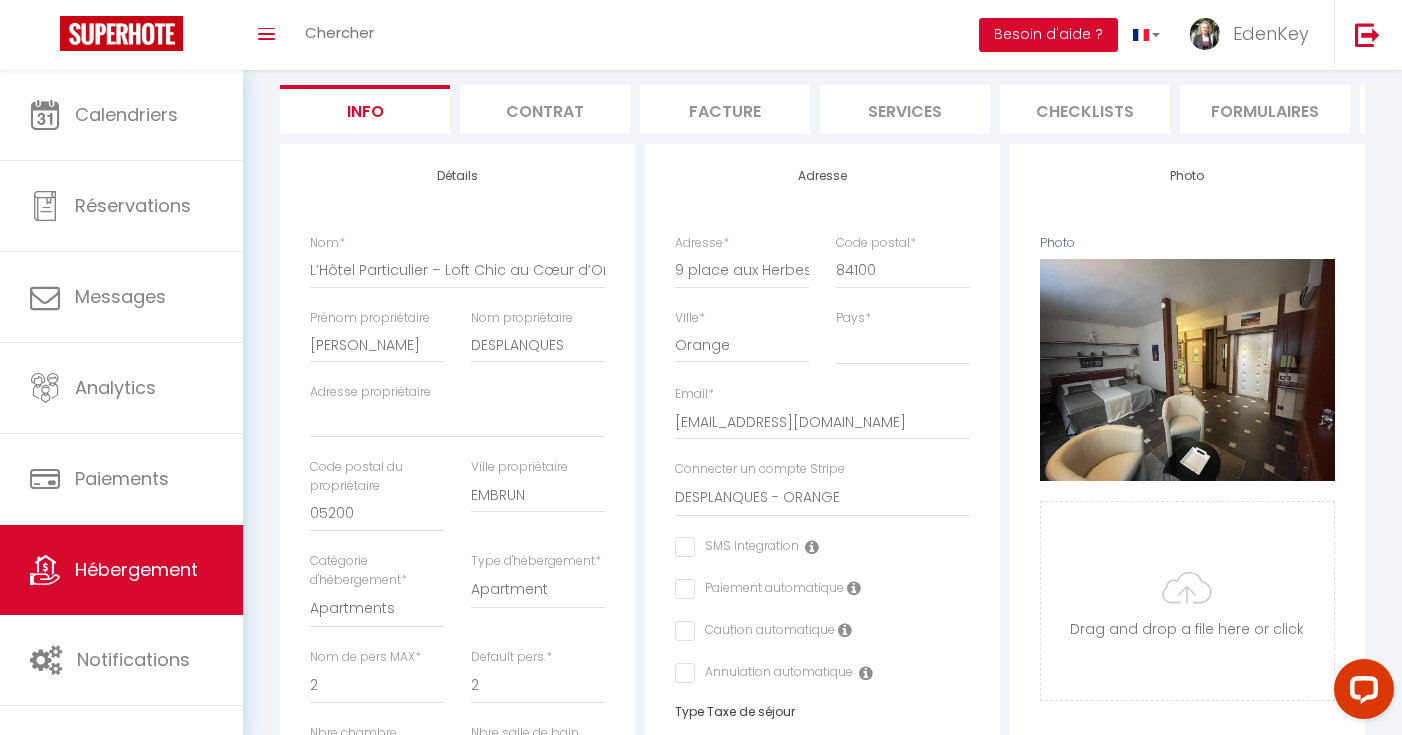 scroll, scrollTop: 0, scrollLeft: 0, axis: both 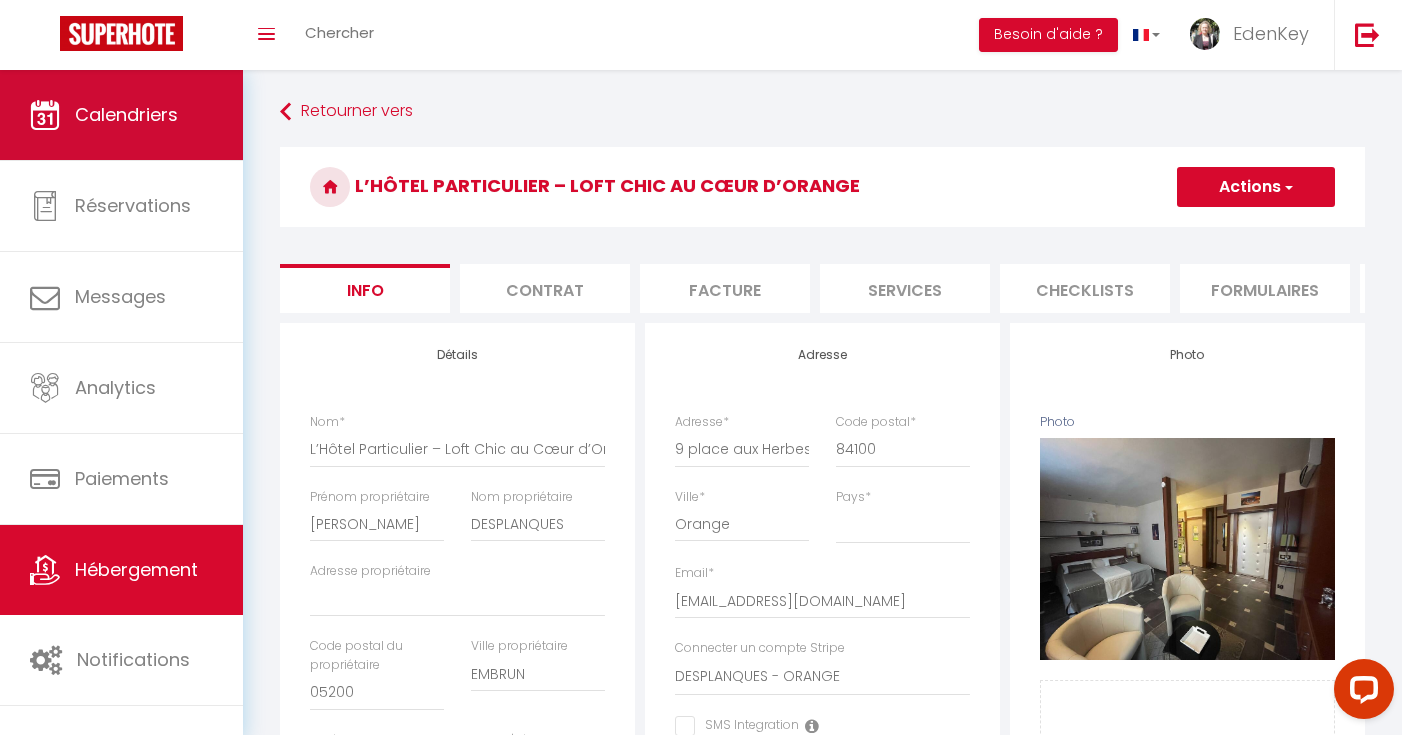 click on "Calendriers" at bounding box center (126, 114) 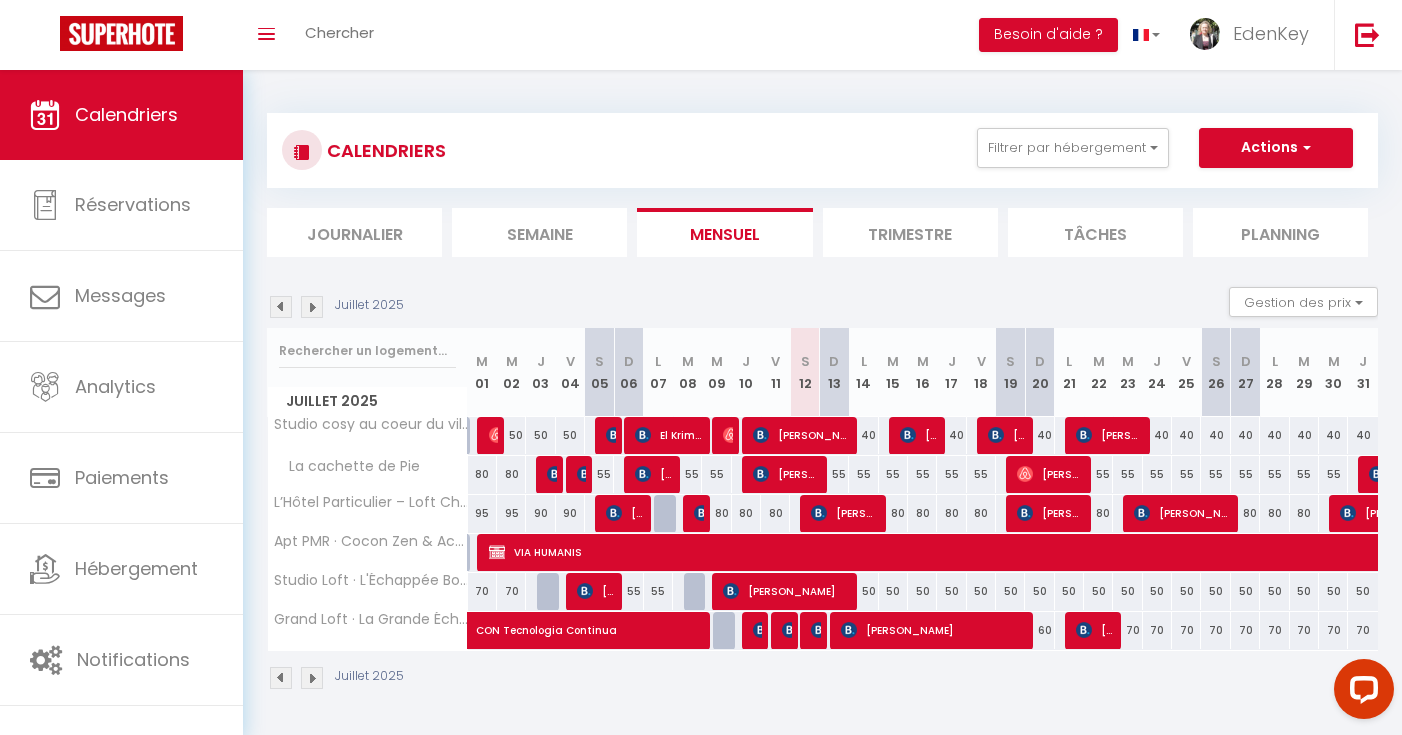 click at bounding box center (702, 513) 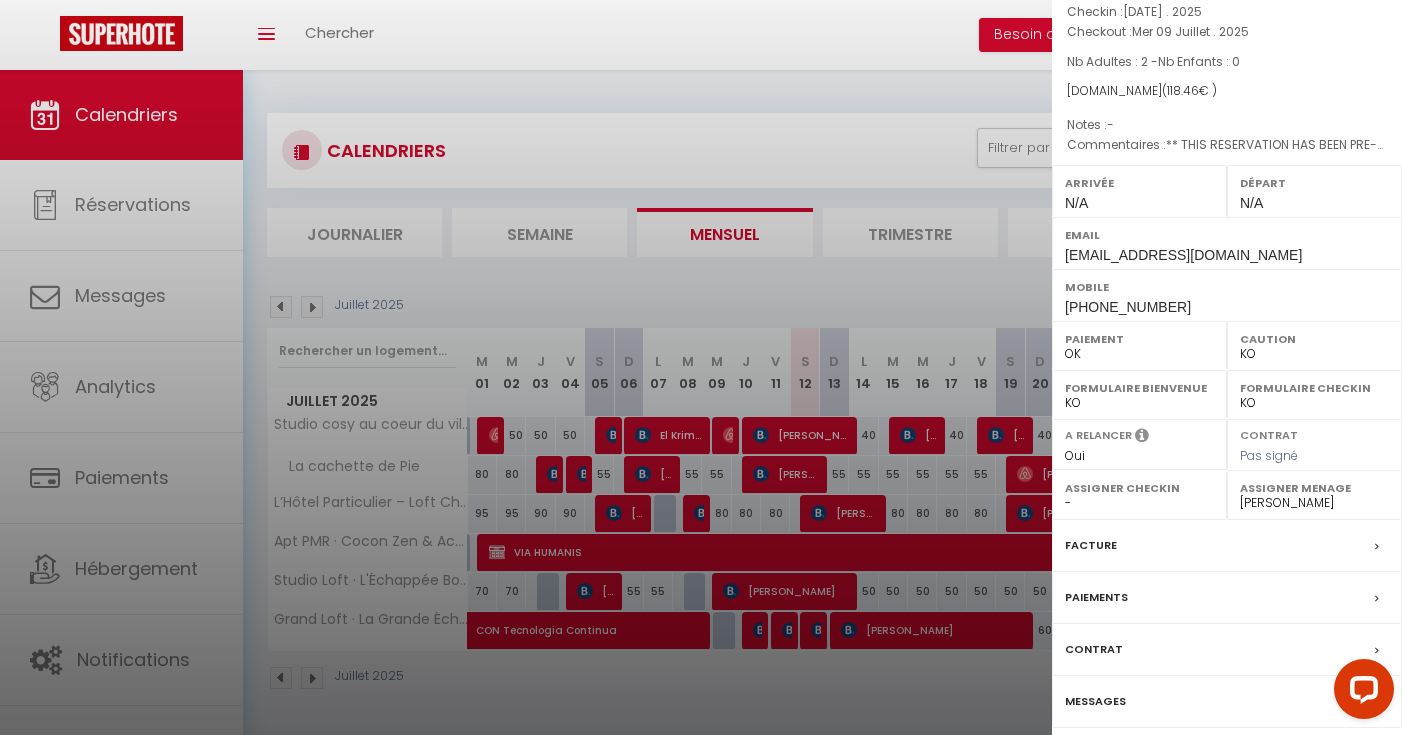 scroll, scrollTop: 211, scrollLeft: 0, axis: vertical 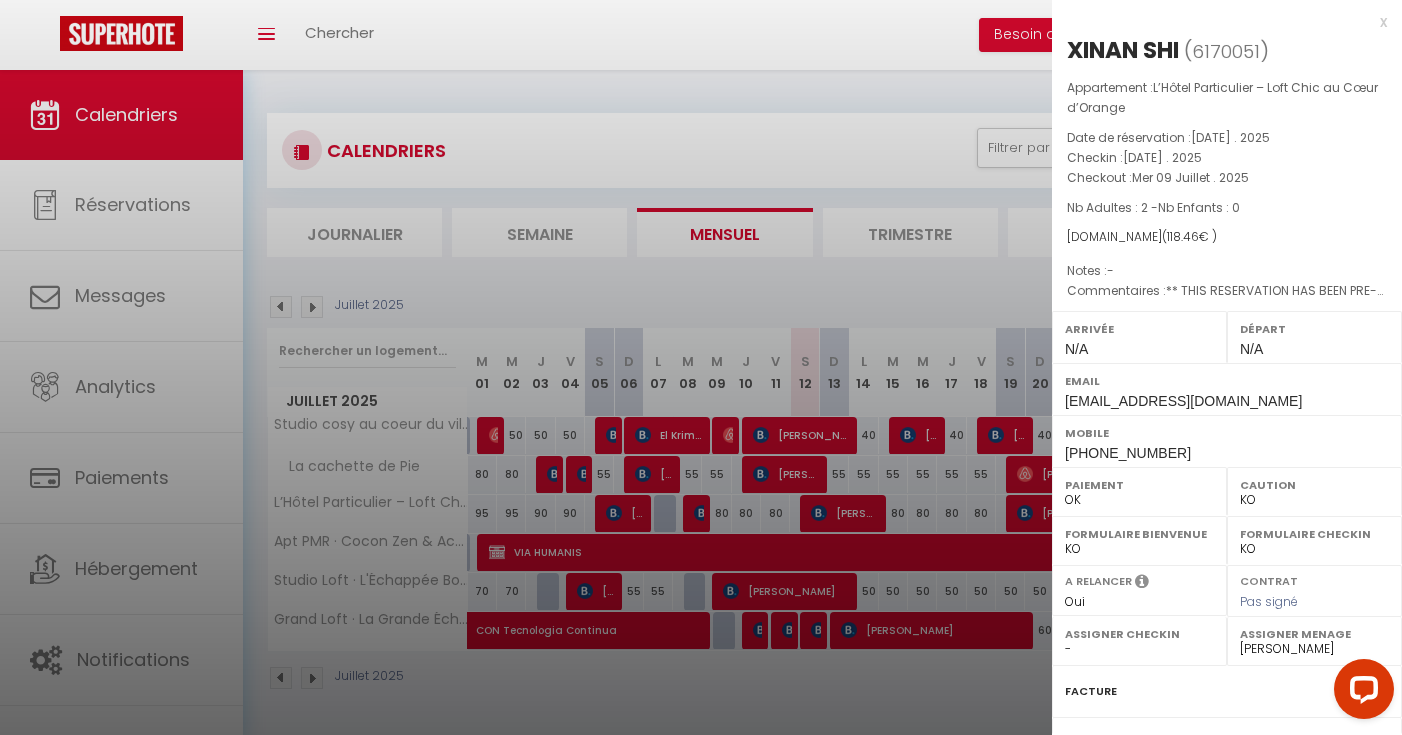 click on "x" at bounding box center (1219, 22) 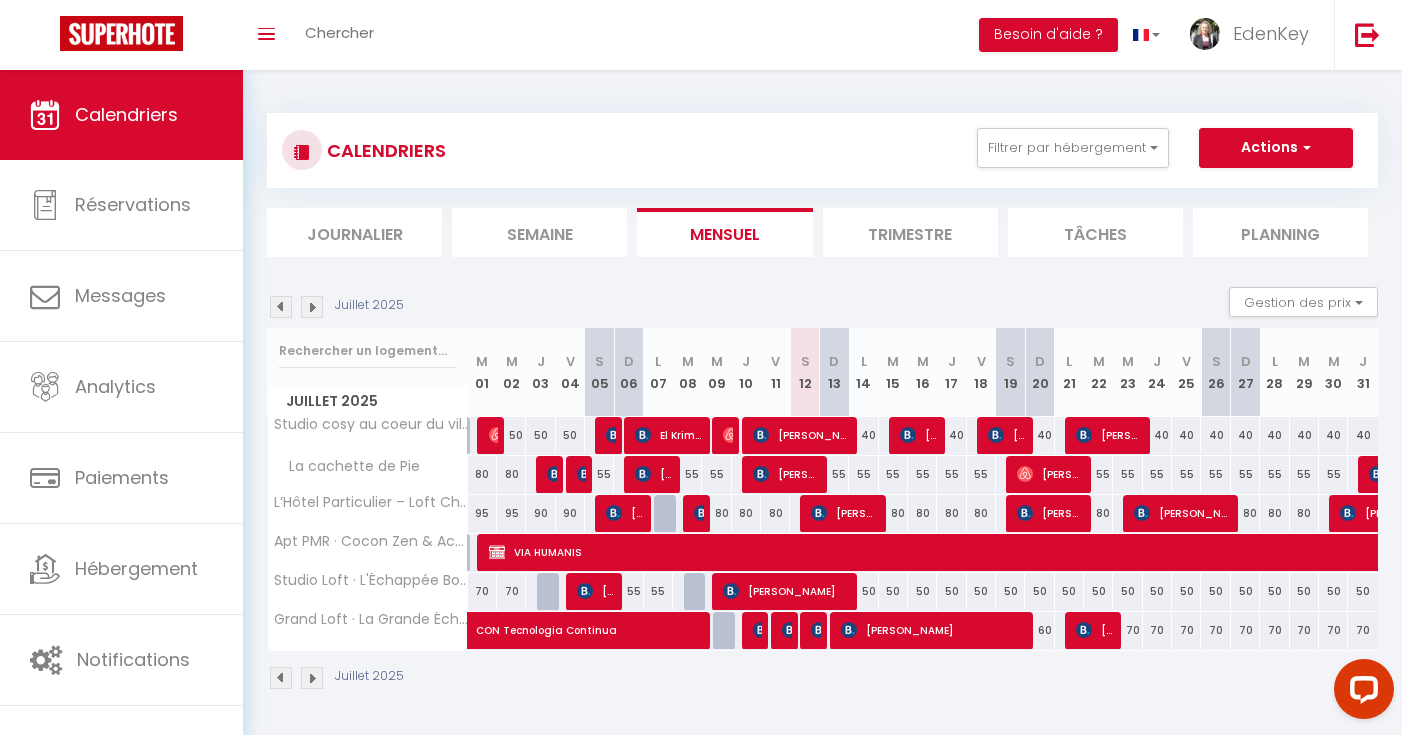 click at bounding box center (819, 630) 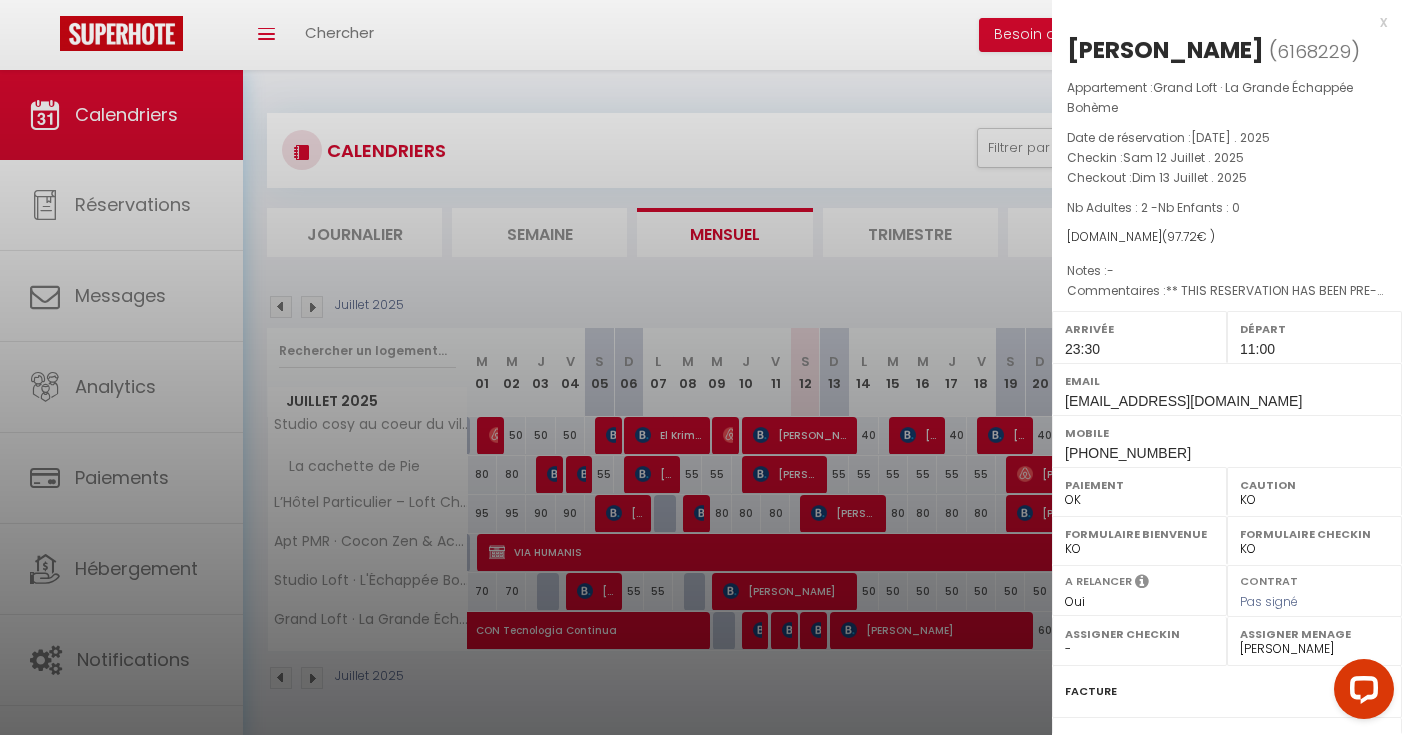 click at bounding box center (701, 367) 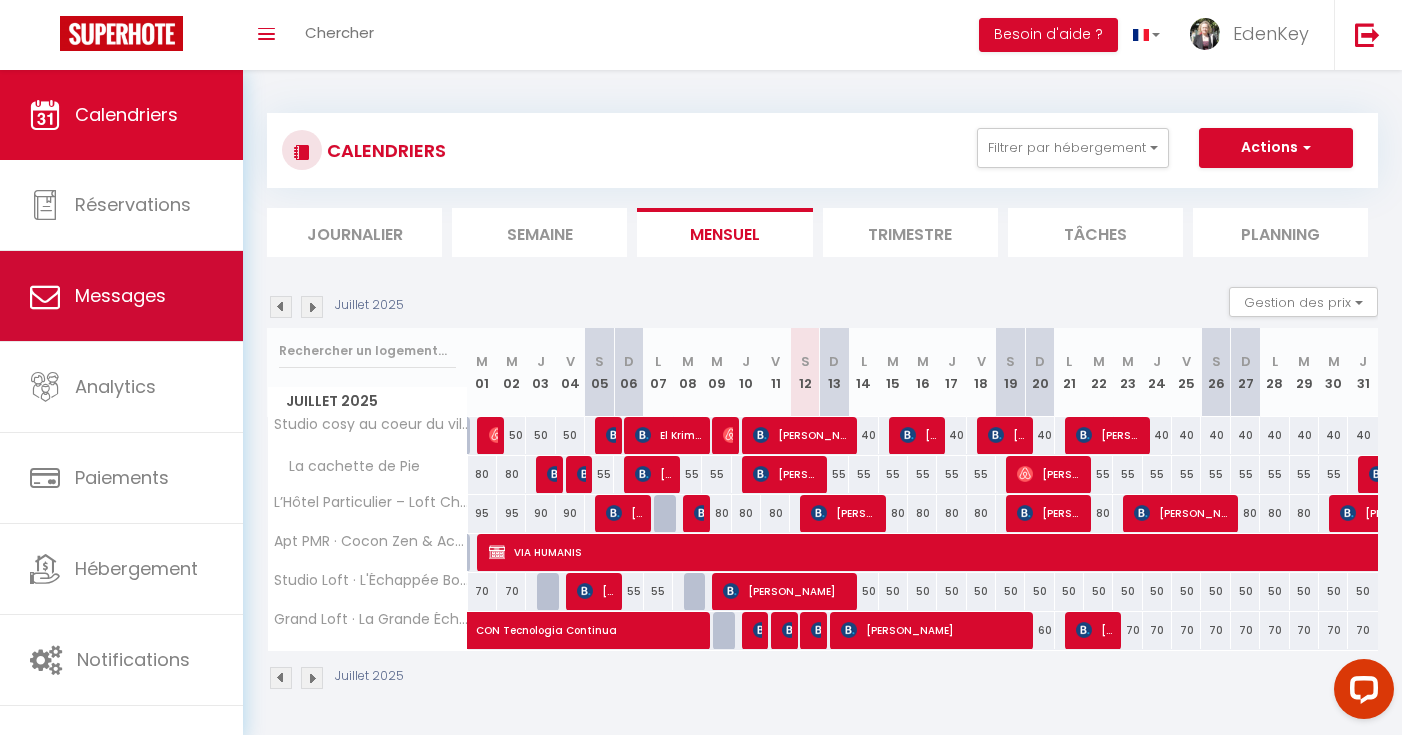 click on "Messages" at bounding box center (121, 296) 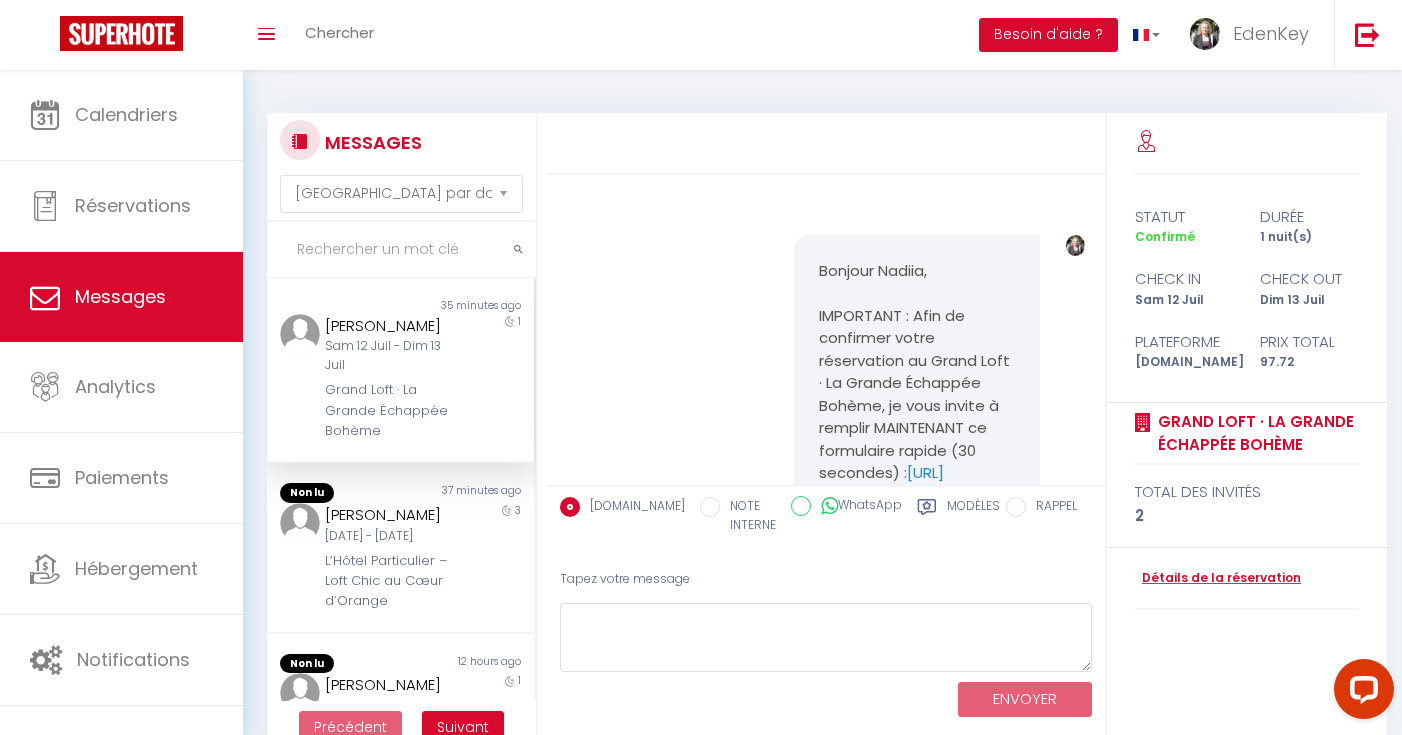 scroll, scrollTop: 8322, scrollLeft: 0, axis: vertical 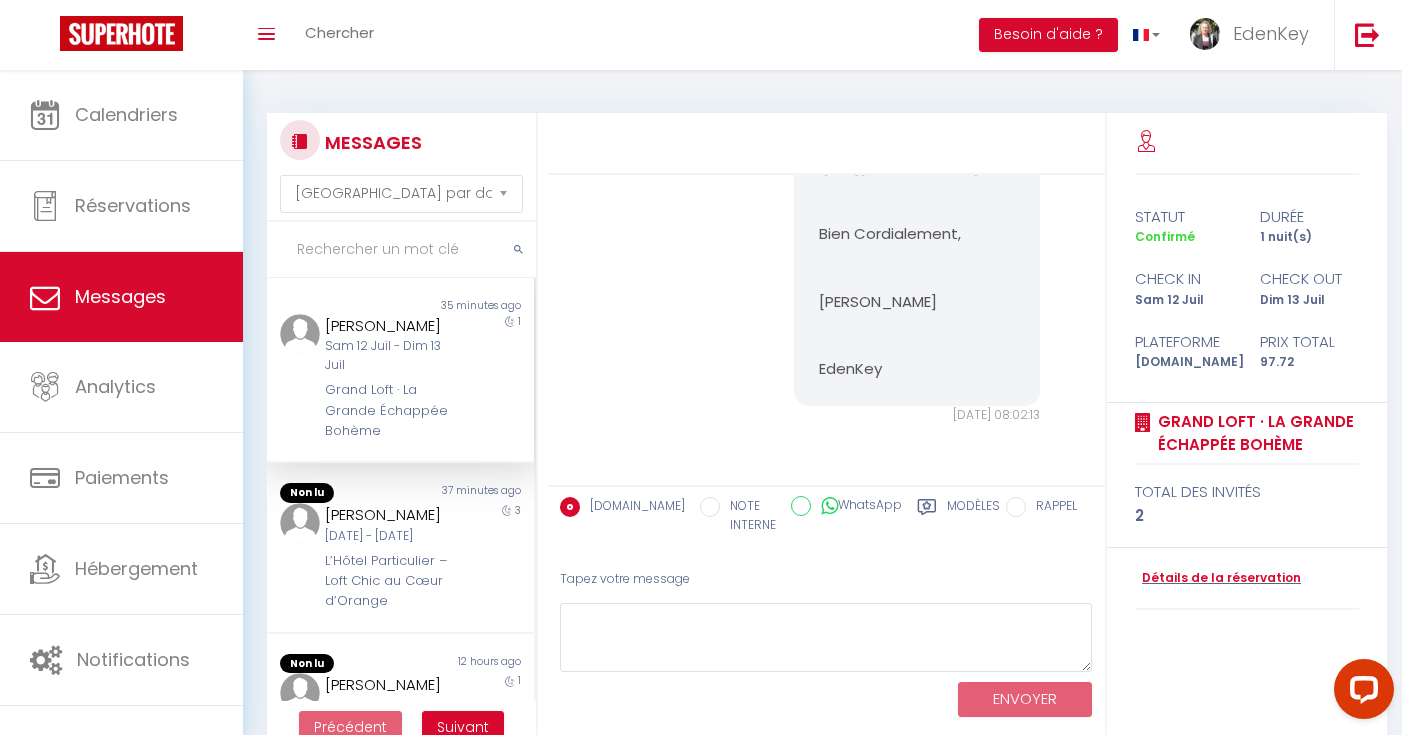 click on "Sam 12 Juil - Dim 13 Juil" at bounding box center [390, 356] 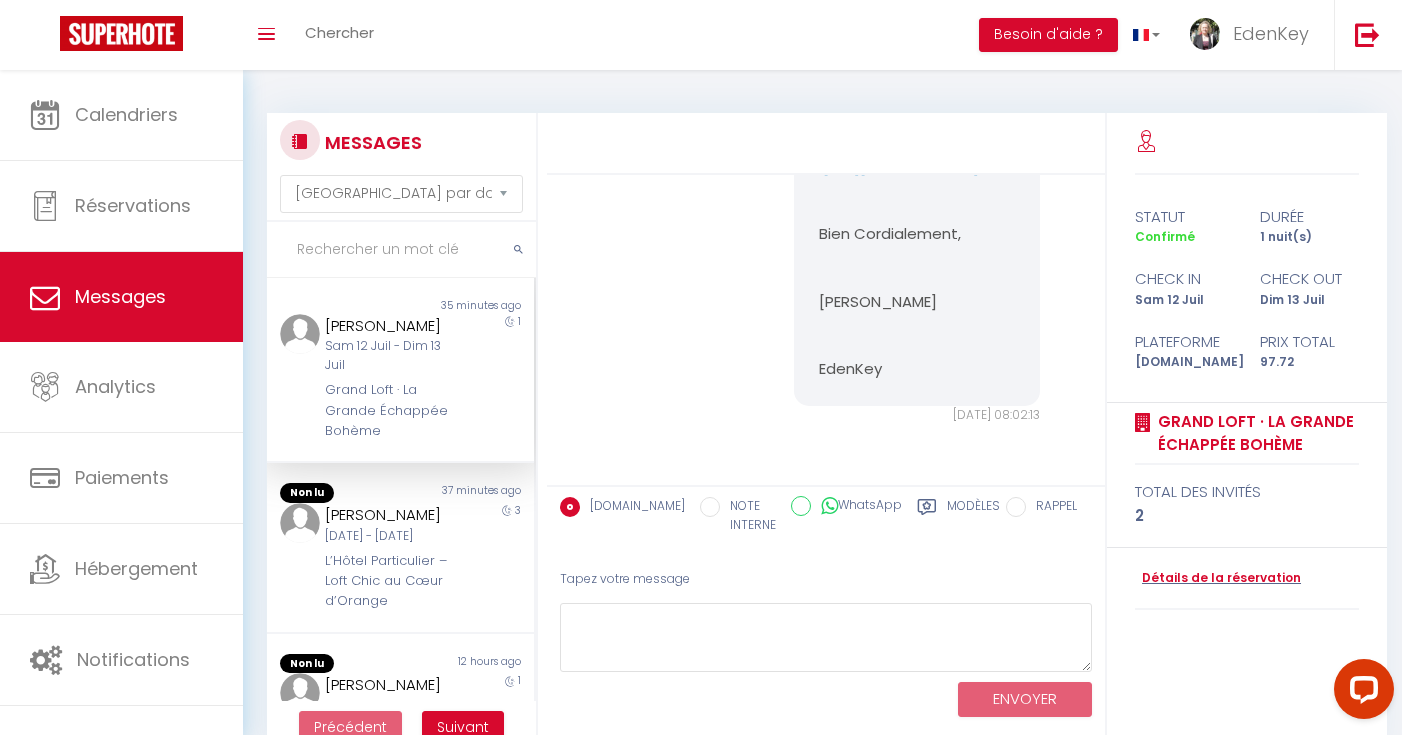 scroll, scrollTop: 8322, scrollLeft: 0, axis: vertical 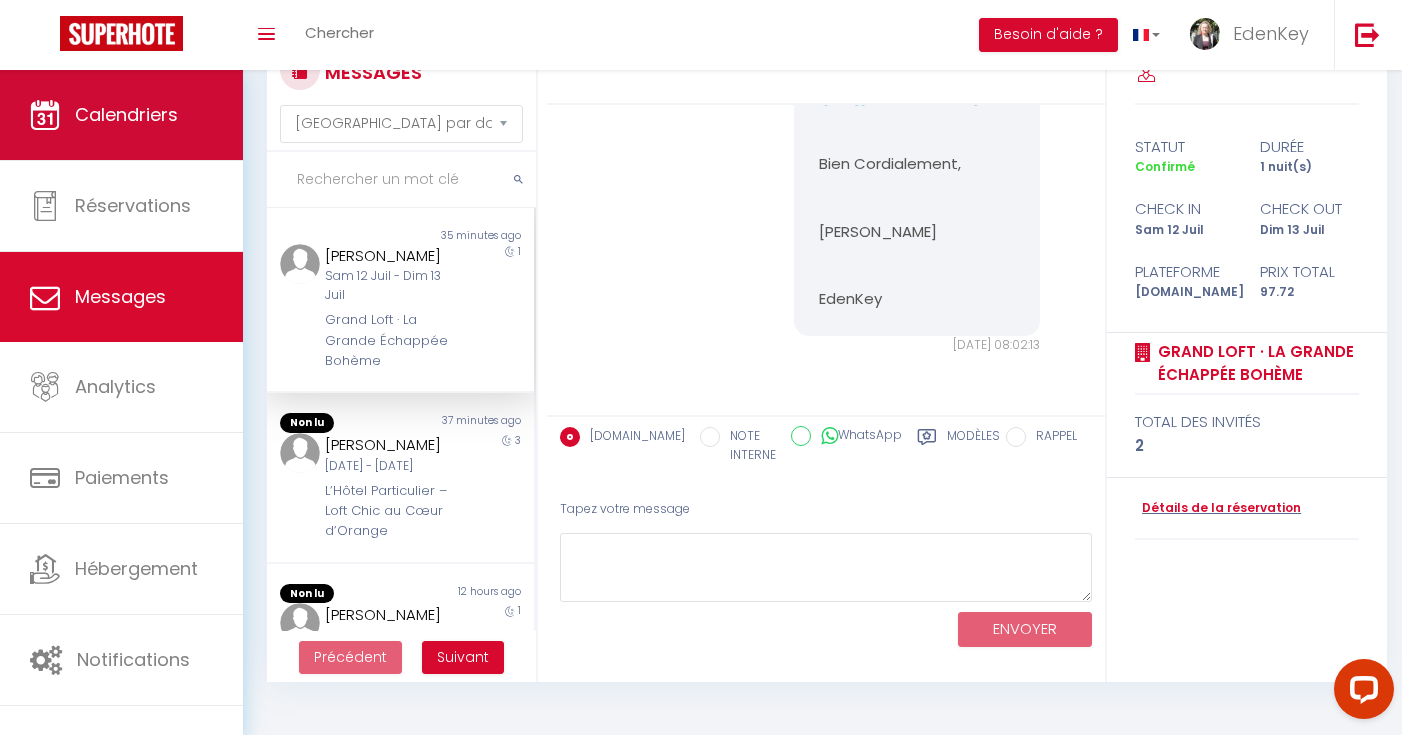 click on "Calendriers" at bounding box center [126, 114] 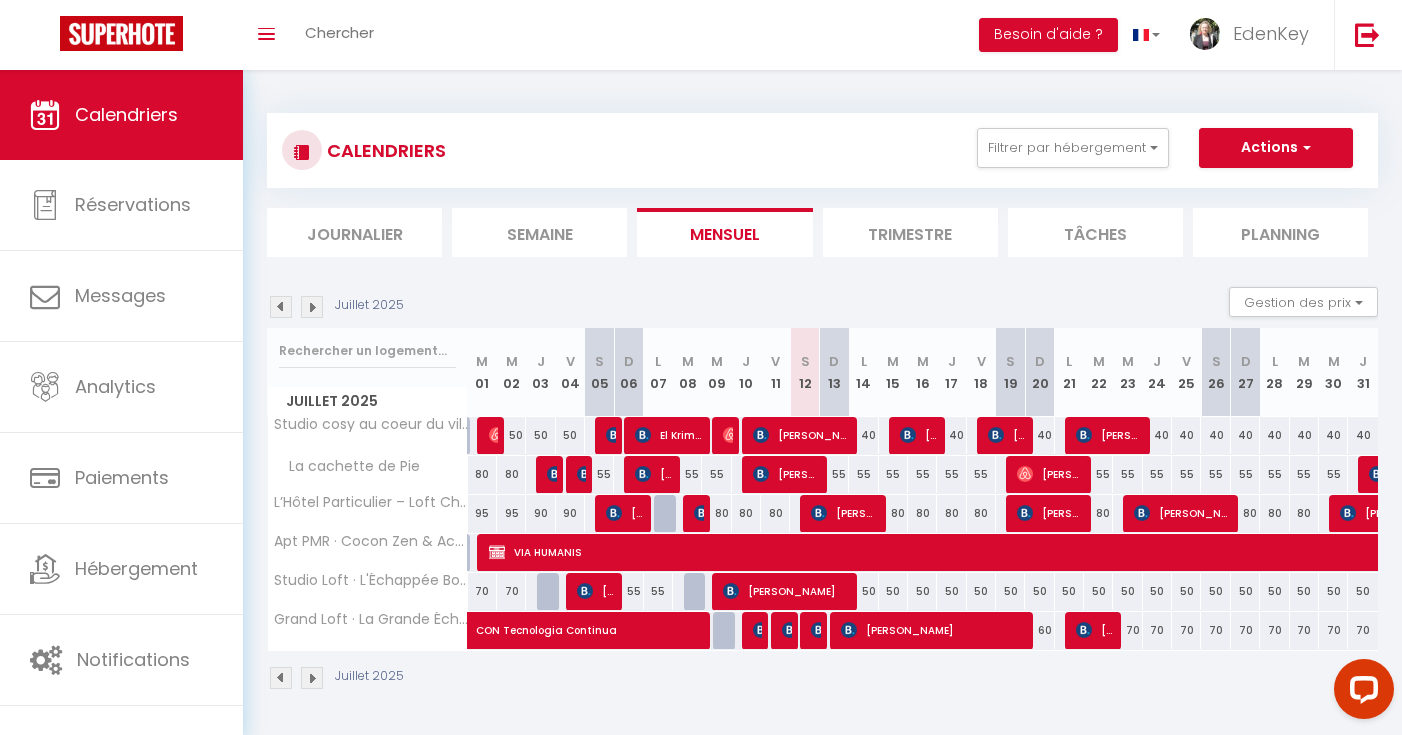 click at bounding box center [819, 630] 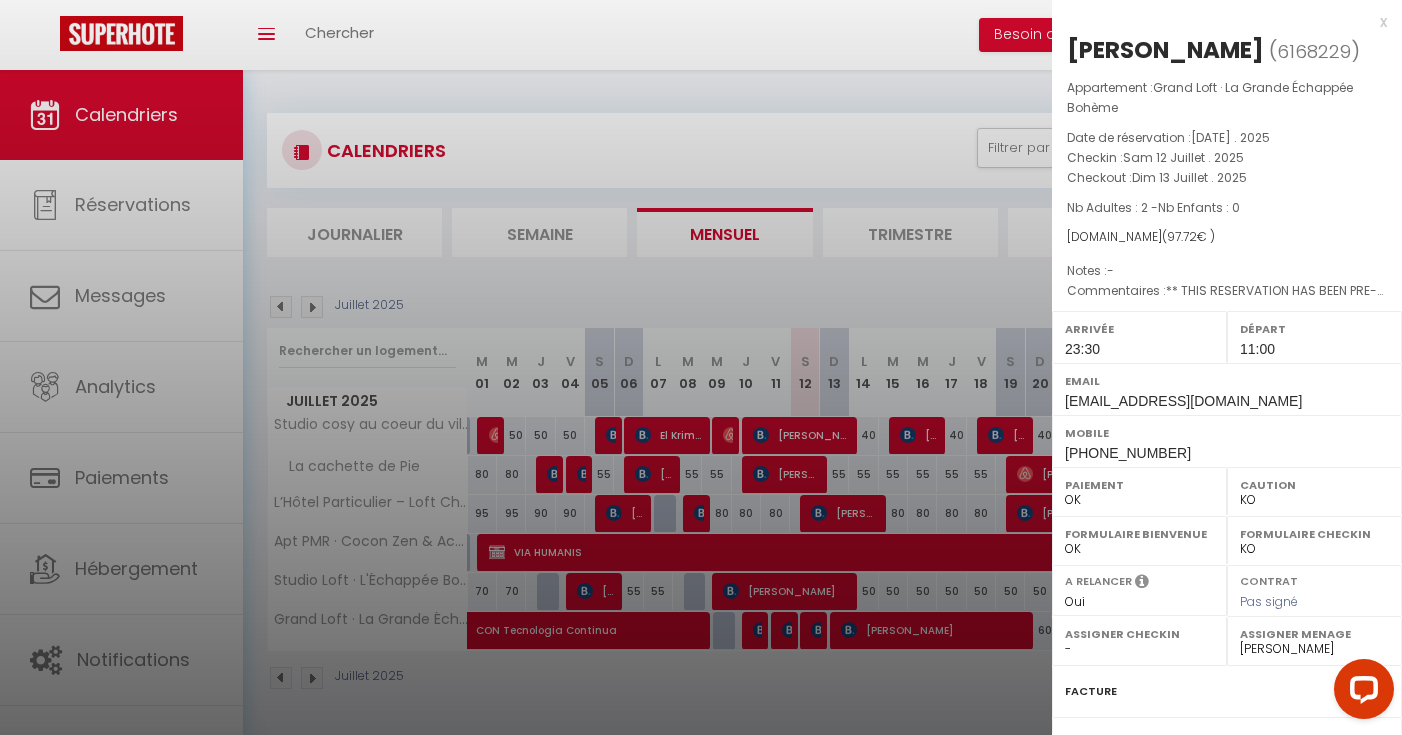 click at bounding box center (701, 367) 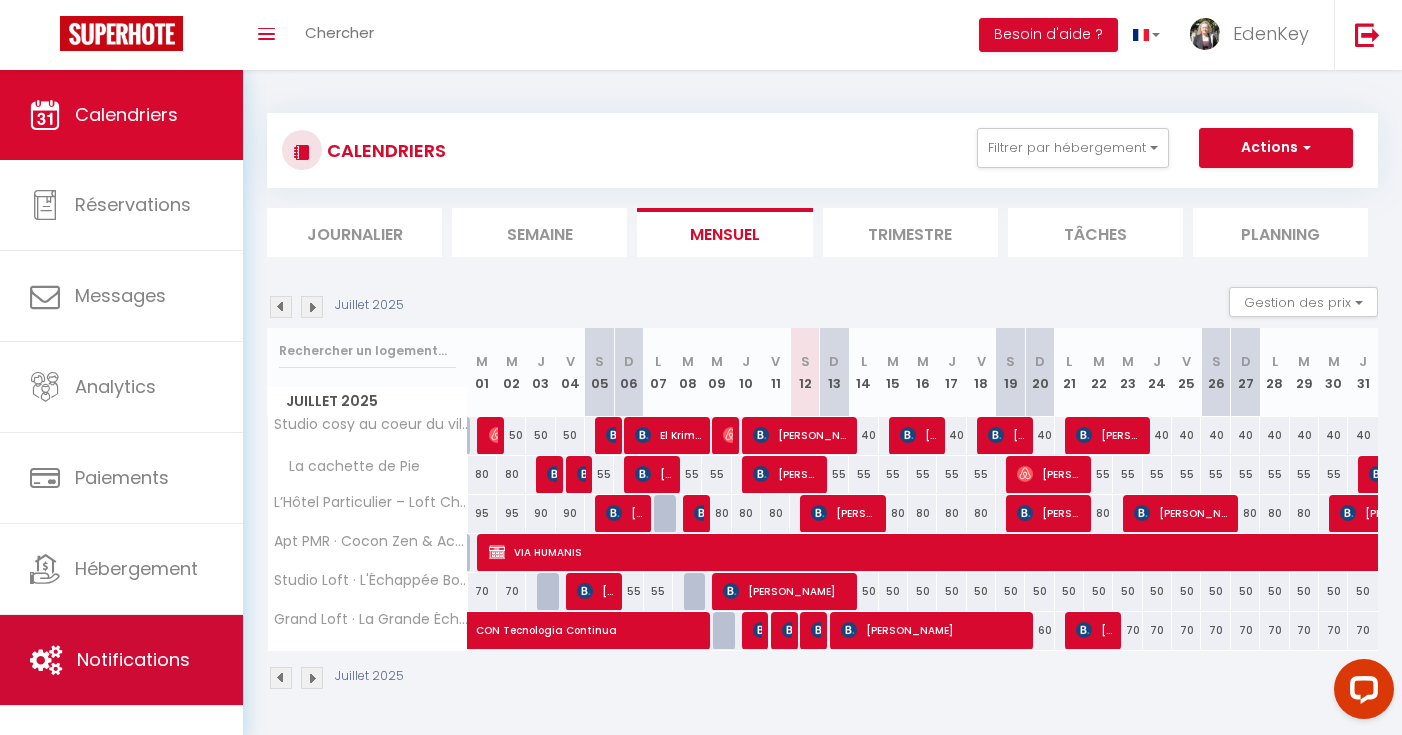 click on "Notifications" at bounding box center [133, 659] 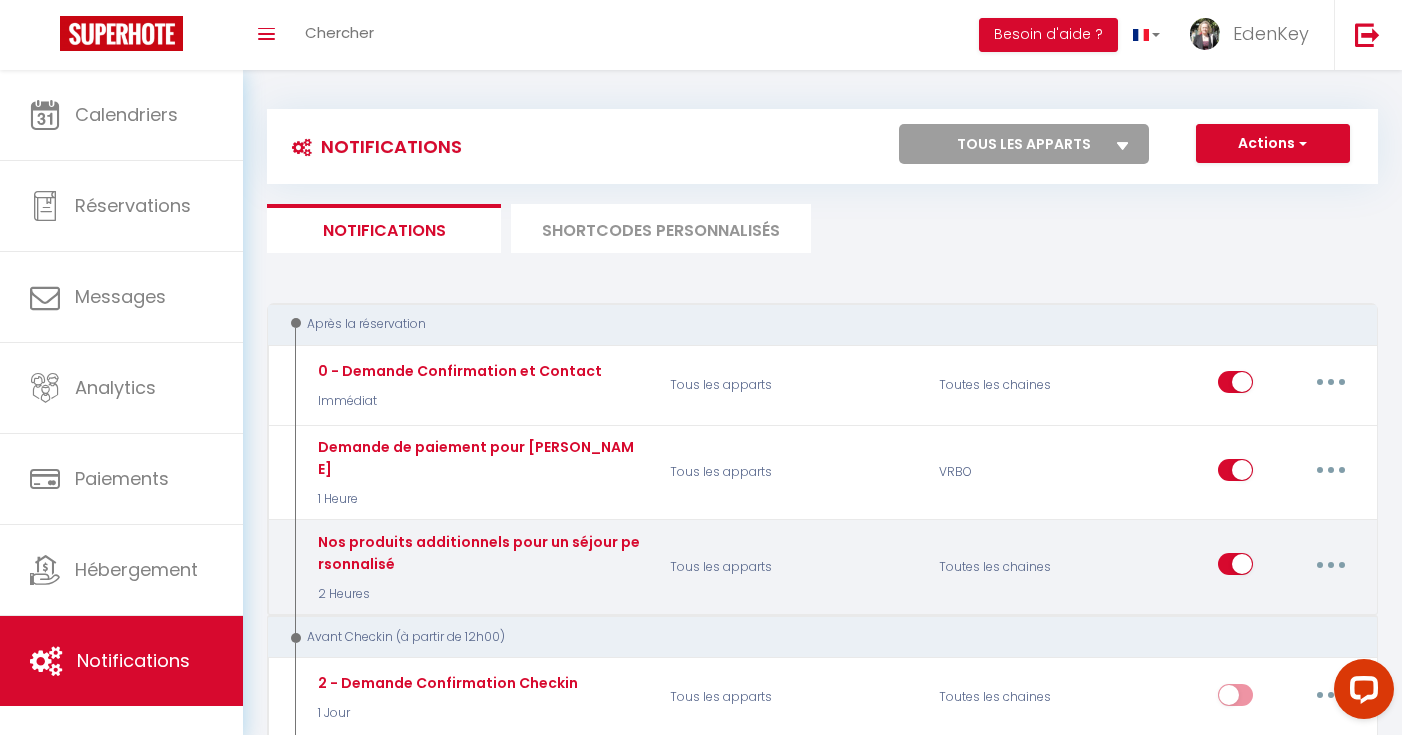 scroll, scrollTop: 57, scrollLeft: 0, axis: vertical 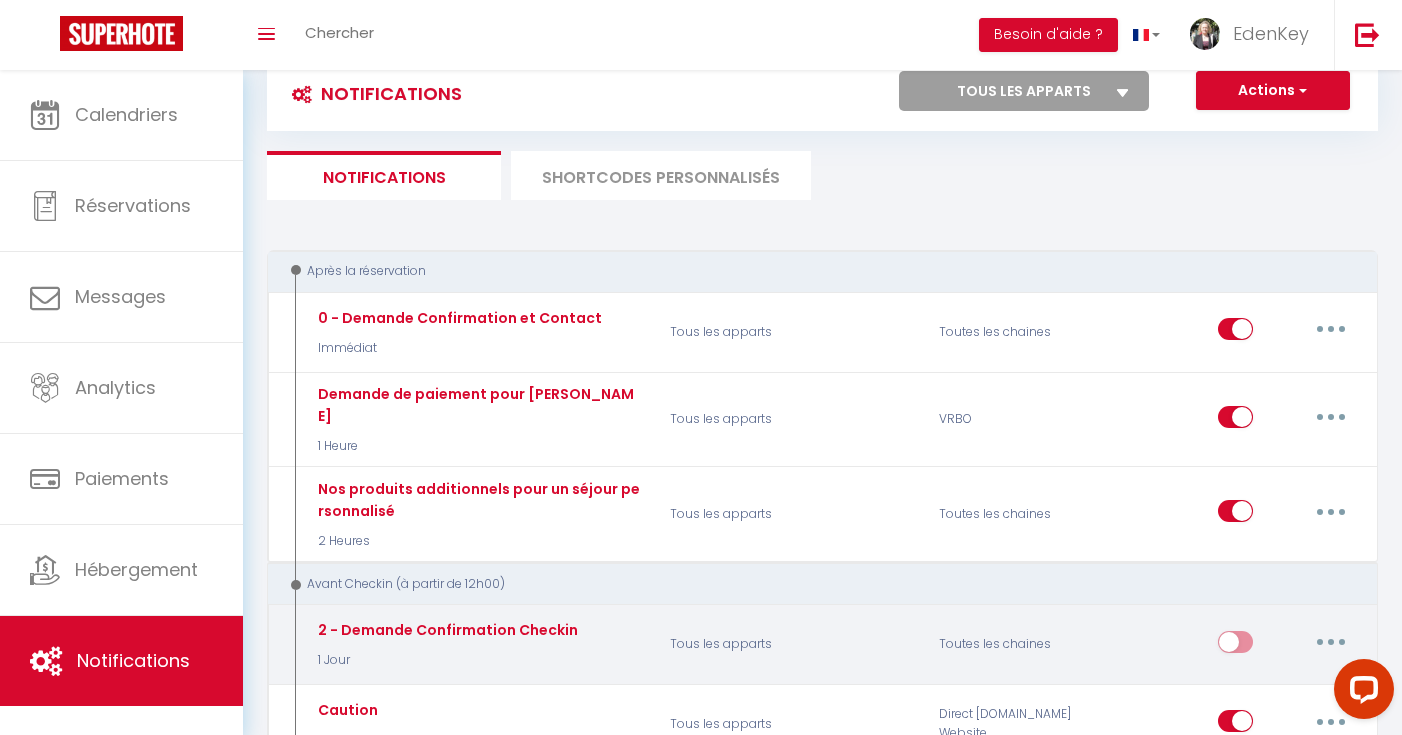click at bounding box center [1235, 646] 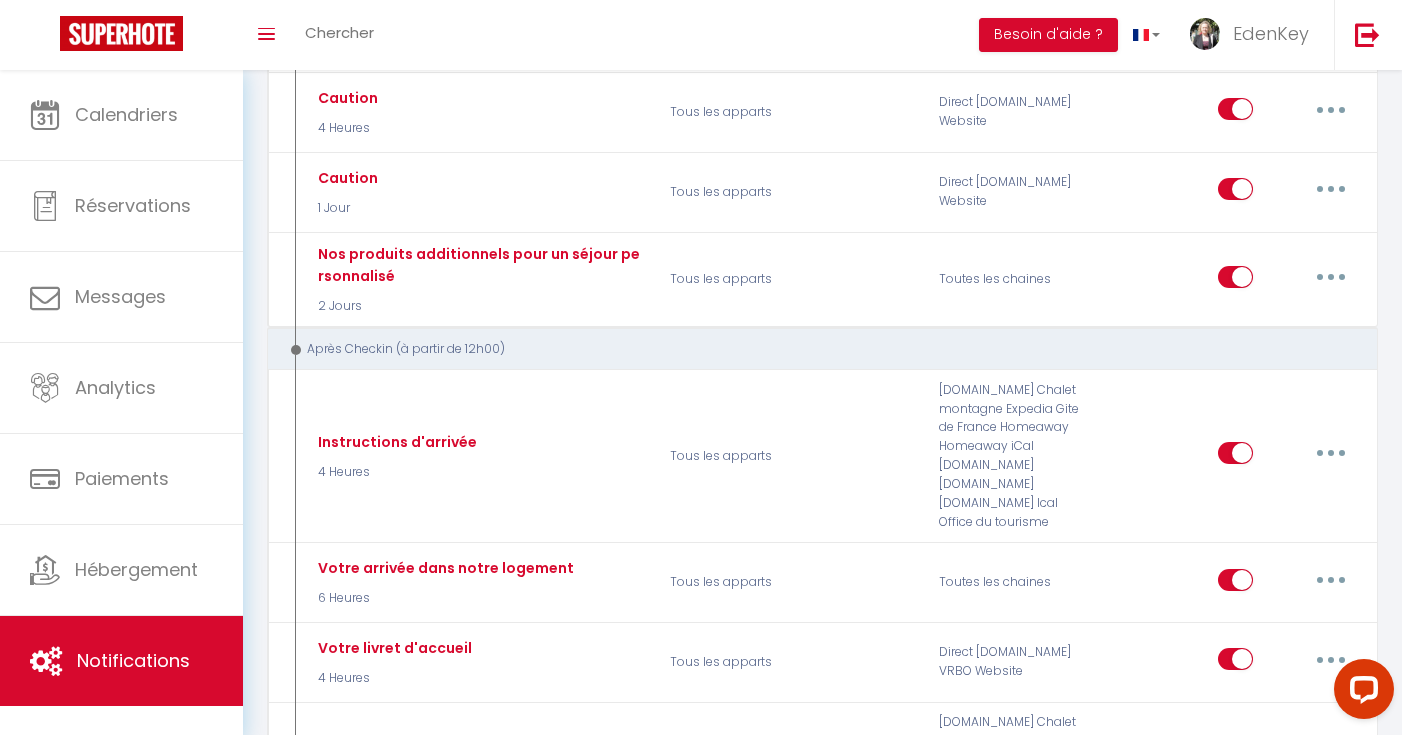 scroll, scrollTop: 0, scrollLeft: 0, axis: both 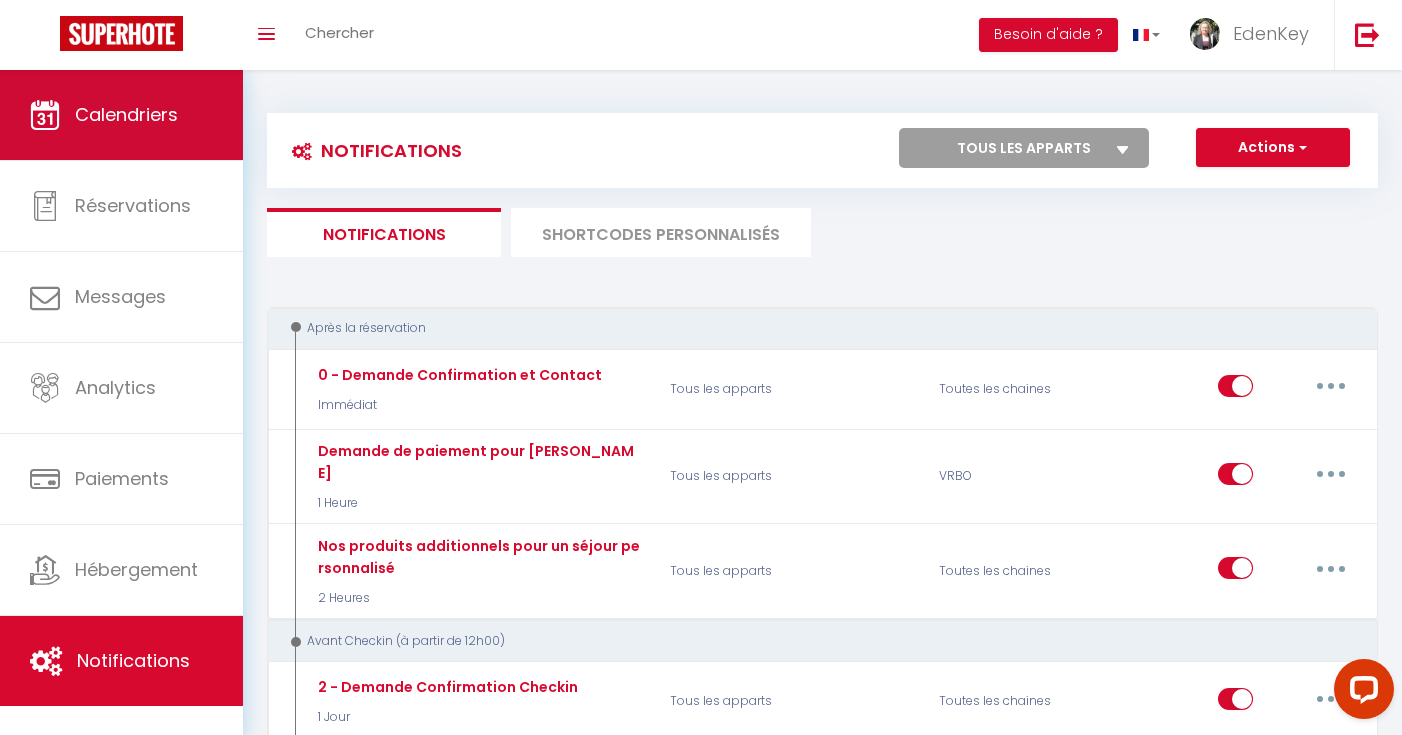 click on "Calendriers" at bounding box center (126, 114) 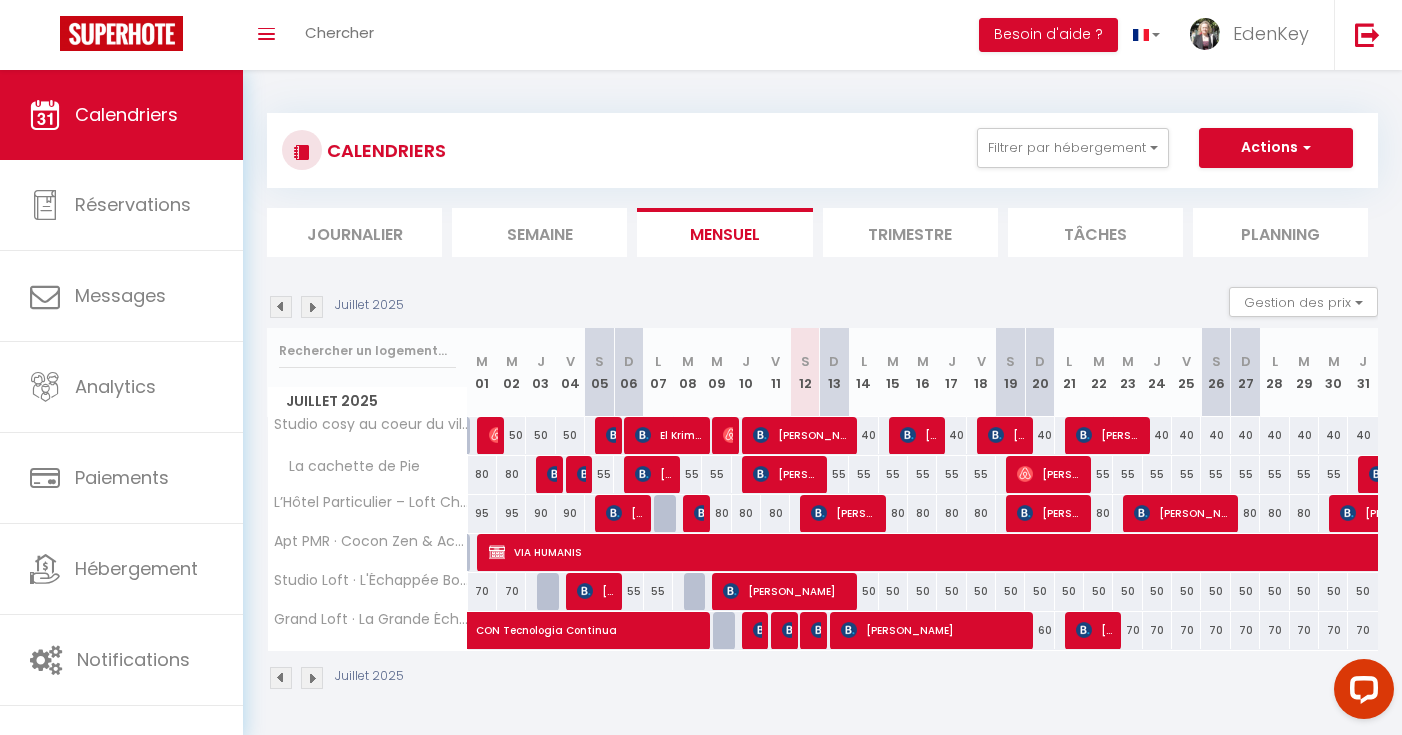 click at bounding box center [790, 630] 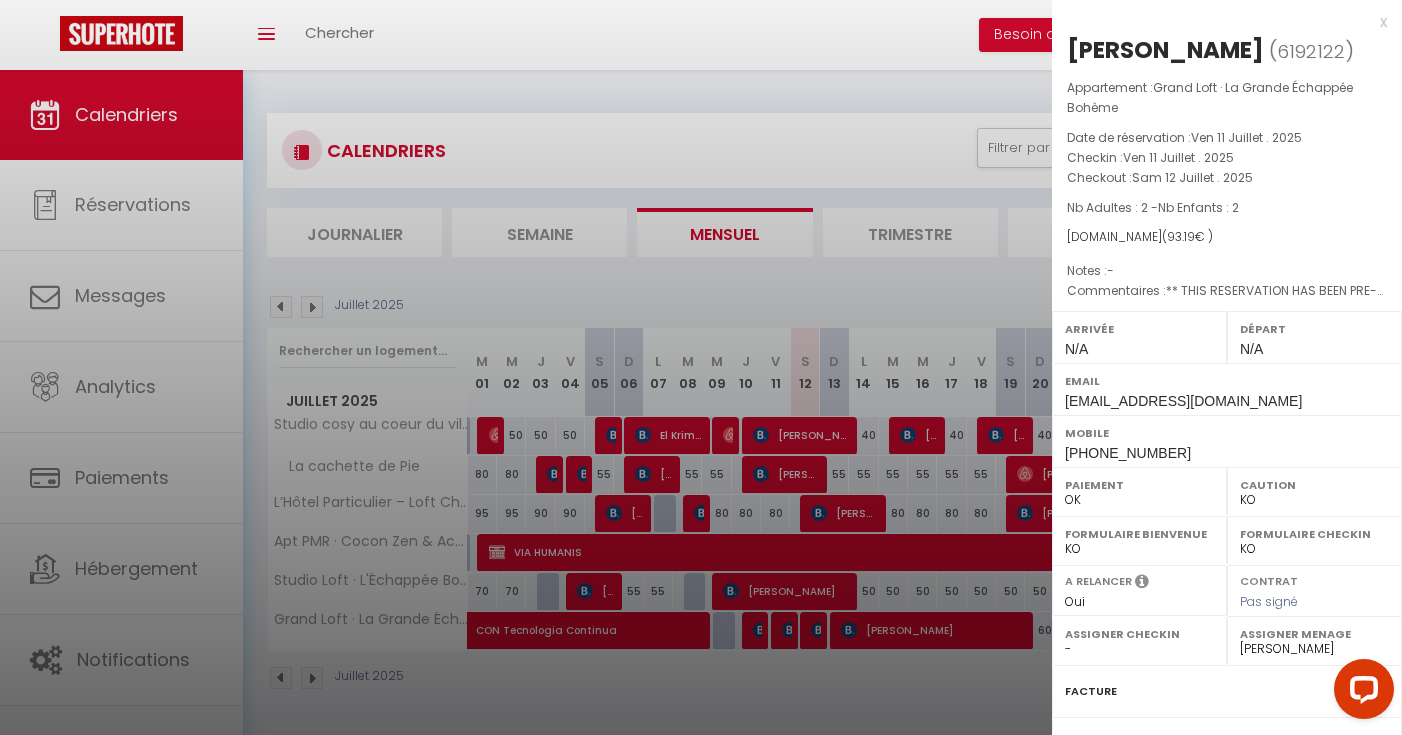click at bounding box center [701, 367] 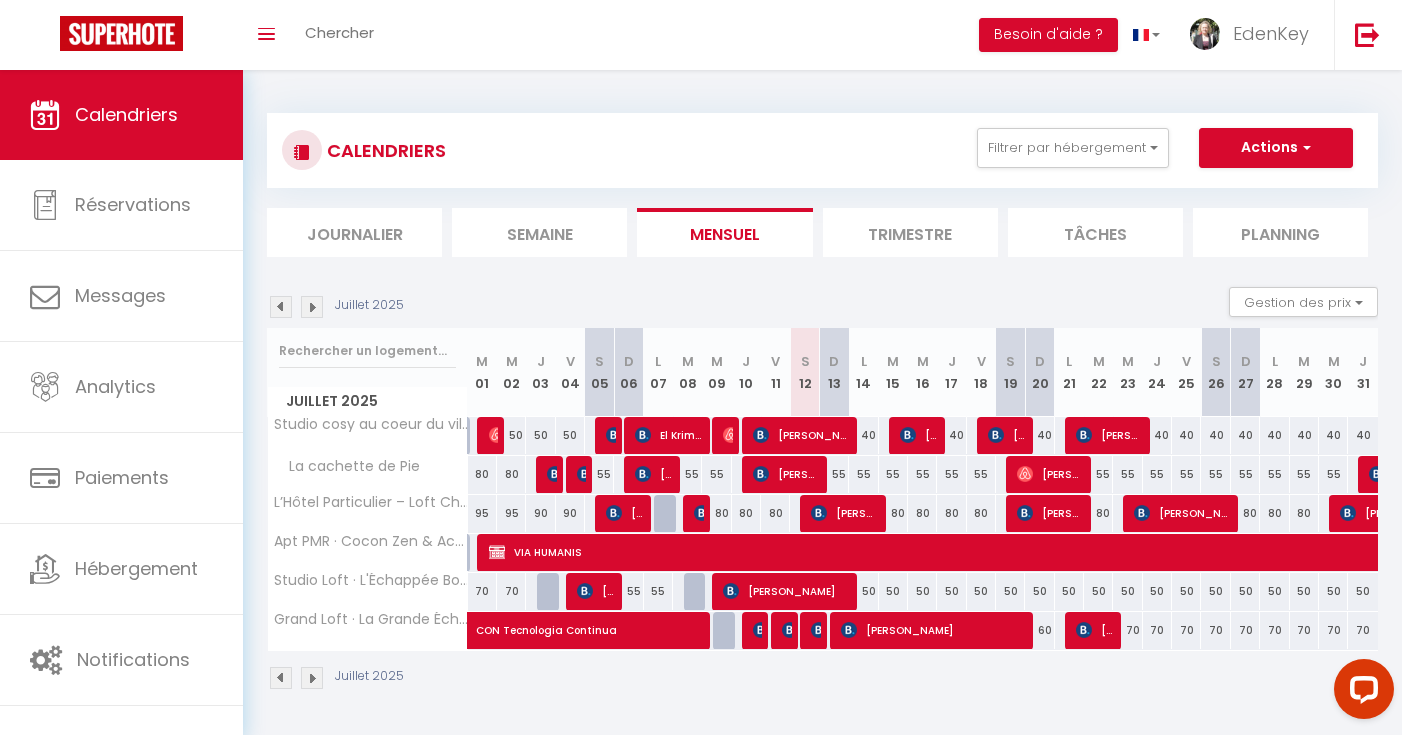 click at bounding box center [819, 630] 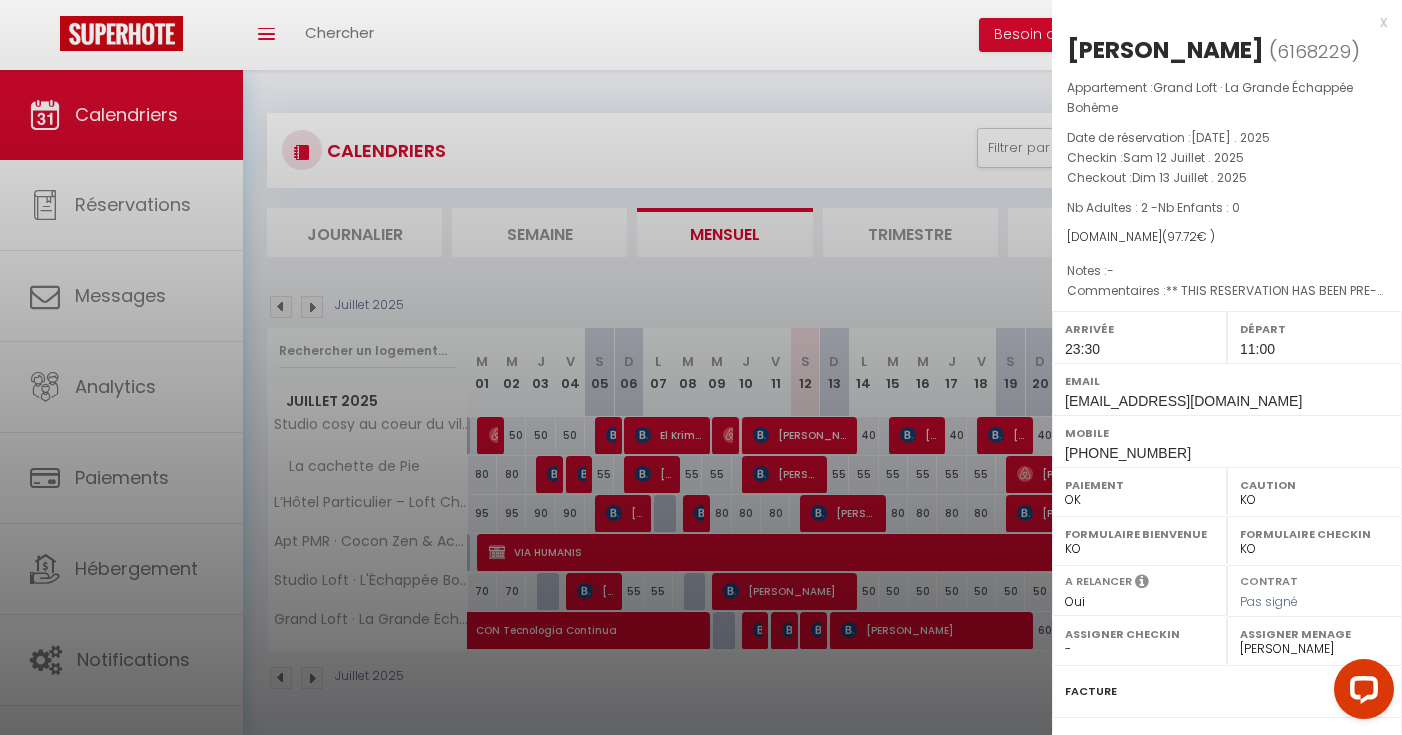 scroll, scrollTop: 4, scrollLeft: 0, axis: vertical 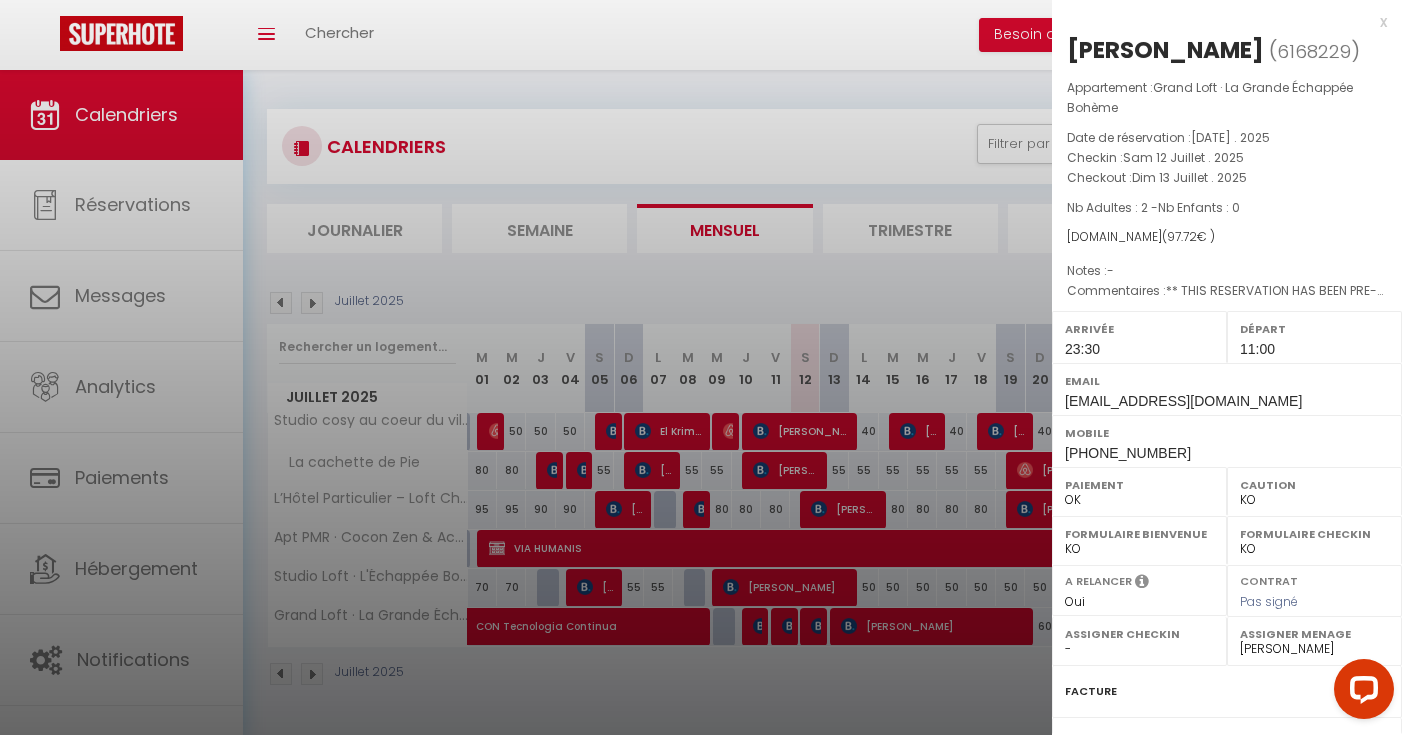 click at bounding box center (701, 367) 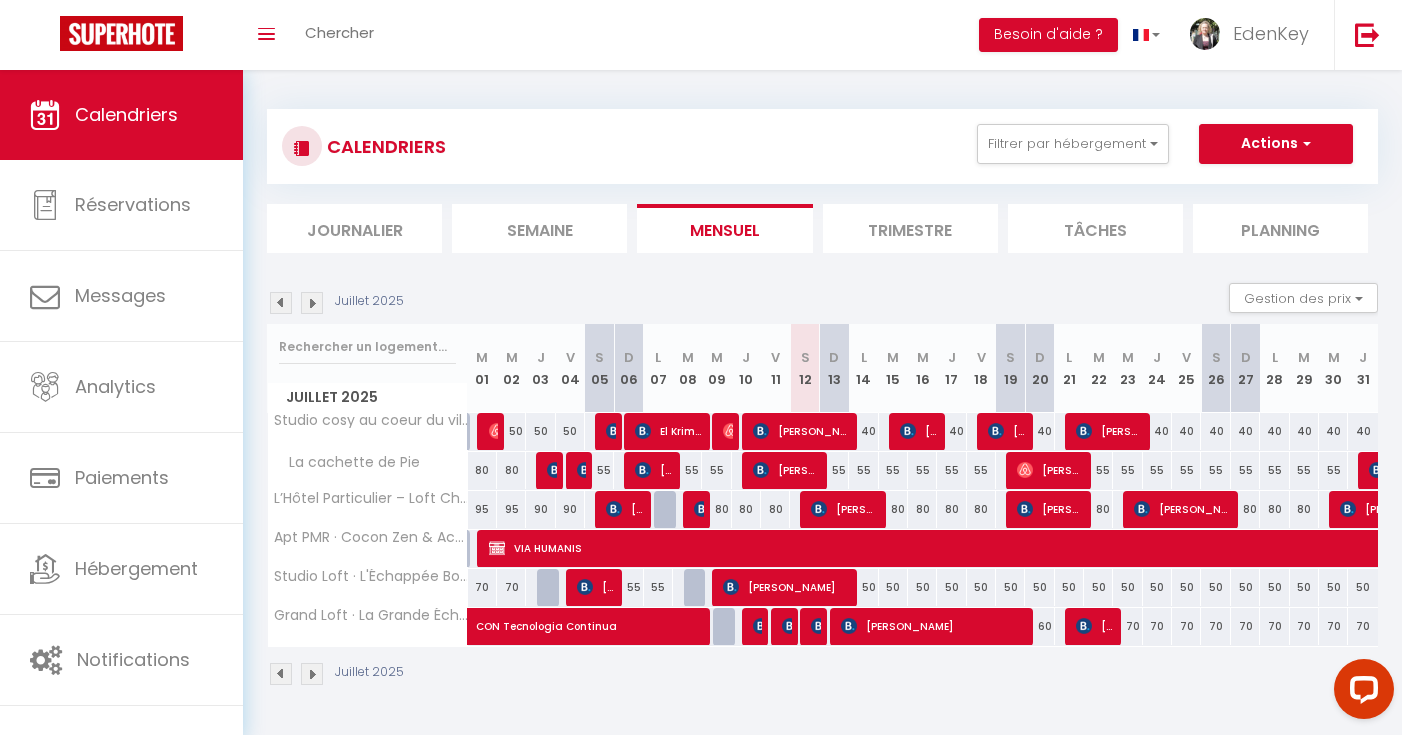 click at bounding box center (761, 626) 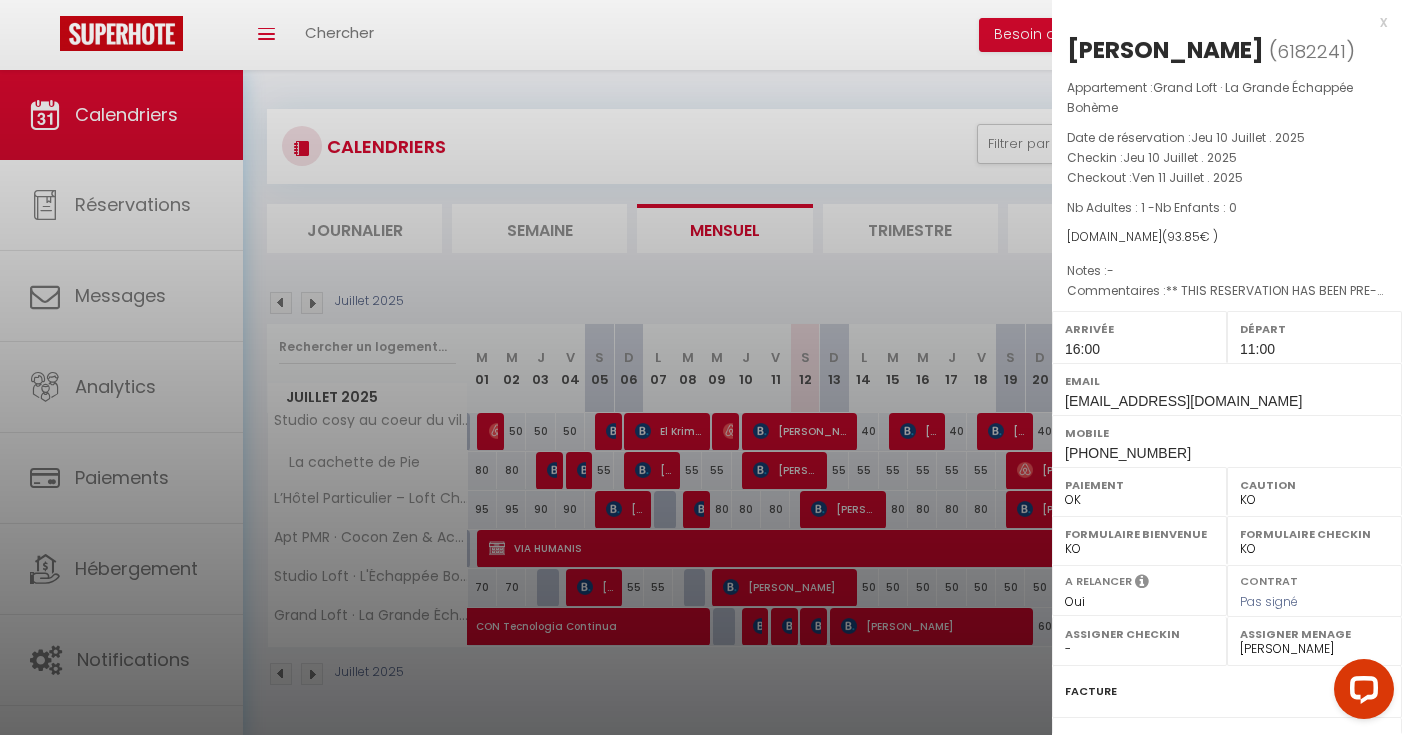 click on "x" at bounding box center [1219, 22] 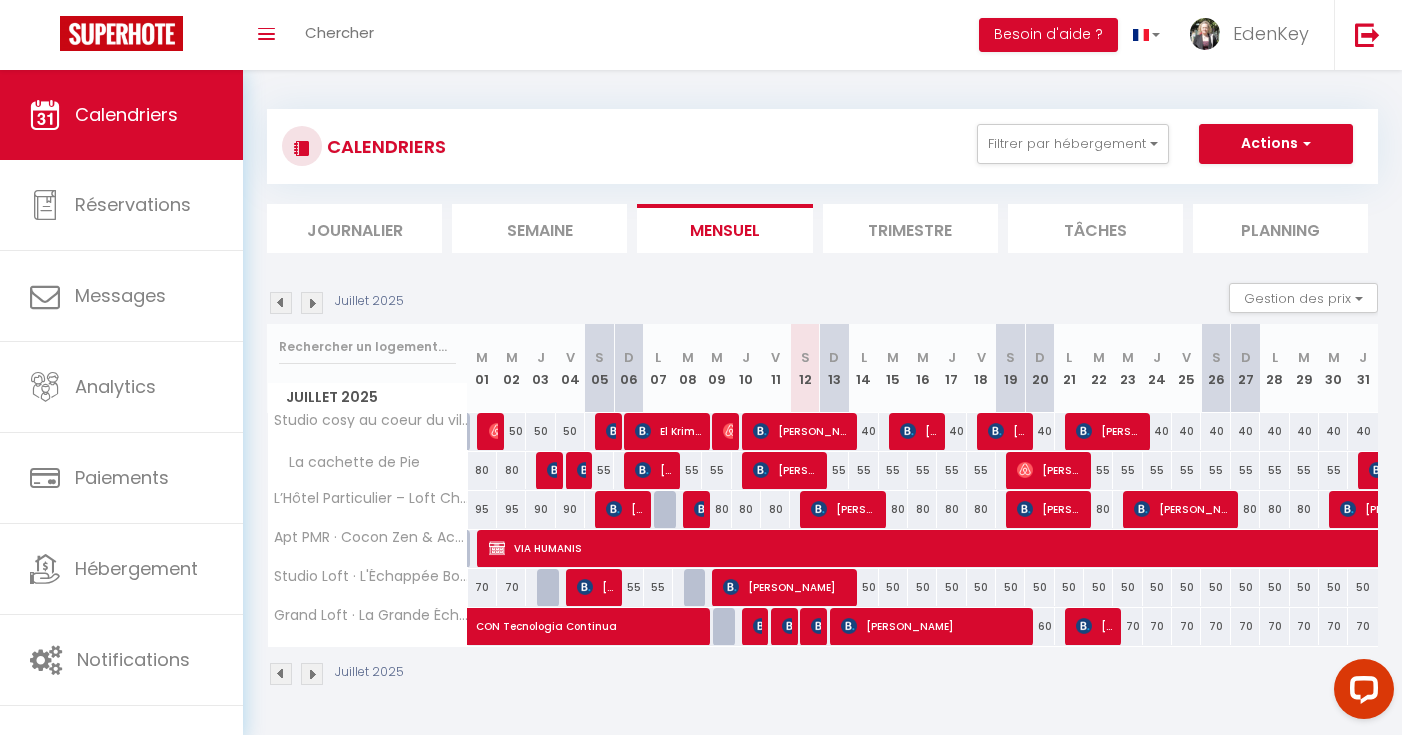 click on "CON Tecnologia Continua" at bounding box center (660, 616) 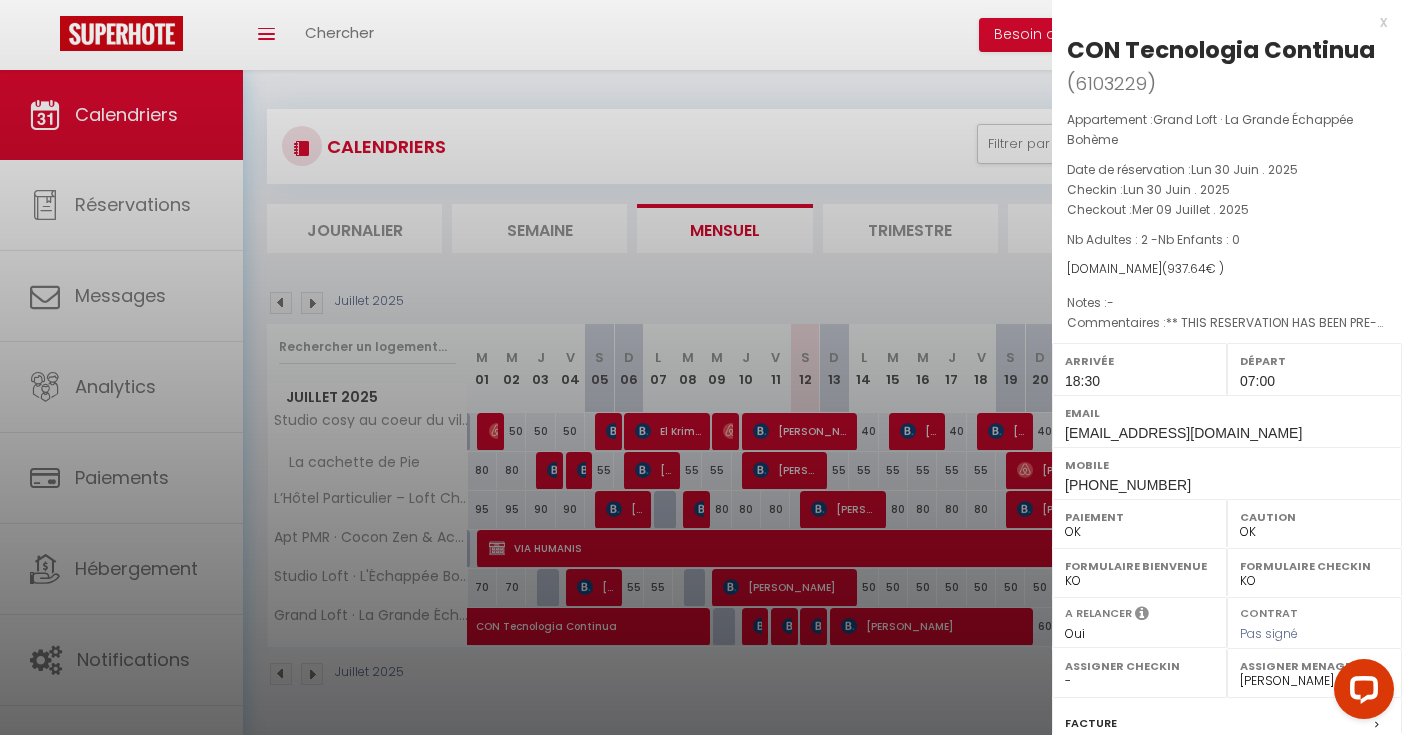 click at bounding box center (701, 367) 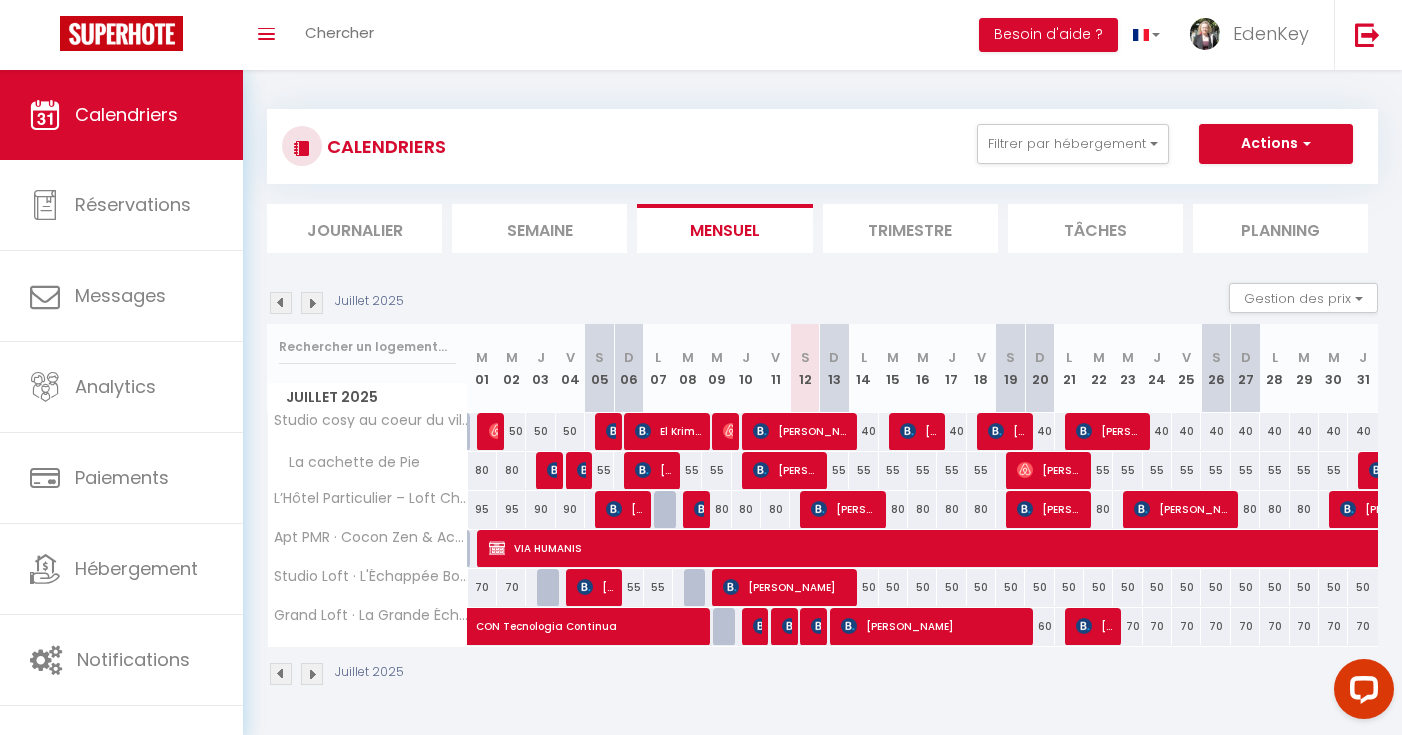 click at bounding box center [790, 626] 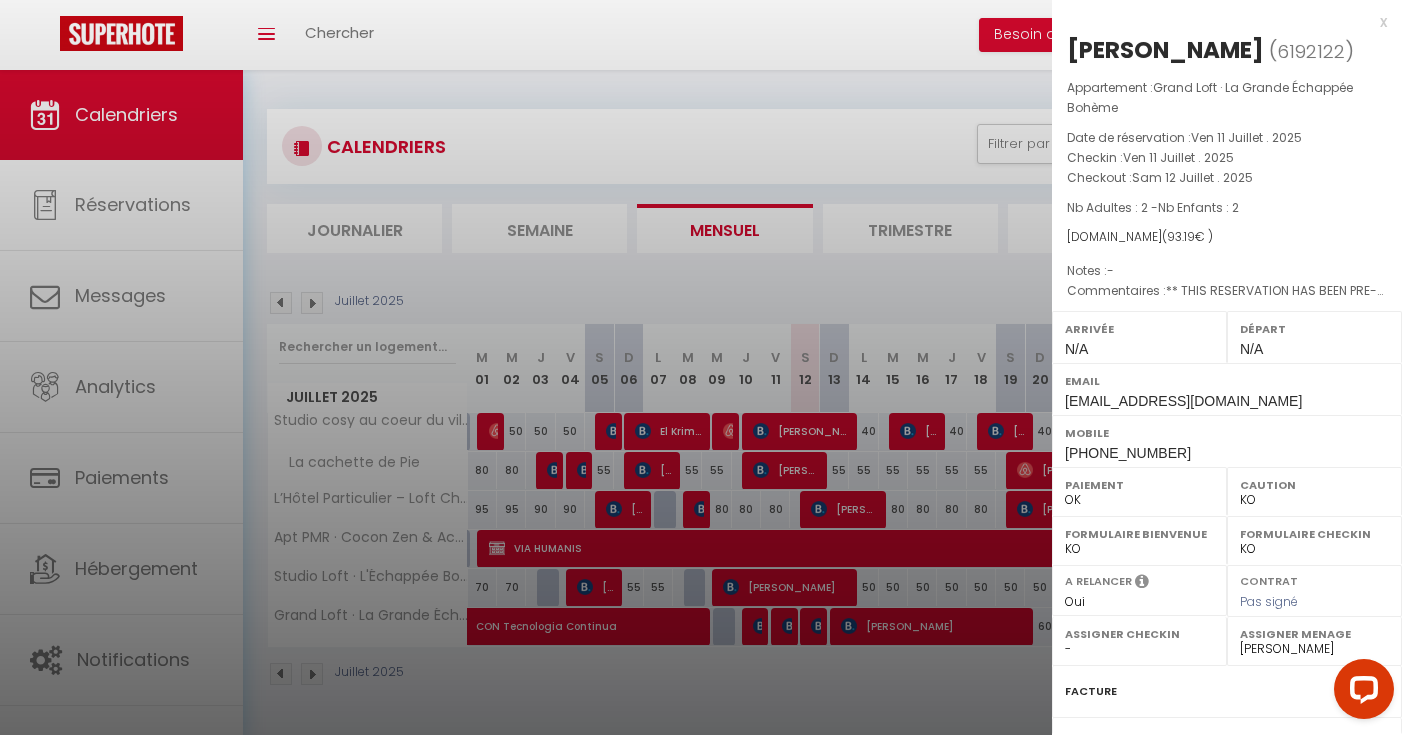 click at bounding box center [701, 367] 